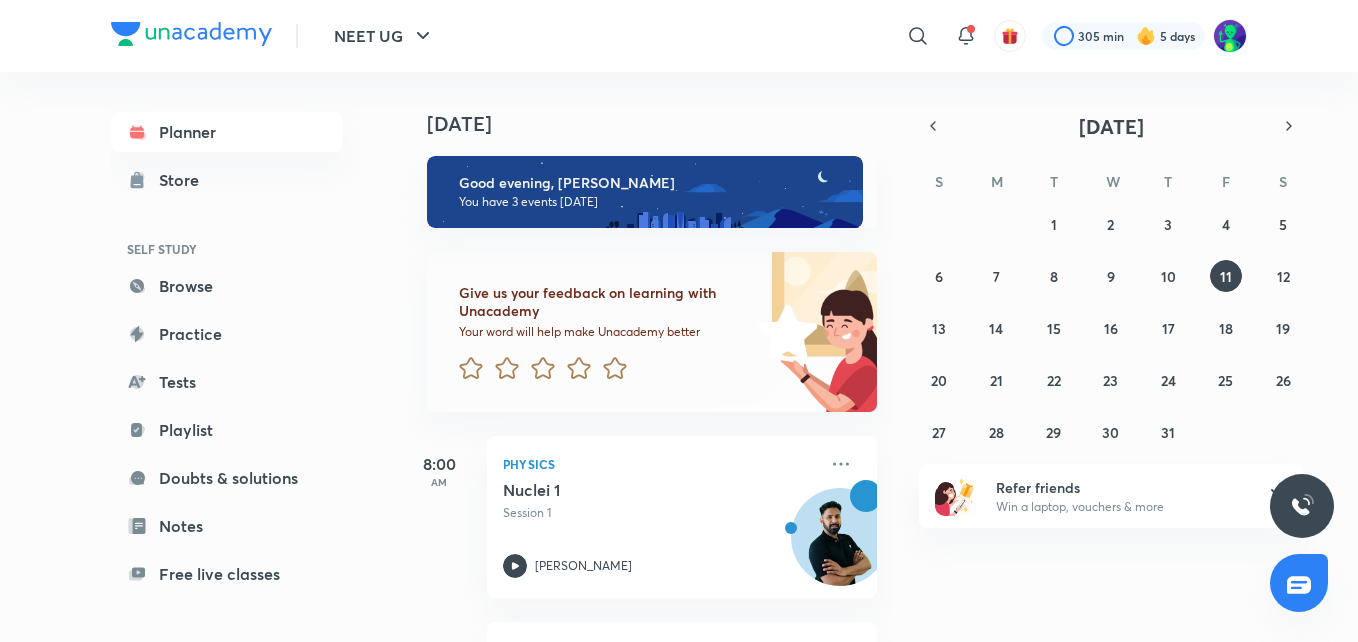scroll, scrollTop: 0, scrollLeft: 0, axis: both 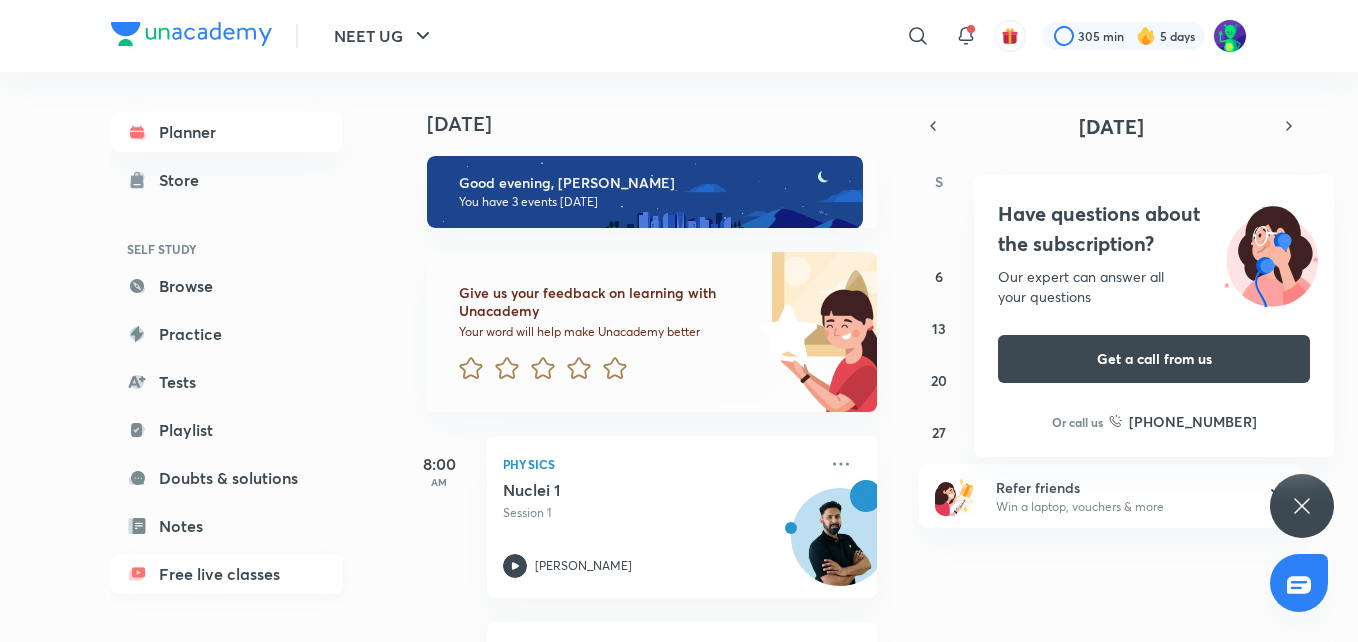 click on "Free live classes" at bounding box center (227, 574) 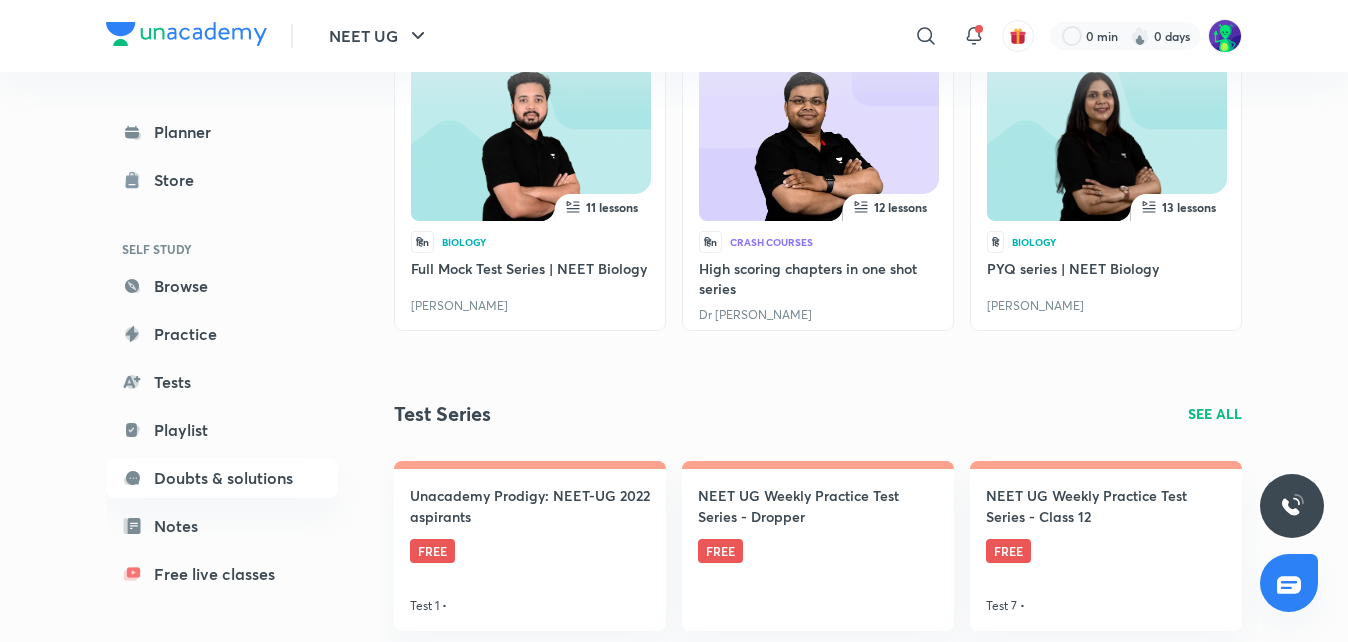 scroll, scrollTop: 0, scrollLeft: 0, axis: both 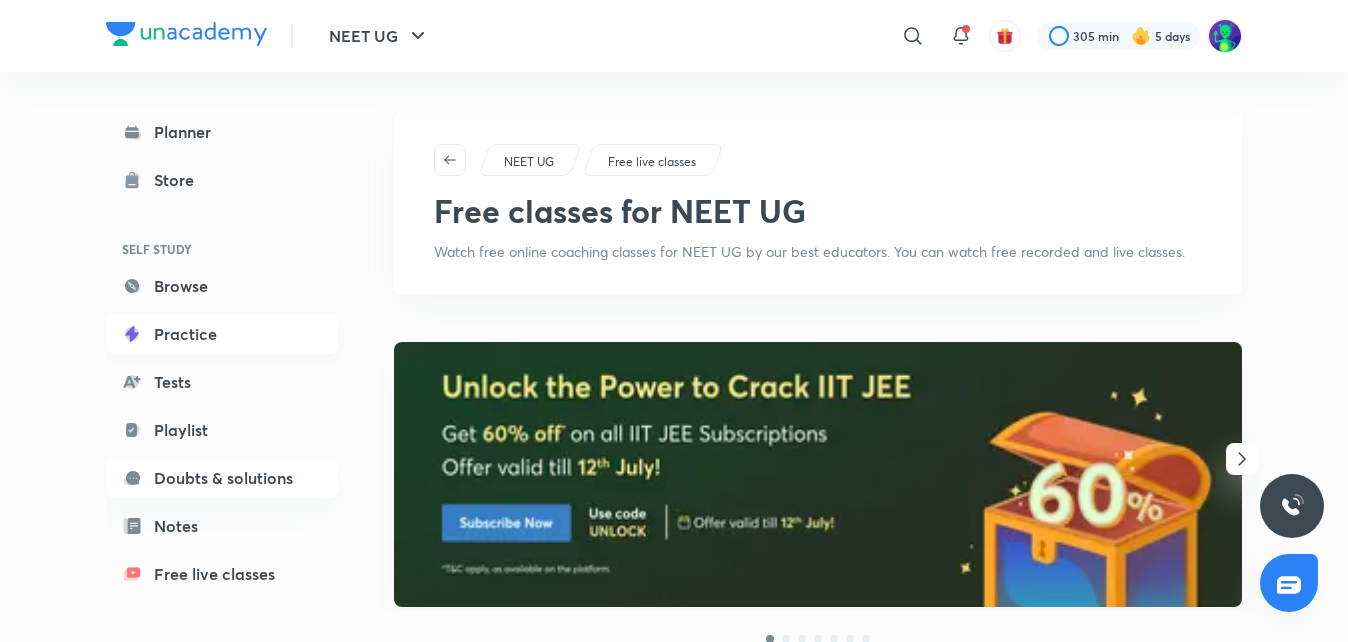 click on "Practice" at bounding box center (222, 334) 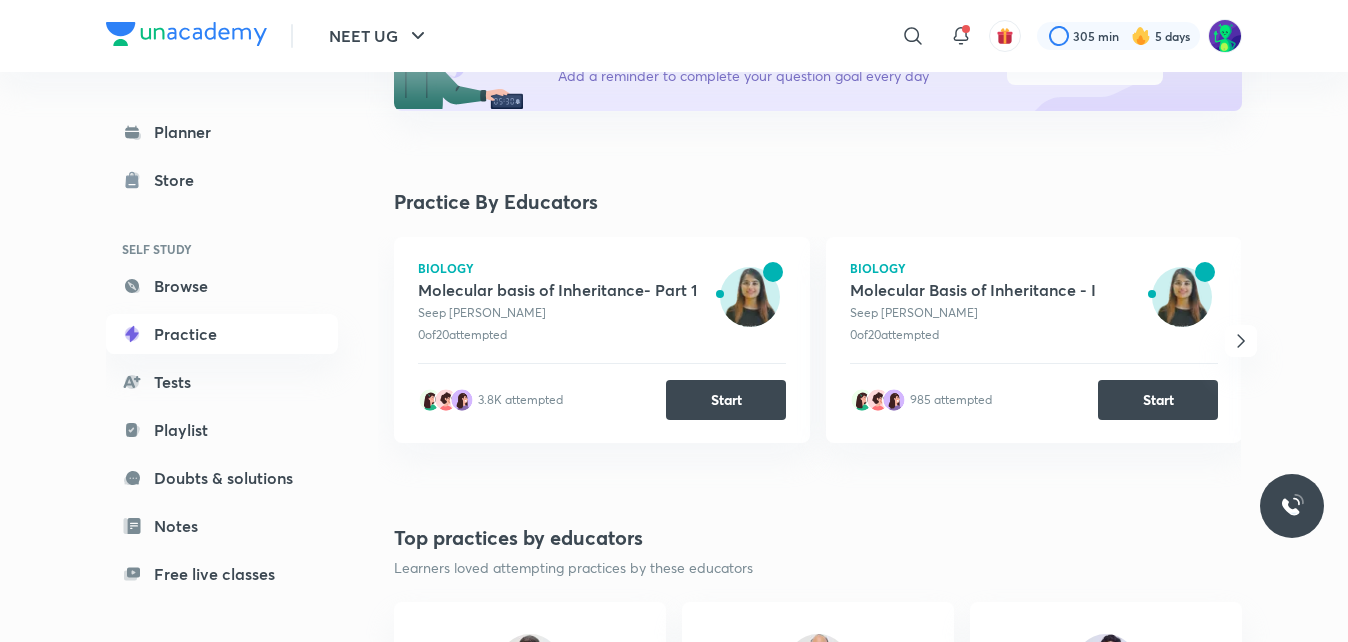 scroll, scrollTop: 311, scrollLeft: 0, axis: vertical 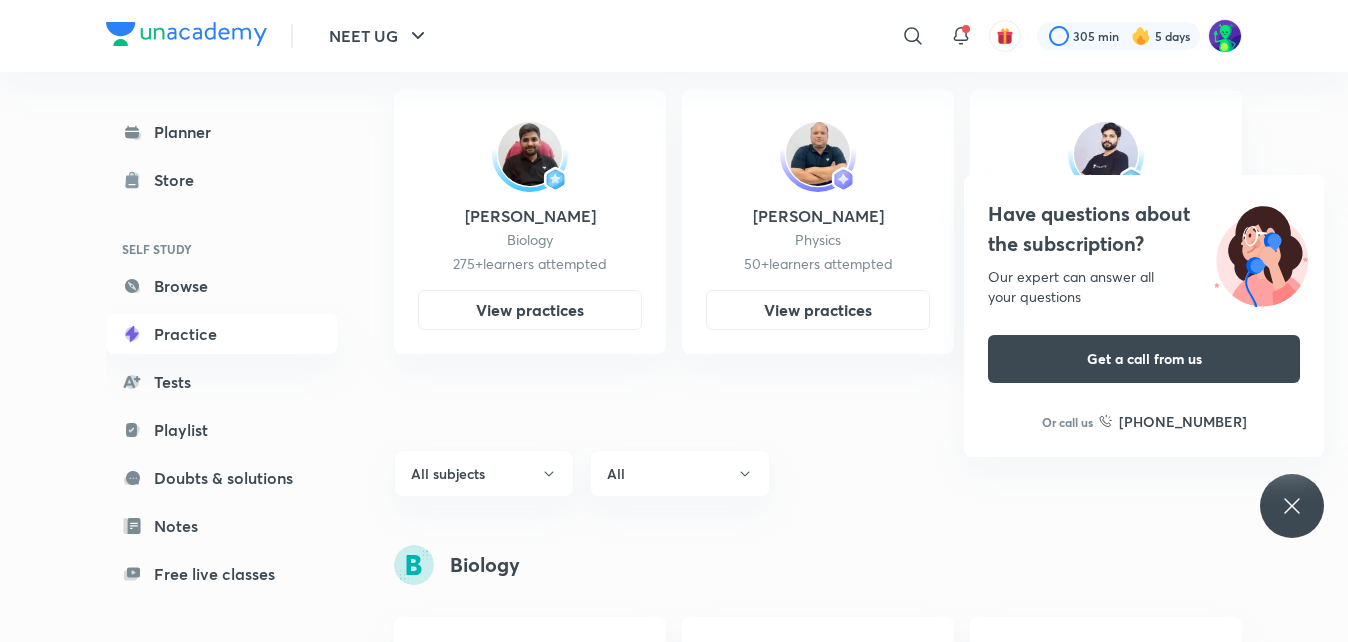 click 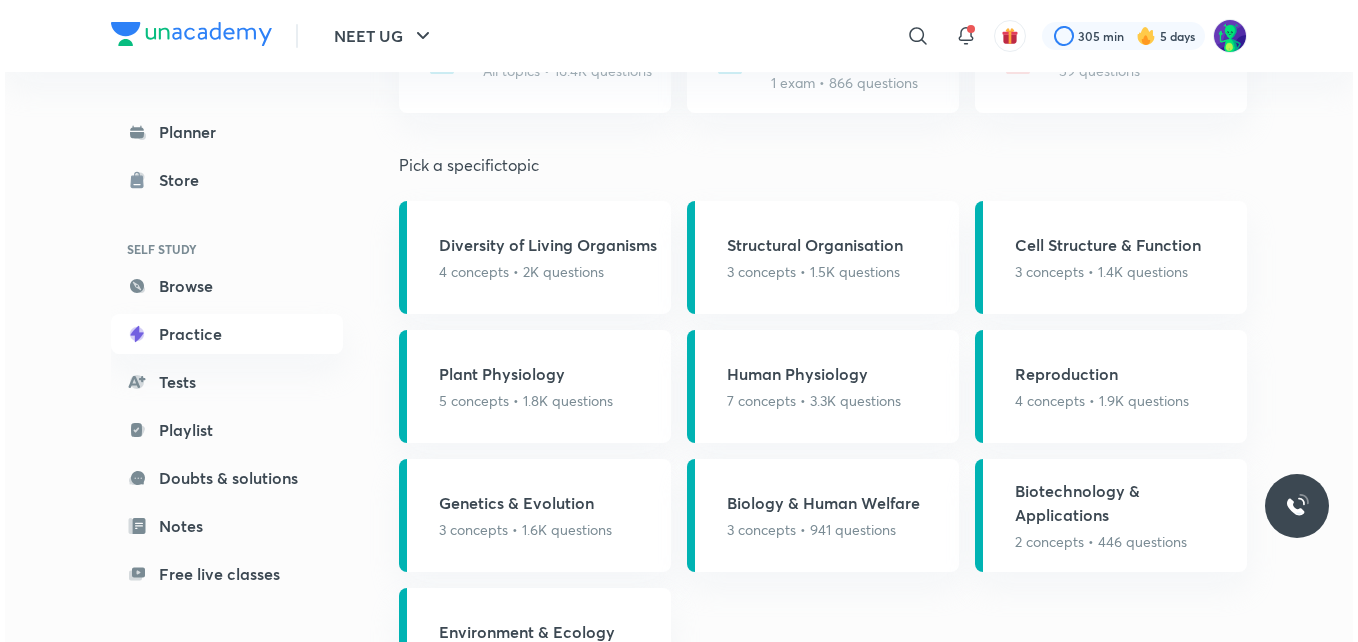 scroll, scrollTop: 1428, scrollLeft: 0, axis: vertical 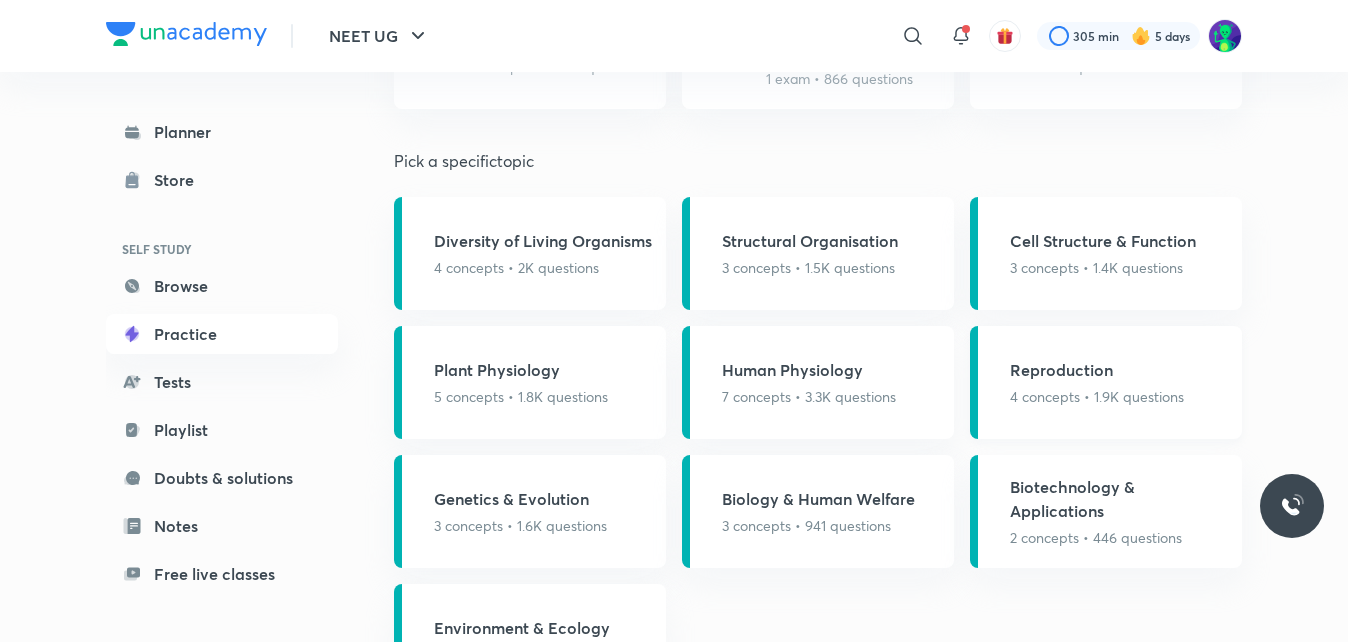 click on "Reproduction 4 concepts • 1.9K questions" at bounding box center (1106, 382) 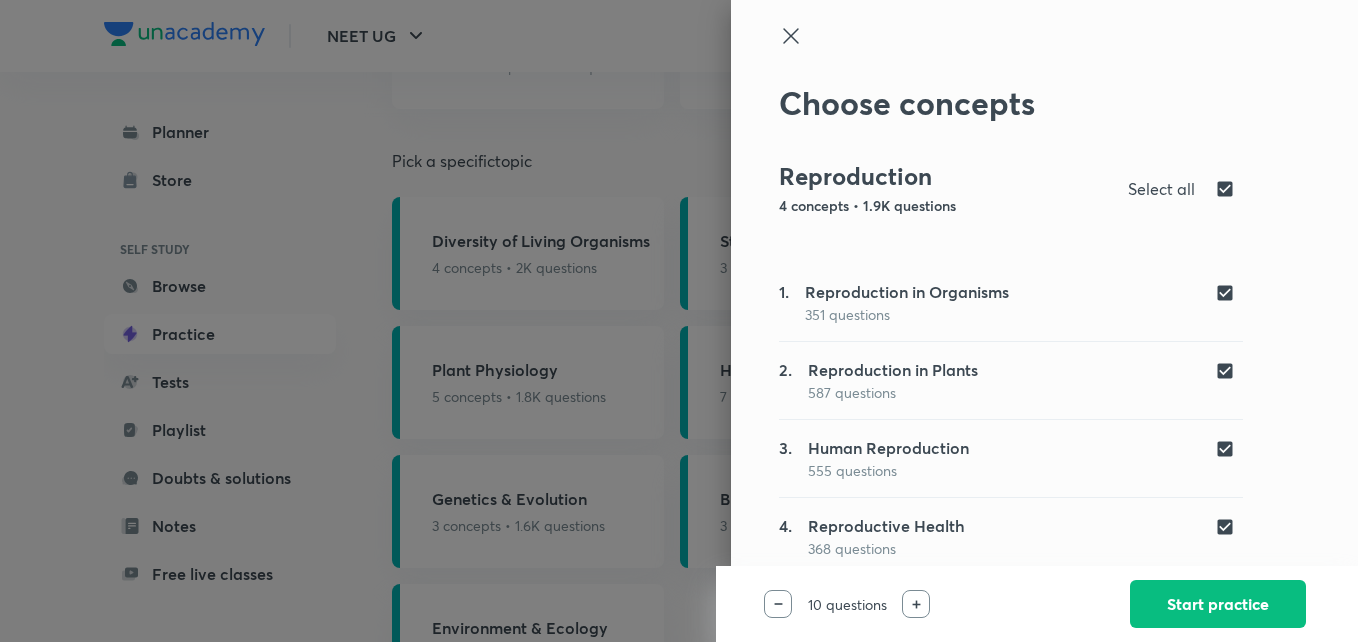 click at bounding box center (1229, 371) 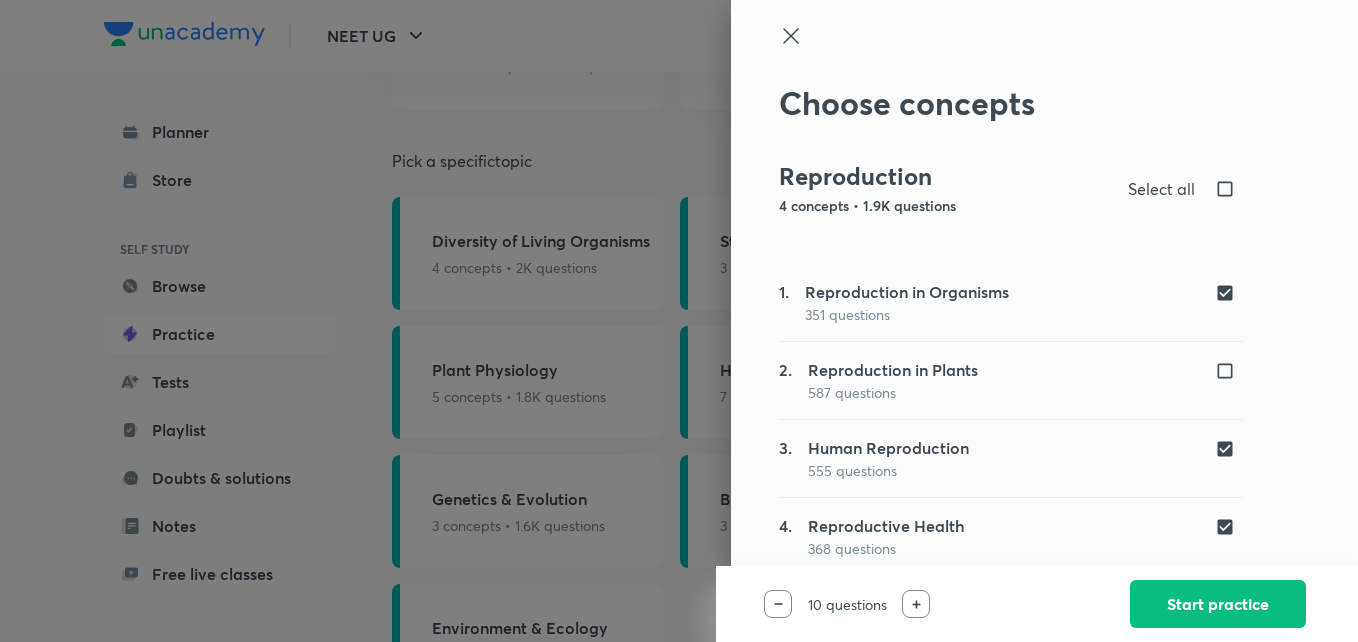 click on "1. Reproduction in Organisms 351 questions 2. Reproduction in Plants 587 questions 3. Human Reproduction 555 questions 4. Reproductive Health 368 questions" at bounding box center [1011, 459] 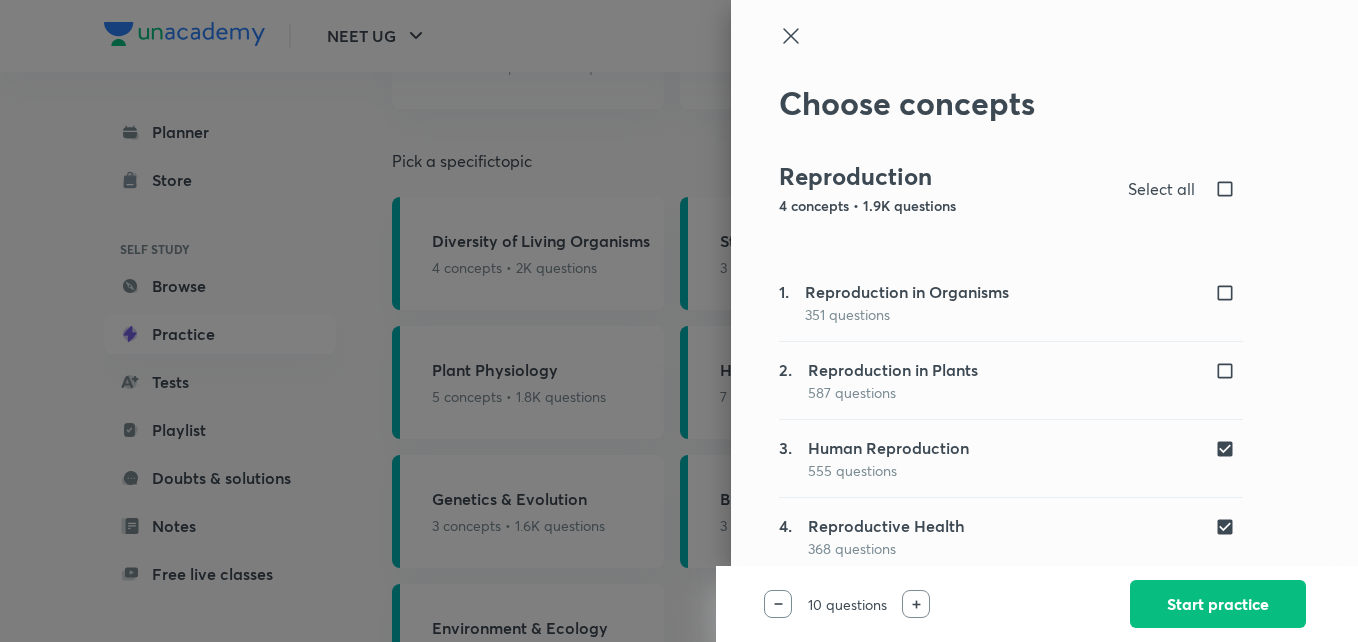 click at bounding box center (1229, 527) 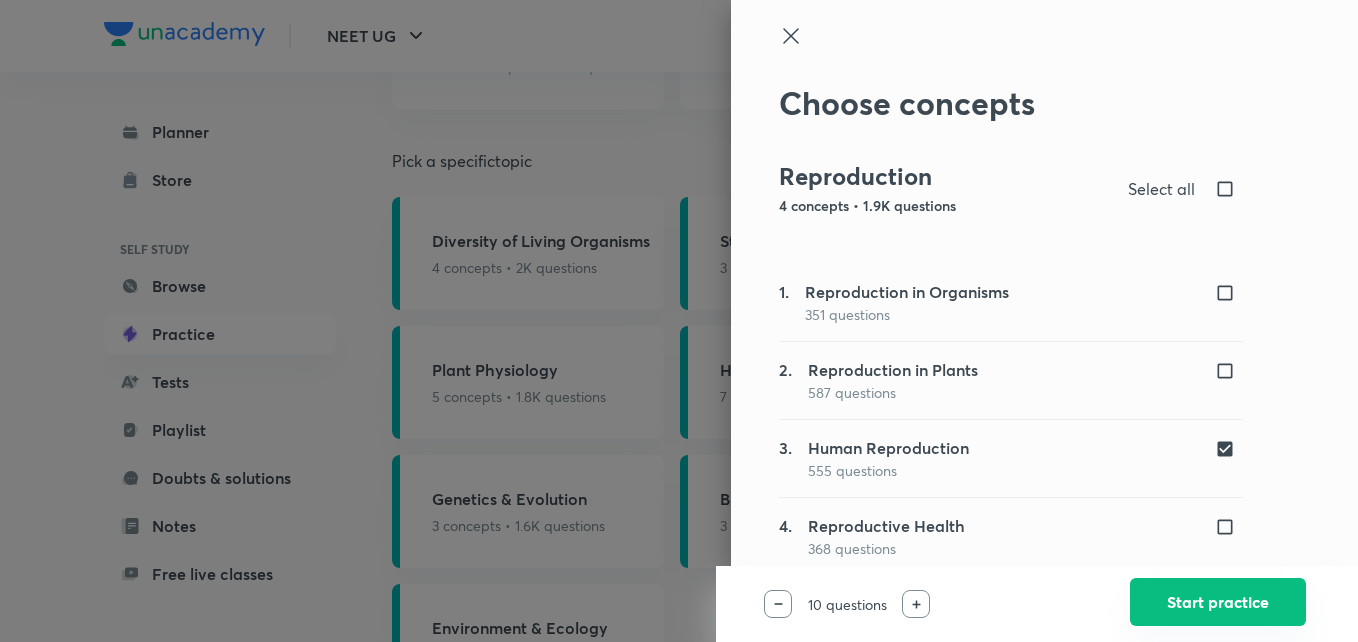 click on "Start practice" at bounding box center [1218, 602] 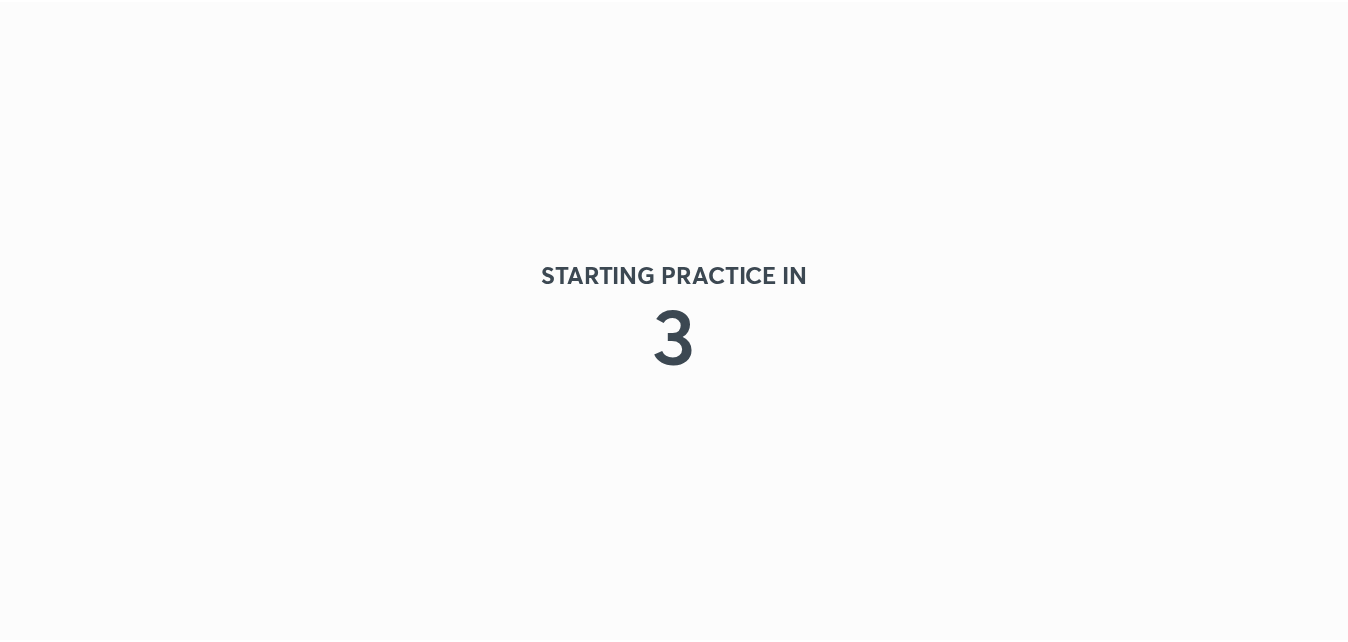 scroll, scrollTop: 0, scrollLeft: 0, axis: both 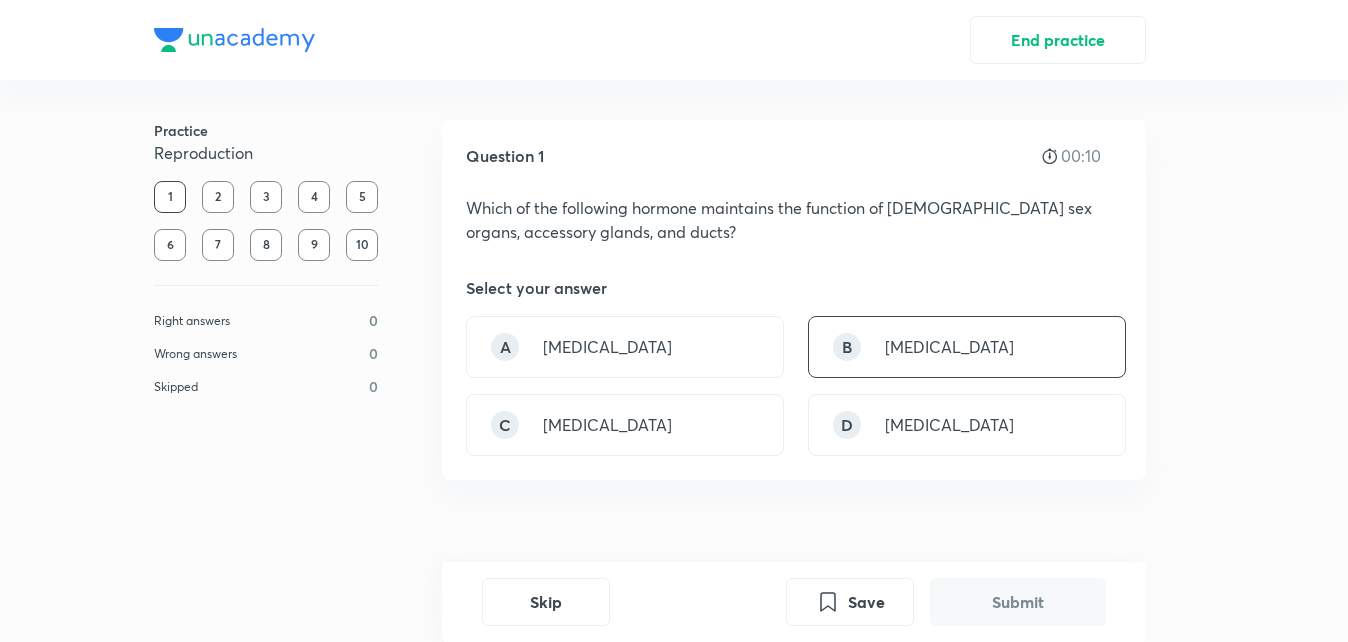 click on "Androgens" at bounding box center [949, 347] 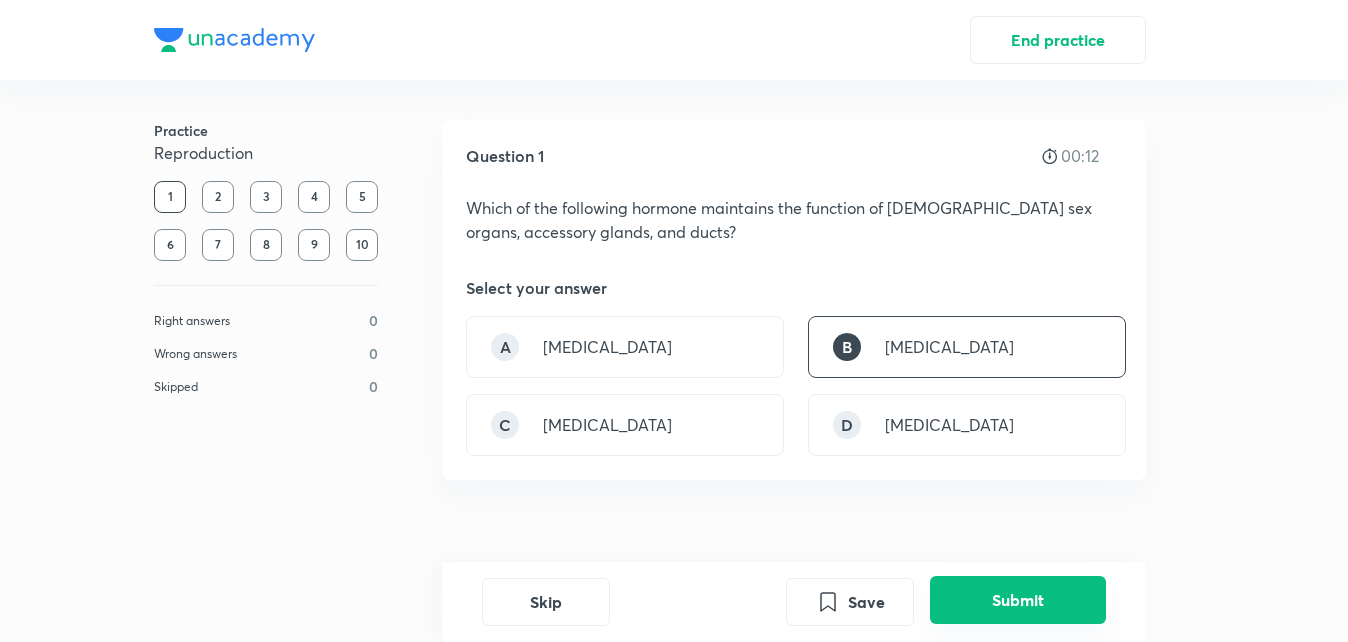 click on "Submit" at bounding box center (1018, 600) 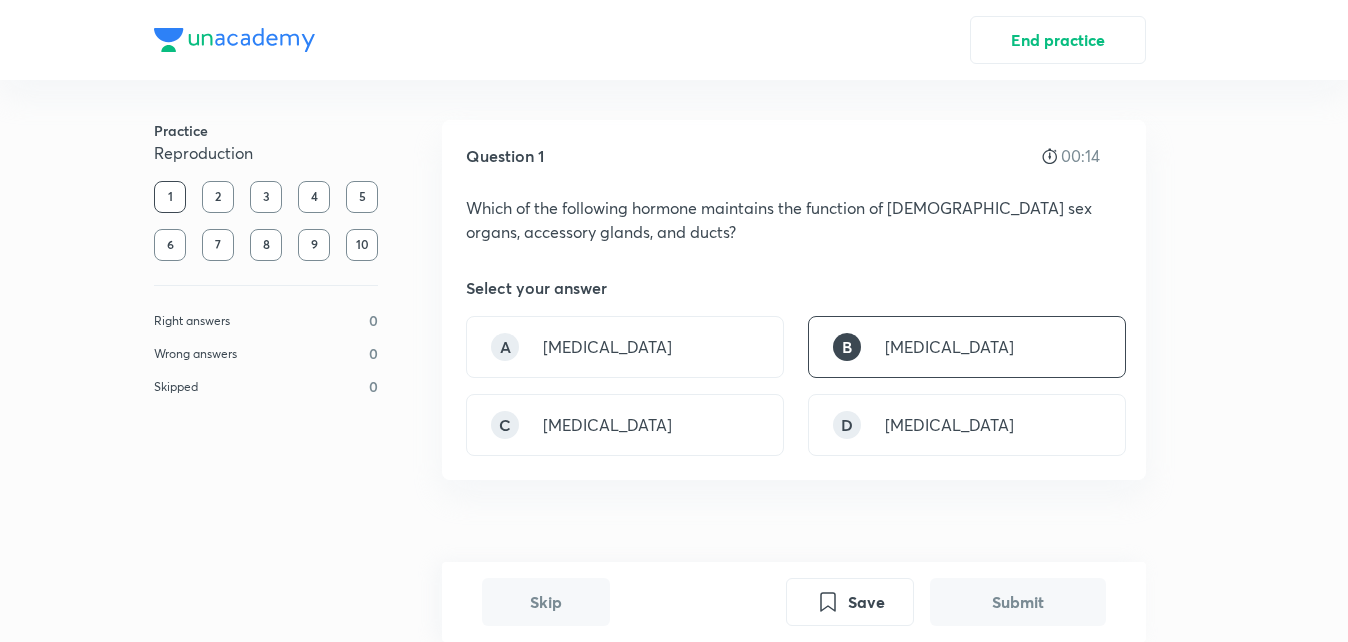 scroll, scrollTop: 520, scrollLeft: 0, axis: vertical 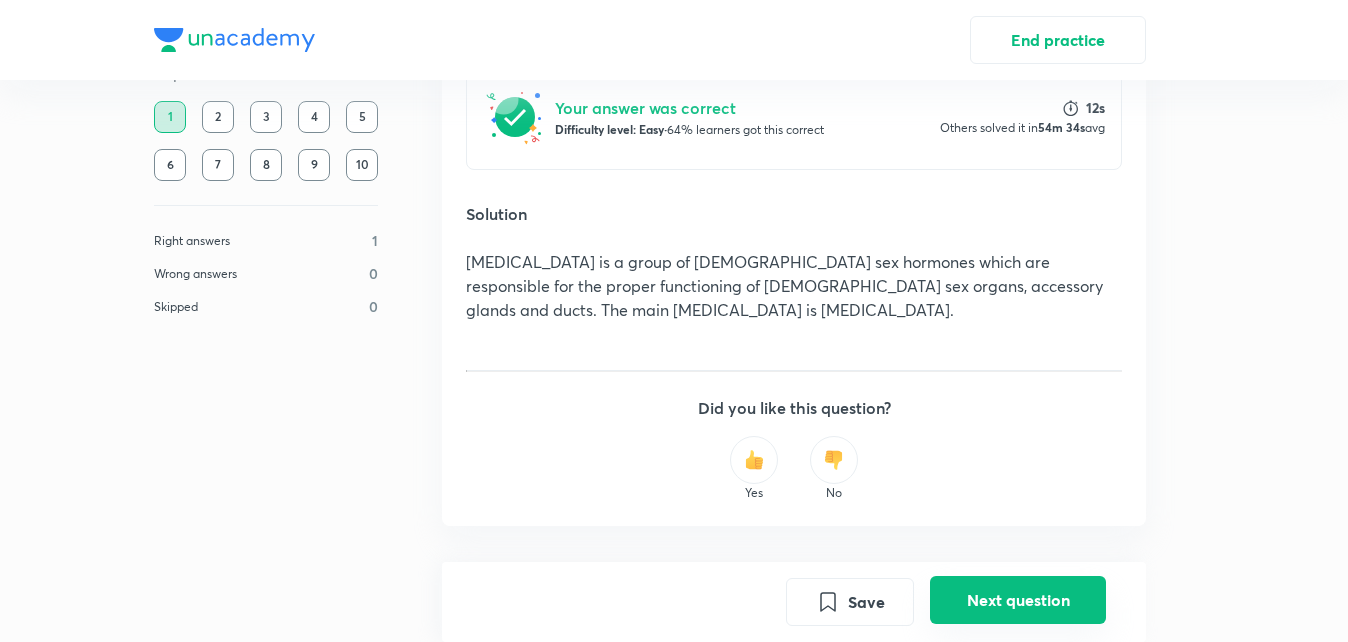 click on "Next question" at bounding box center [1018, 600] 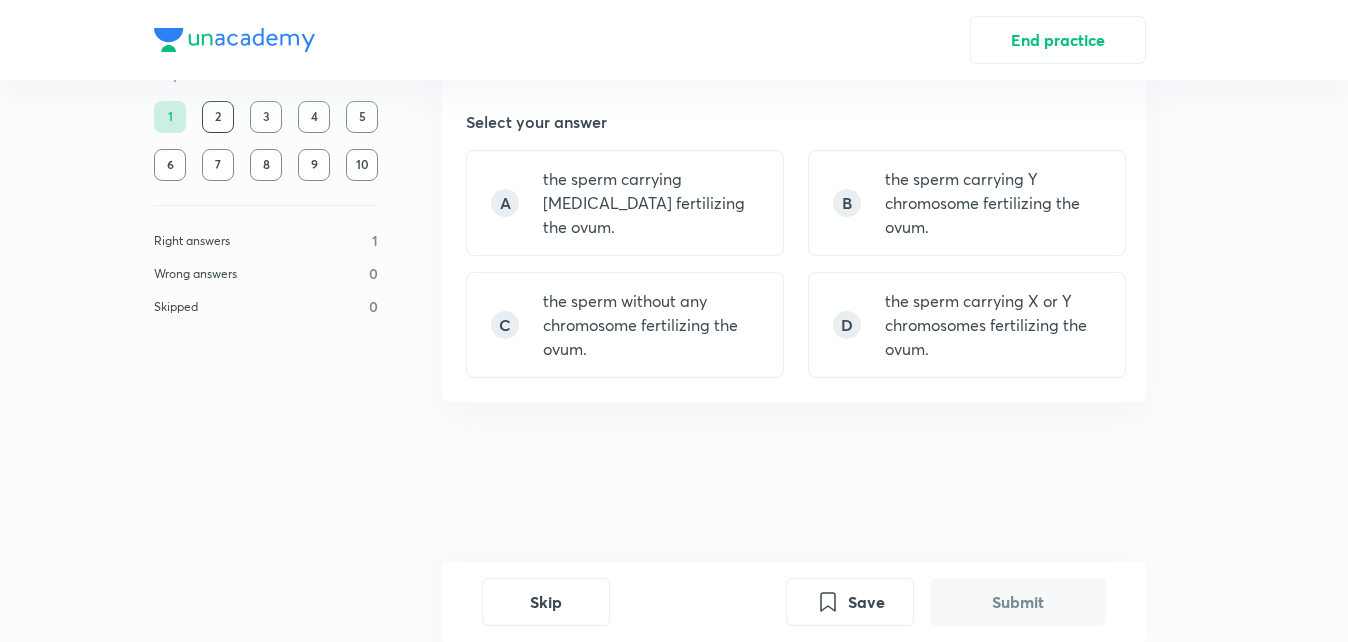 scroll, scrollTop: 0, scrollLeft: 0, axis: both 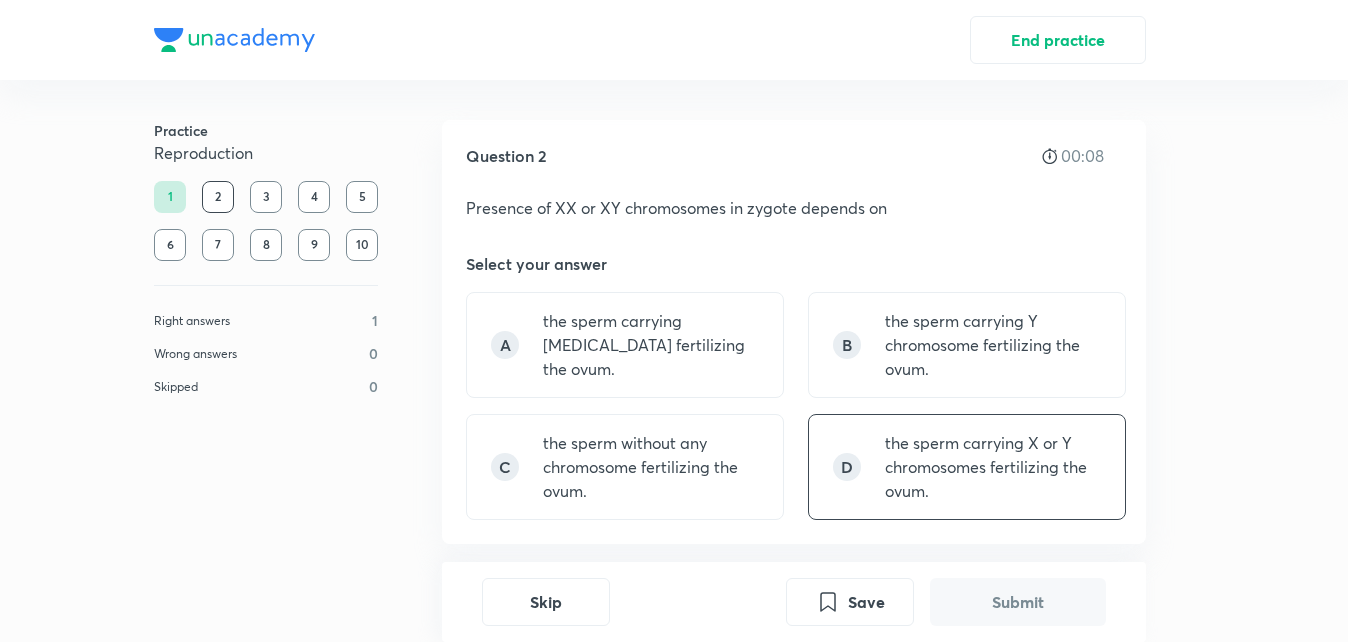 click on "the sperm carrying X or Y chromosomes fertilizing the ovum." at bounding box center (993, 467) 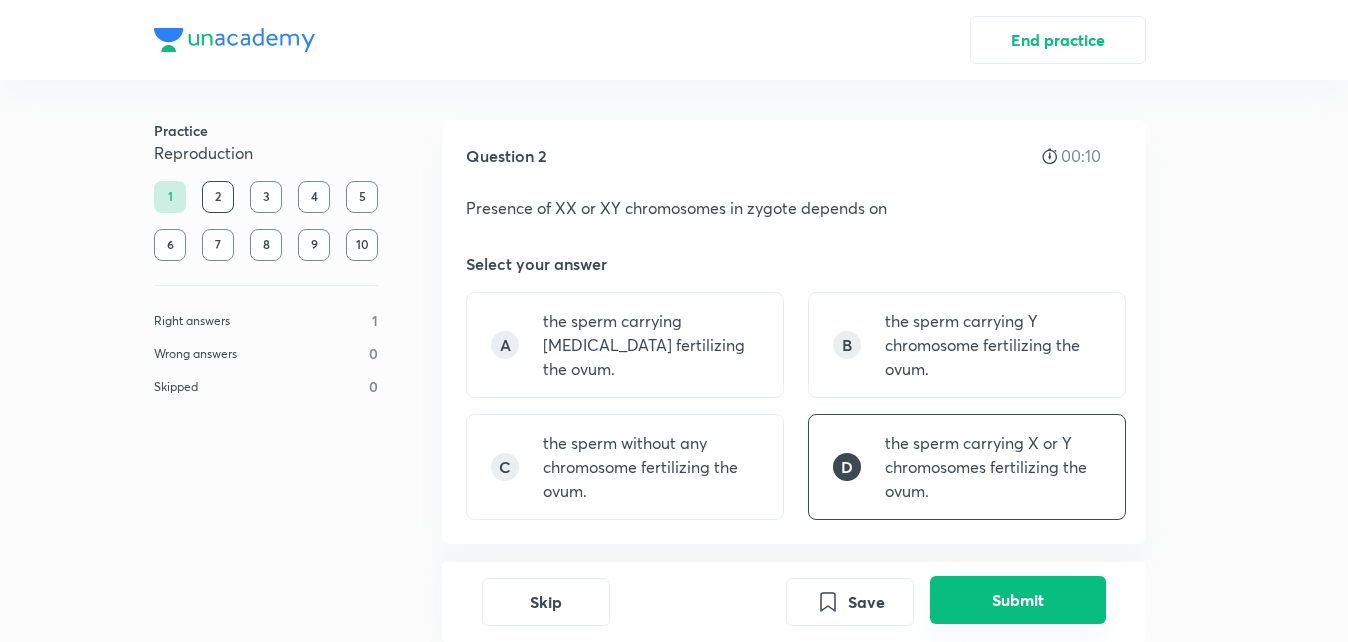 click on "Submit" at bounding box center [1018, 600] 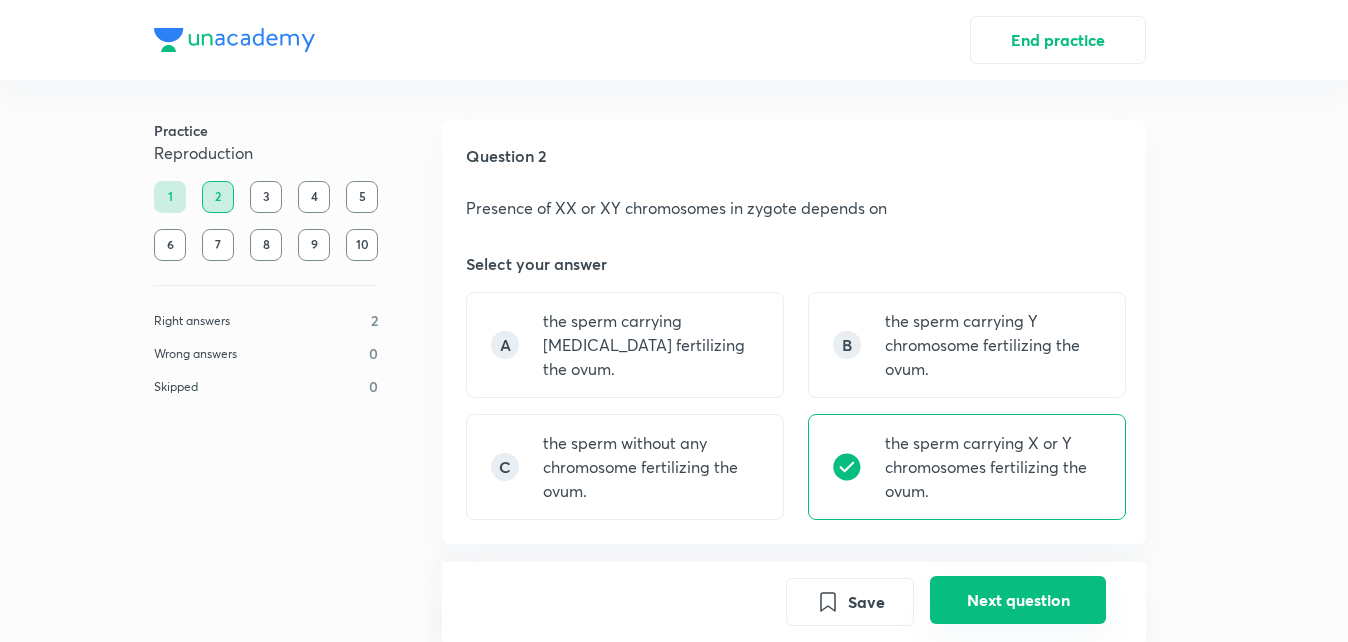 scroll, scrollTop: 584, scrollLeft: 0, axis: vertical 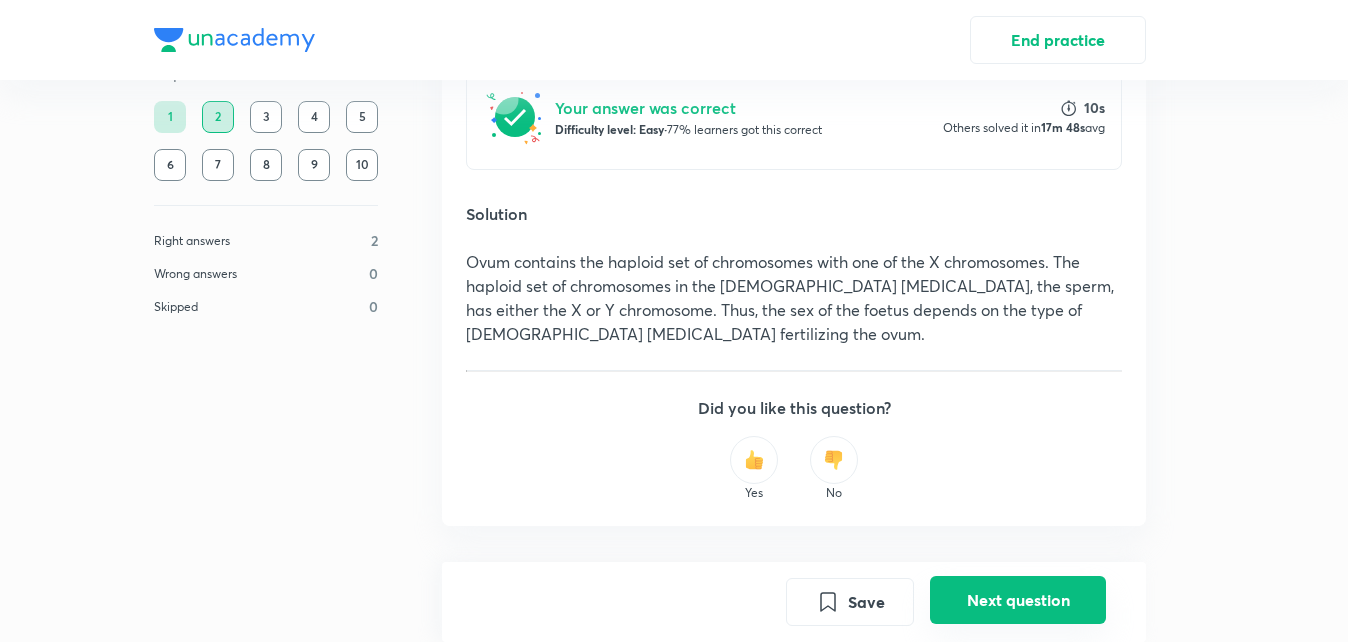 click on "Next question" at bounding box center (1018, 600) 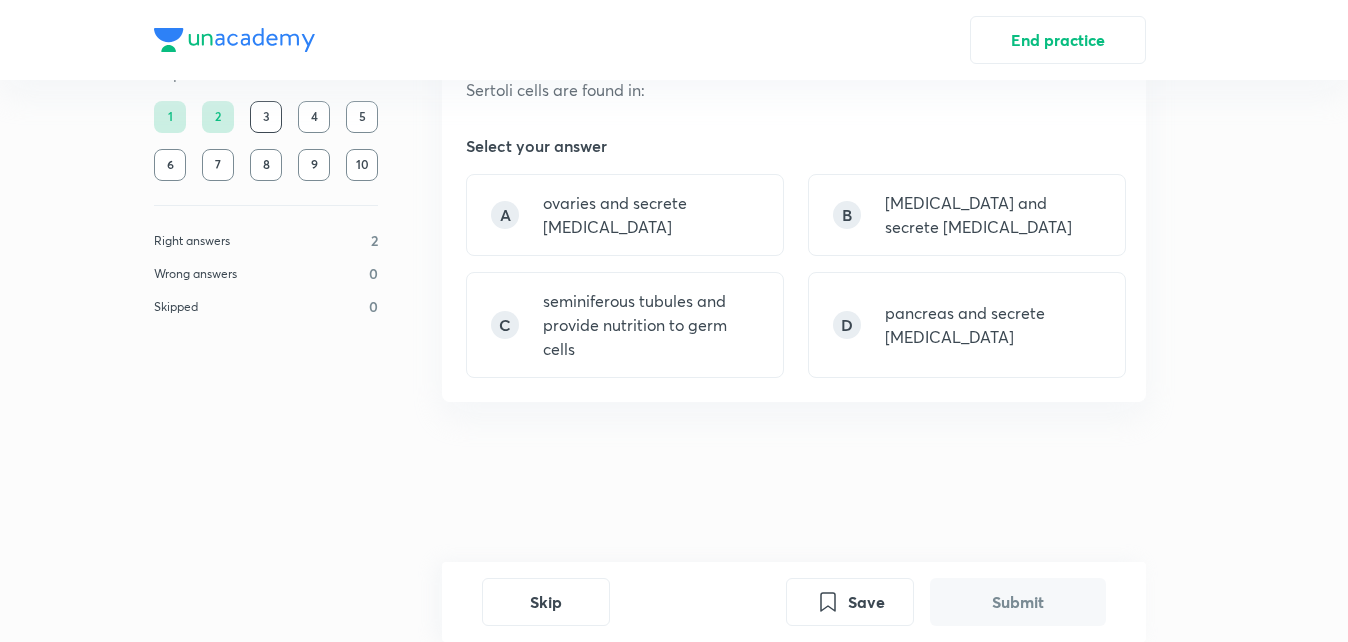 scroll, scrollTop: 0, scrollLeft: 0, axis: both 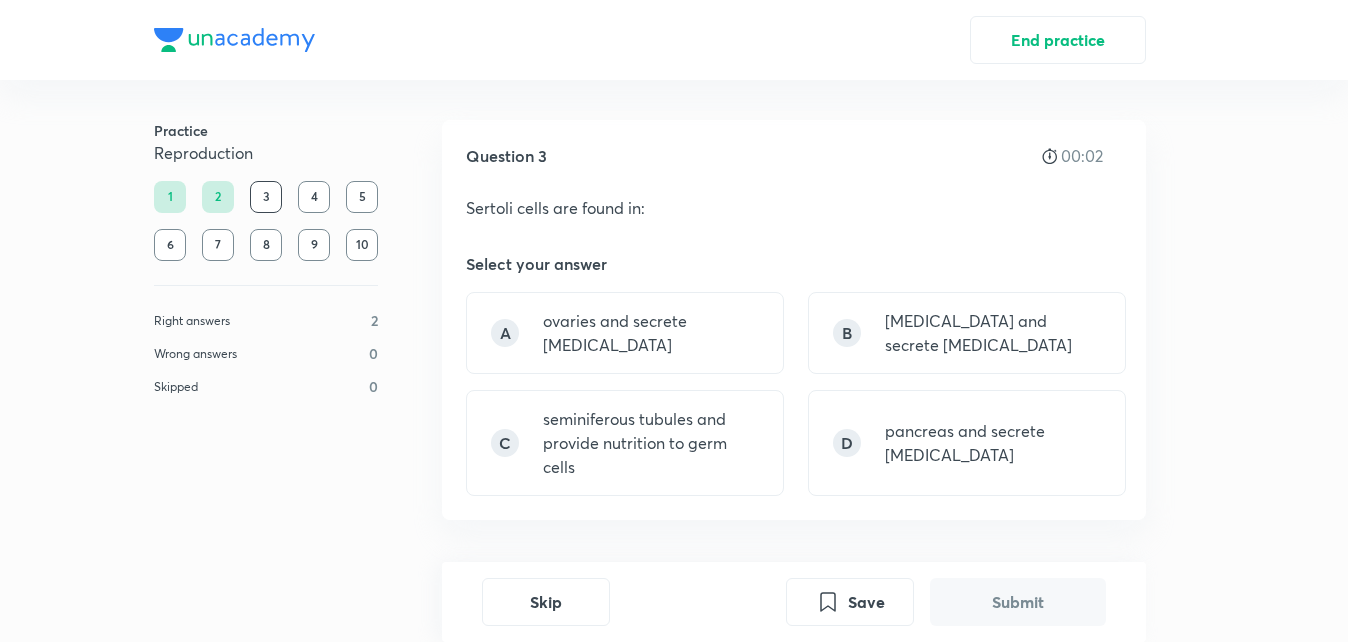 type 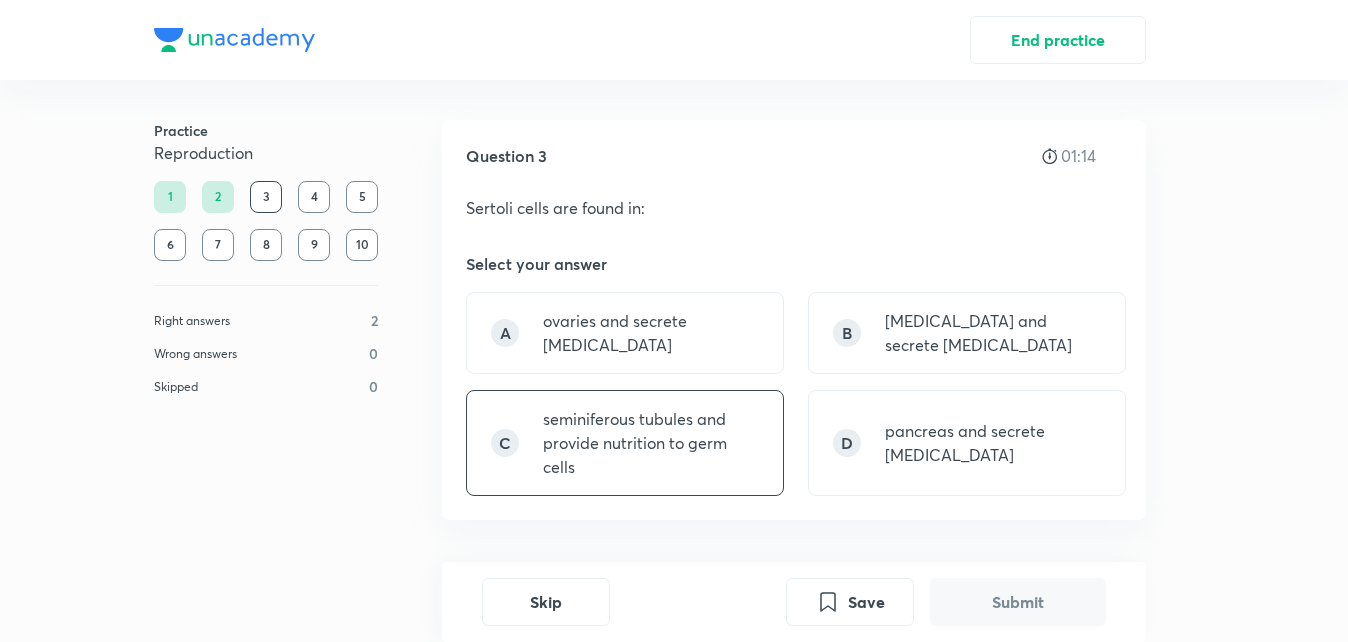 click on "seminiferous tubules and provide nutrition to germ cells" at bounding box center [651, 443] 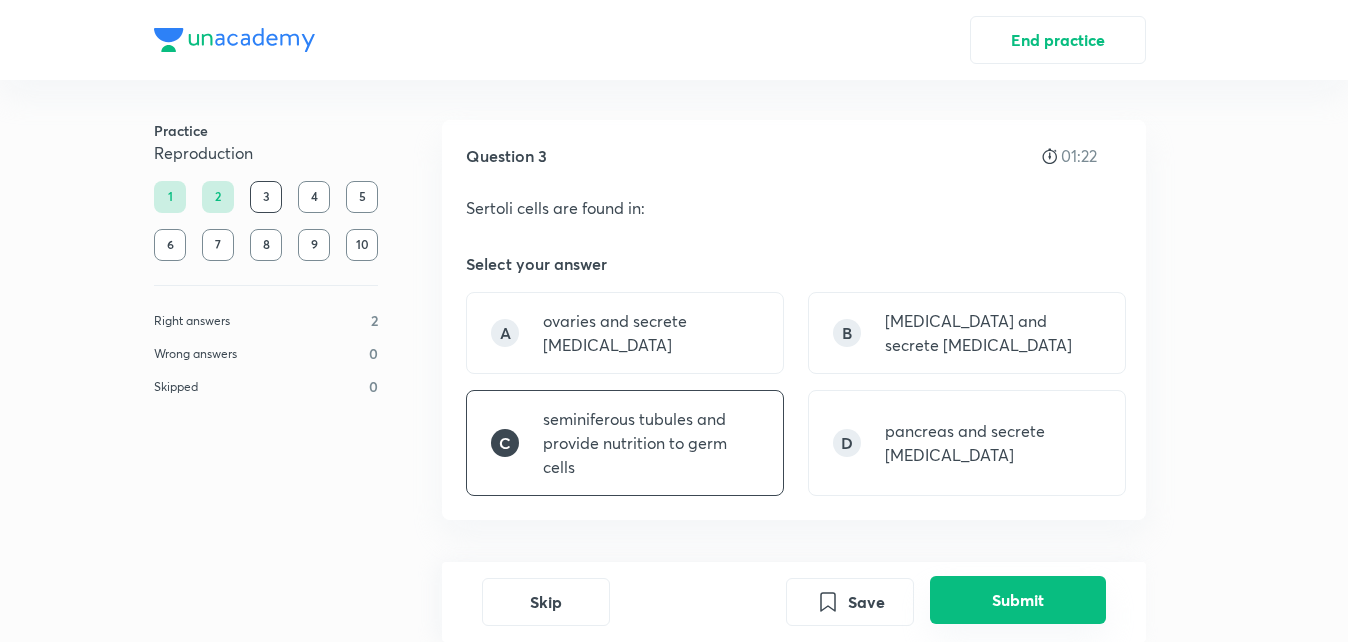 click on "Submit" at bounding box center (1018, 600) 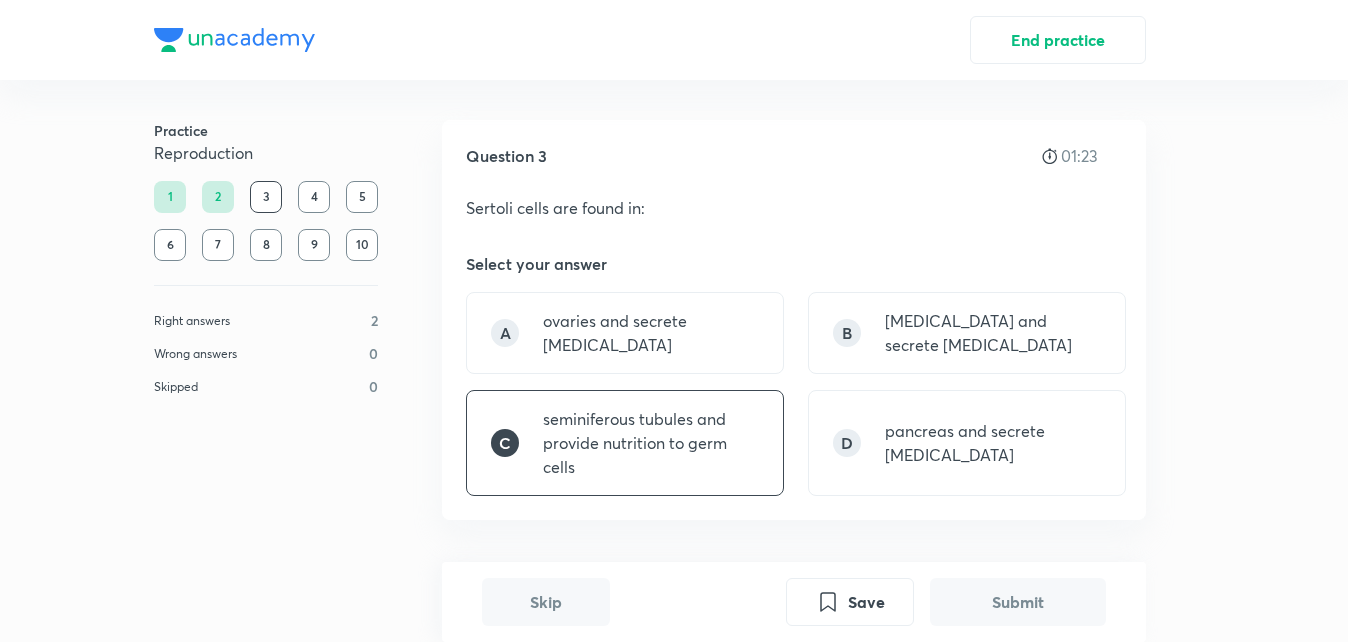click on "Submit" at bounding box center [1018, 602] 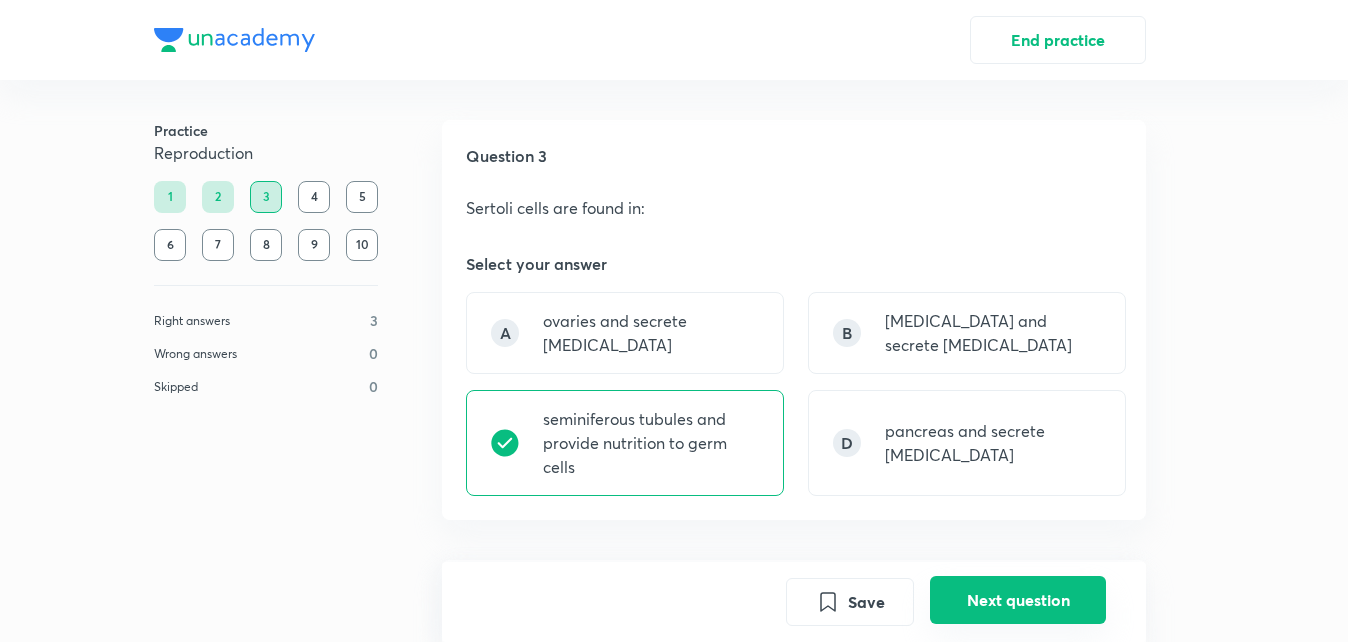 scroll, scrollTop: 535, scrollLeft: 0, axis: vertical 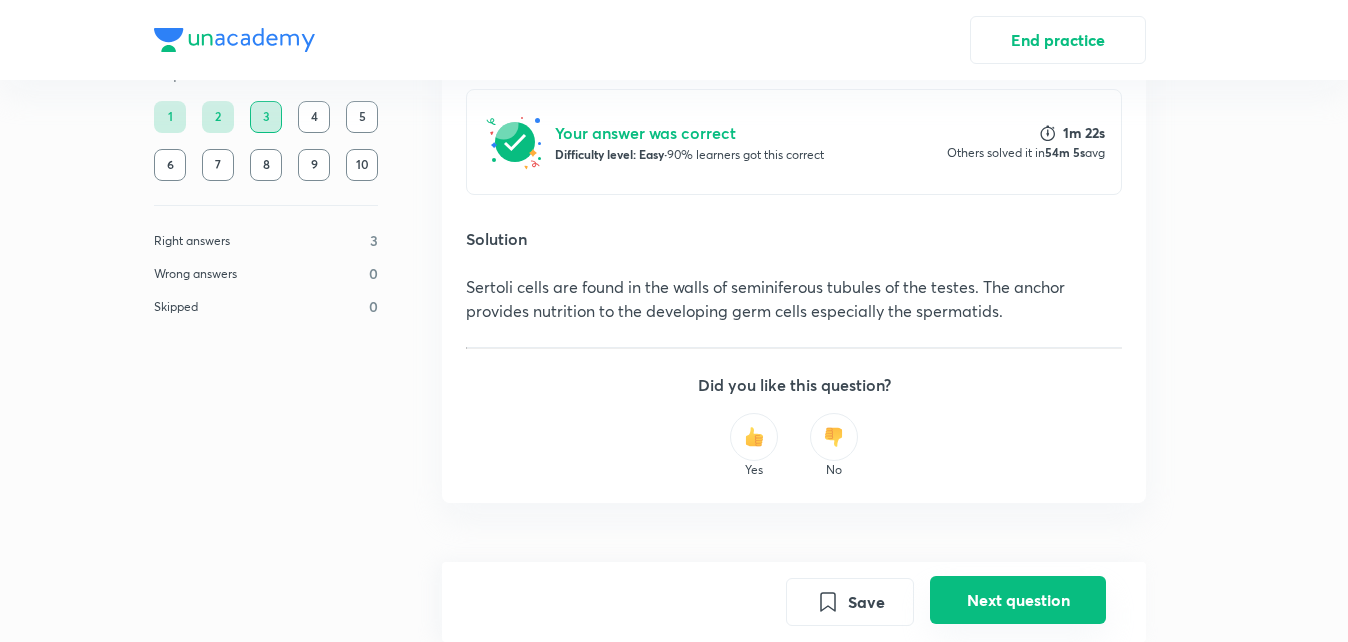 click on "Next question" at bounding box center (1018, 600) 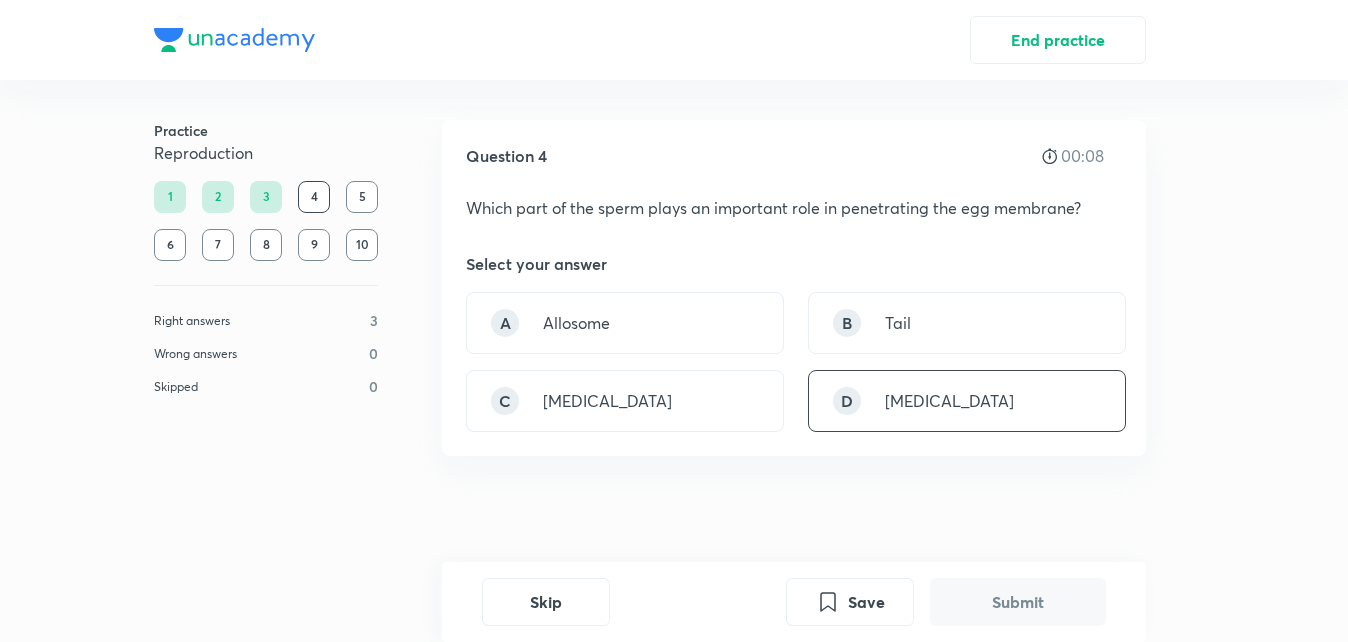 click on "Acrosome" at bounding box center [949, 401] 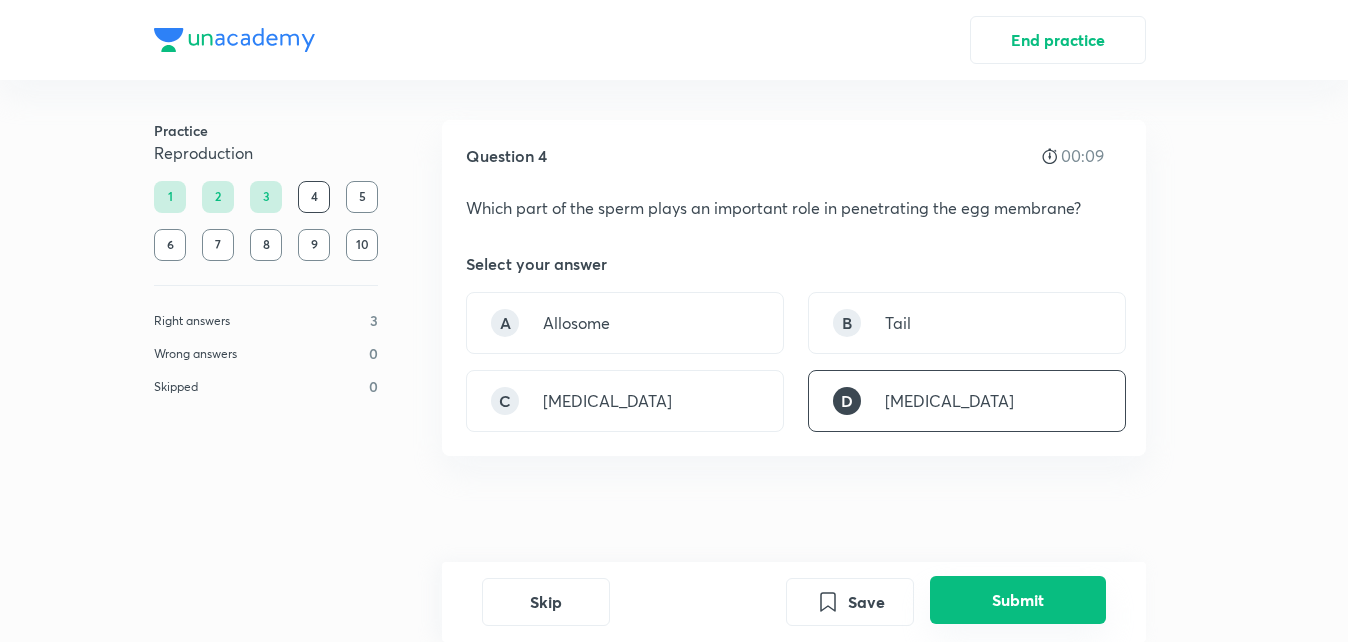 click on "Submit" at bounding box center [1018, 600] 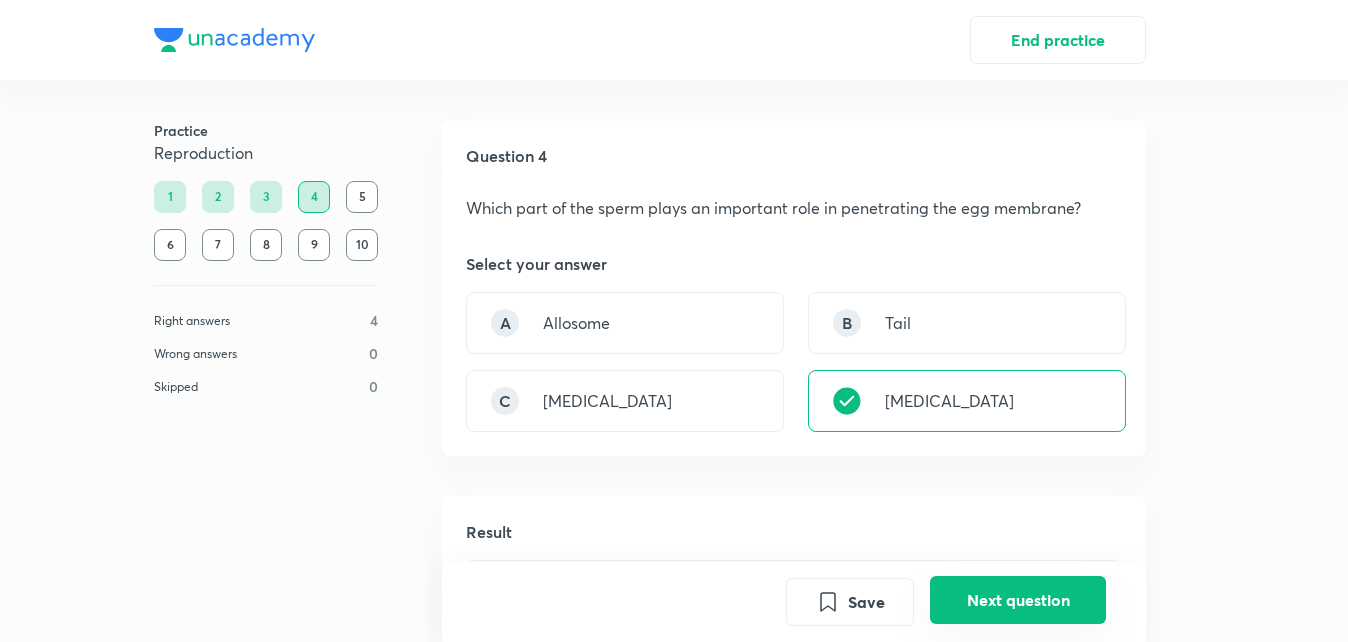scroll, scrollTop: 471, scrollLeft: 0, axis: vertical 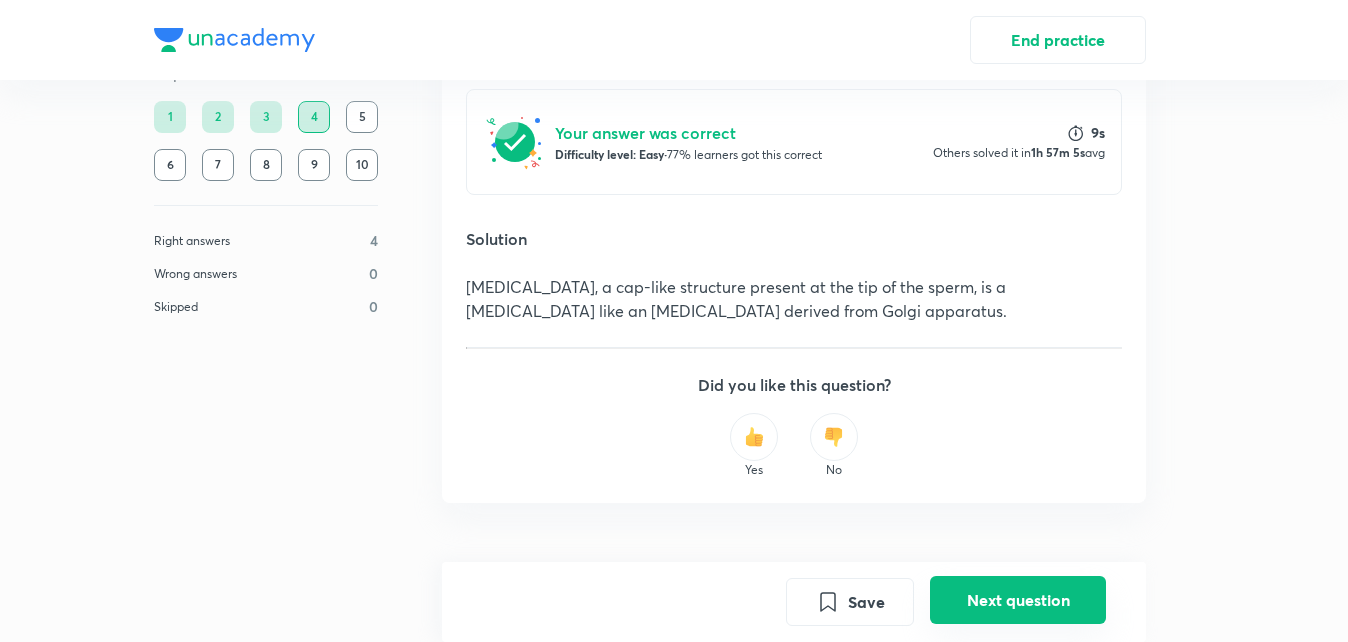 click on "Next question" at bounding box center (1018, 600) 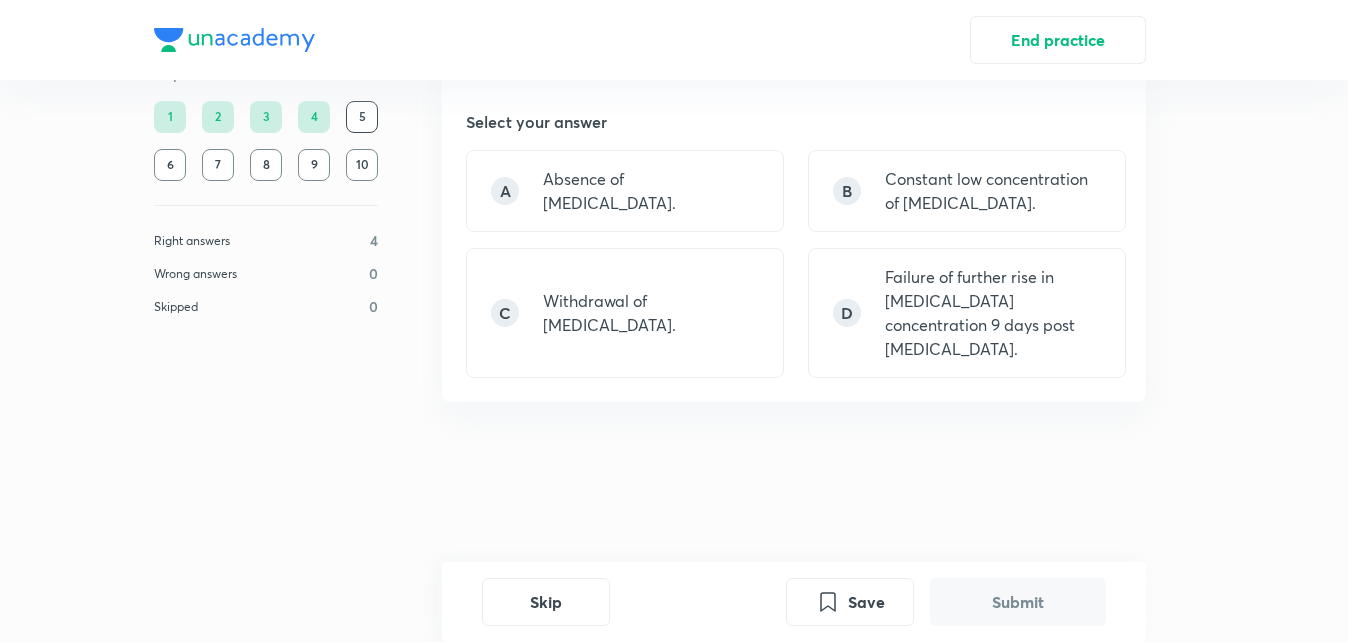scroll, scrollTop: 0, scrollLeft: 0, axis: both 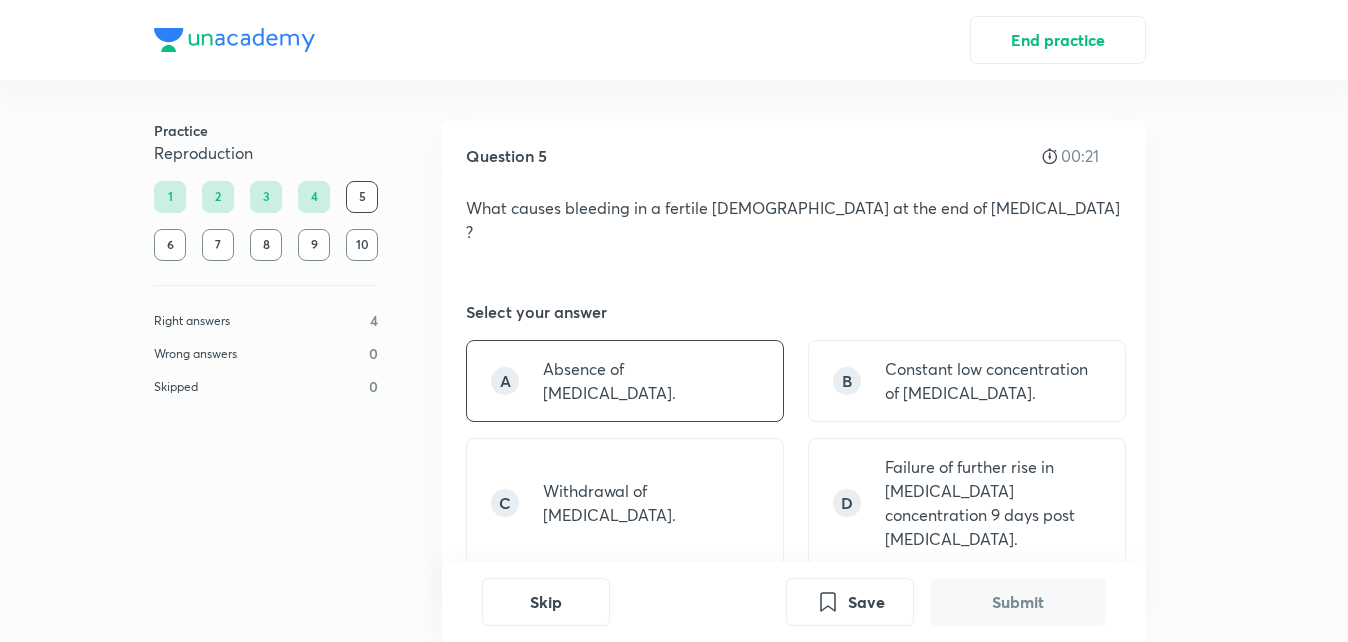 click on "A Absence of progesterone." at bounding box center [625, 381] 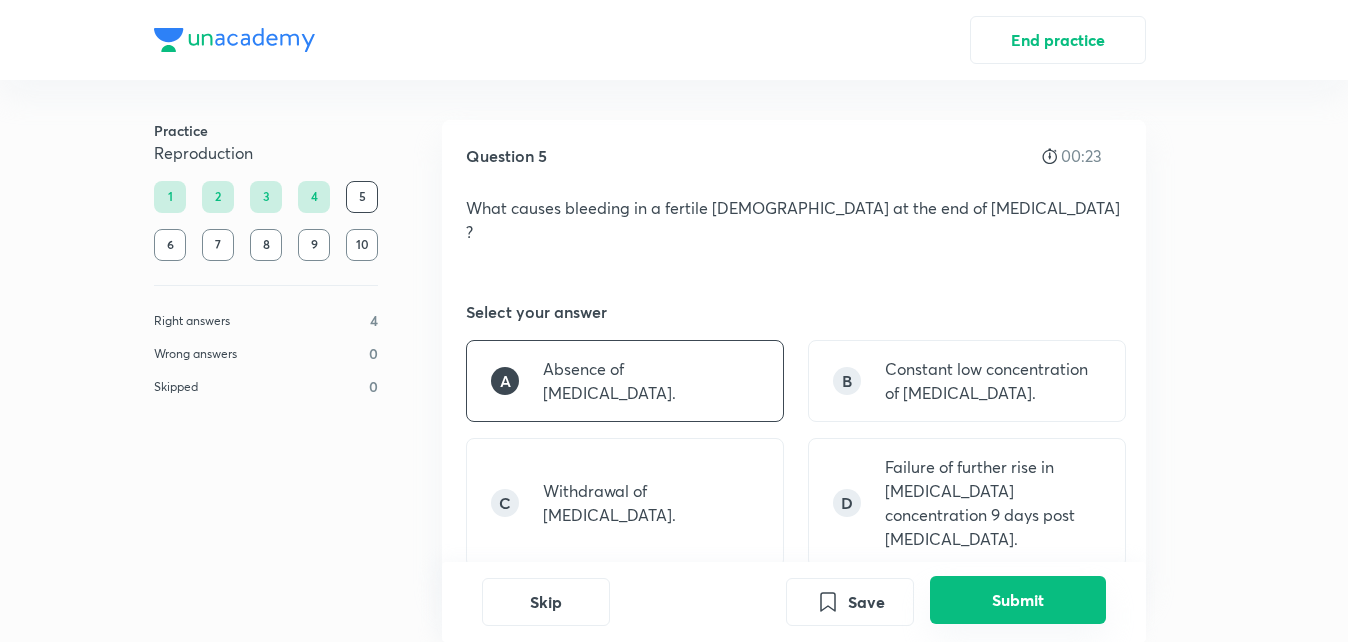 click on "Submit" at bounding box center (1018, 600) 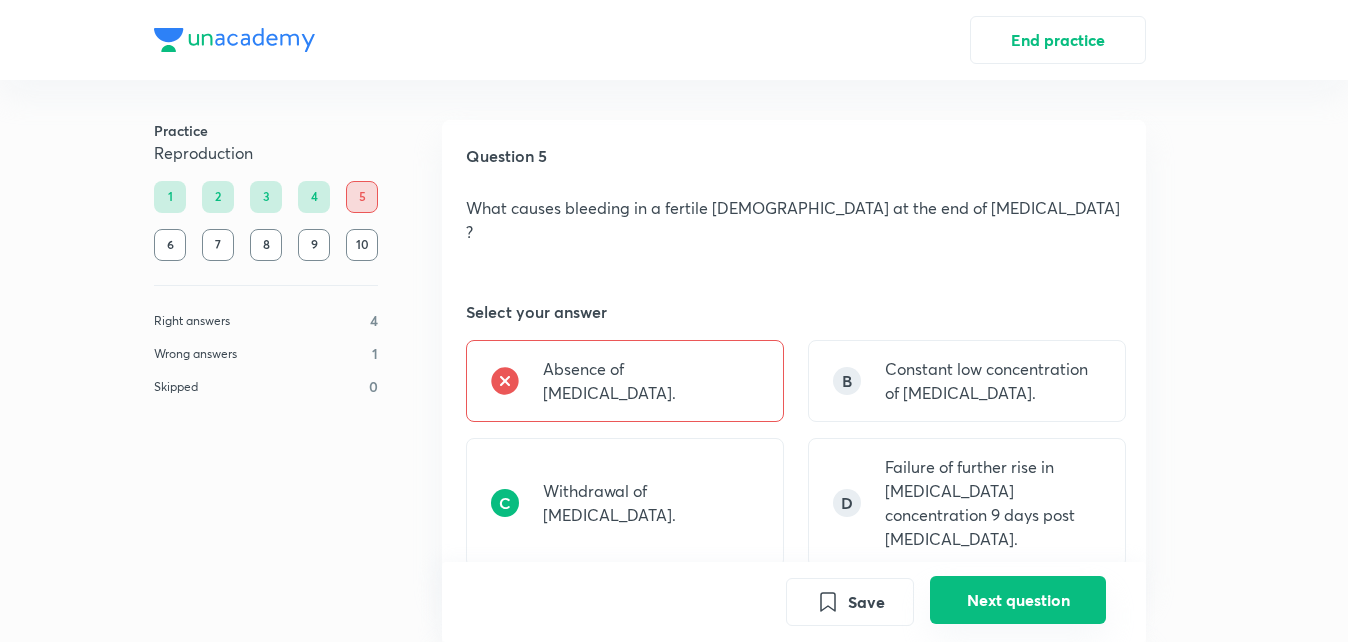 scroll, scrollTop: 584, scrollLeft: 0, axis: vertical 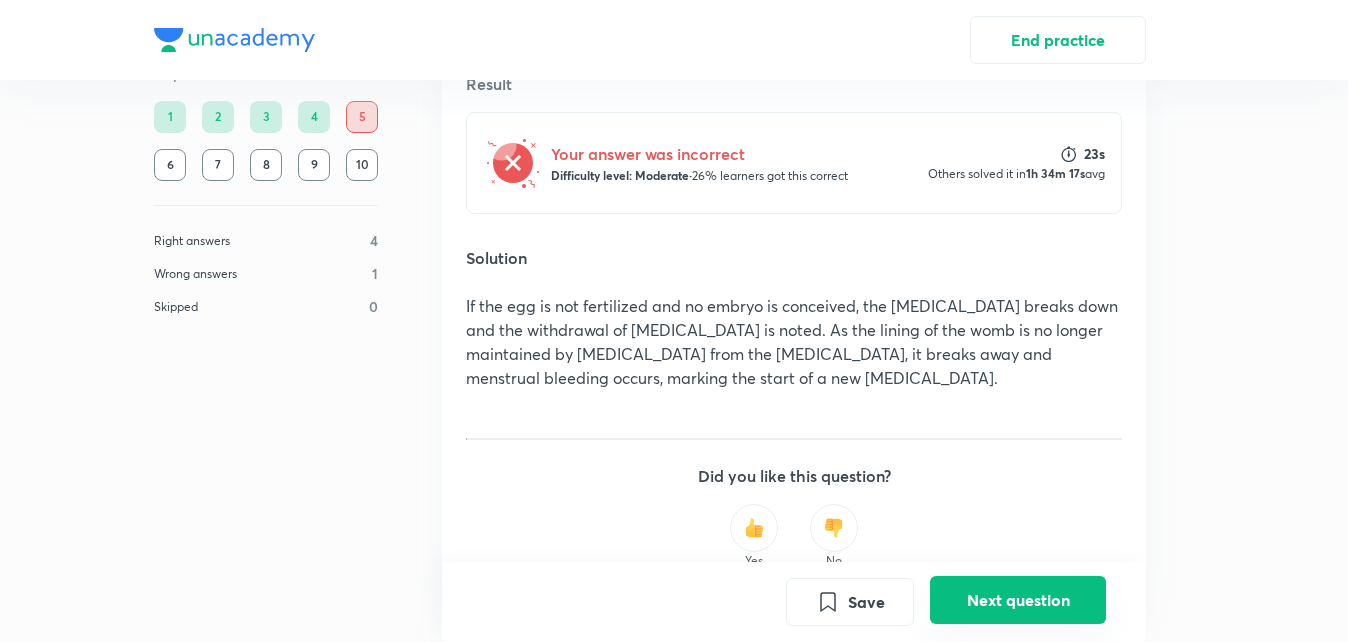 click on "Next question" at bounding box center [1018, 600] 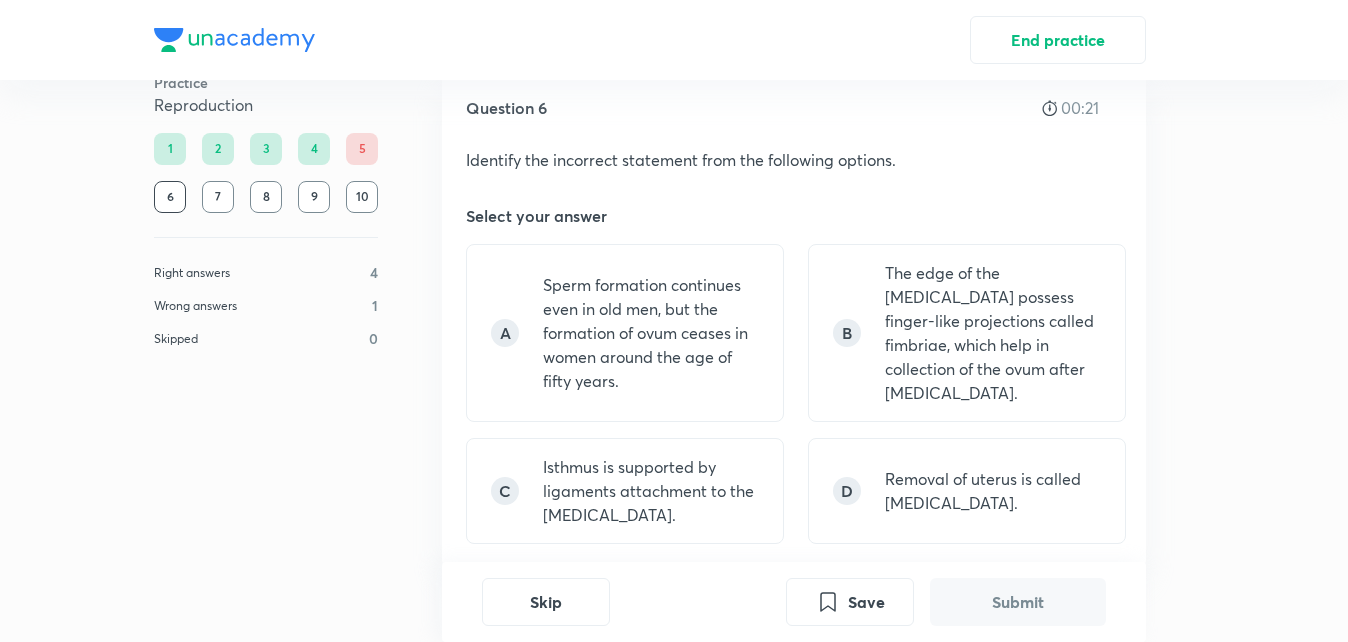 scroll, scrollTop: 55, scrollLeft: 0, axis: vertical 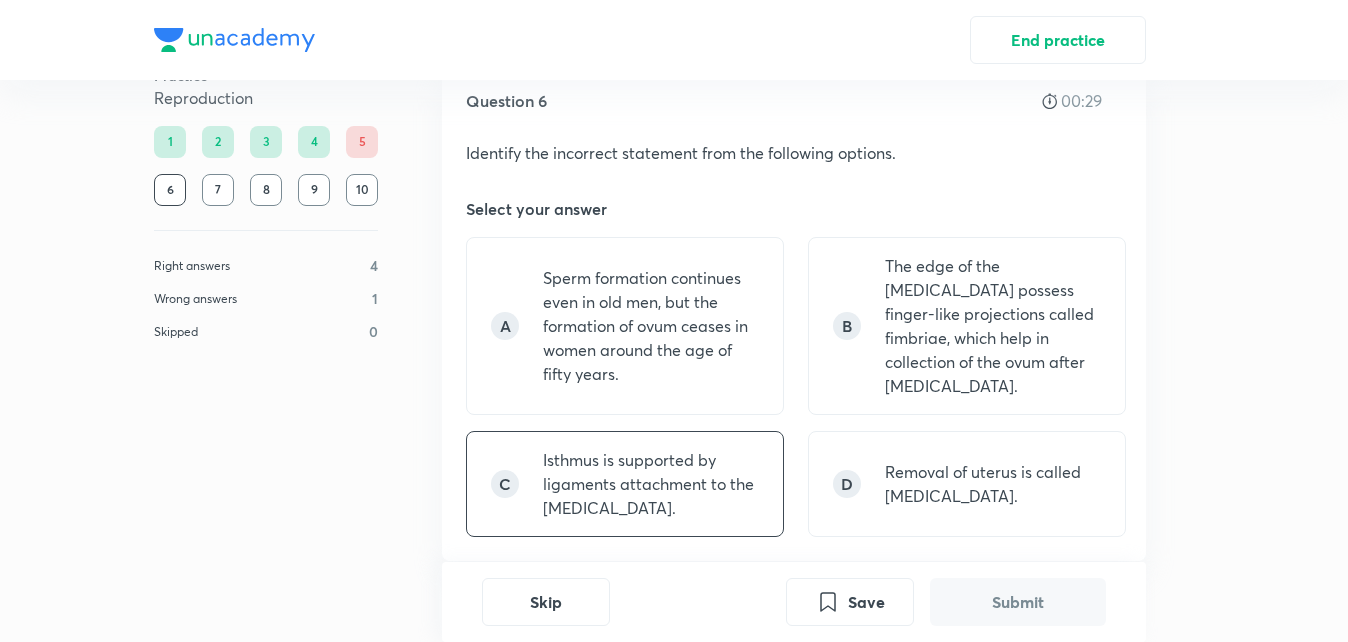 click on "Isthmus is supported by ligaments attachment to the abdominal wall." at bounding box center (651, 484) 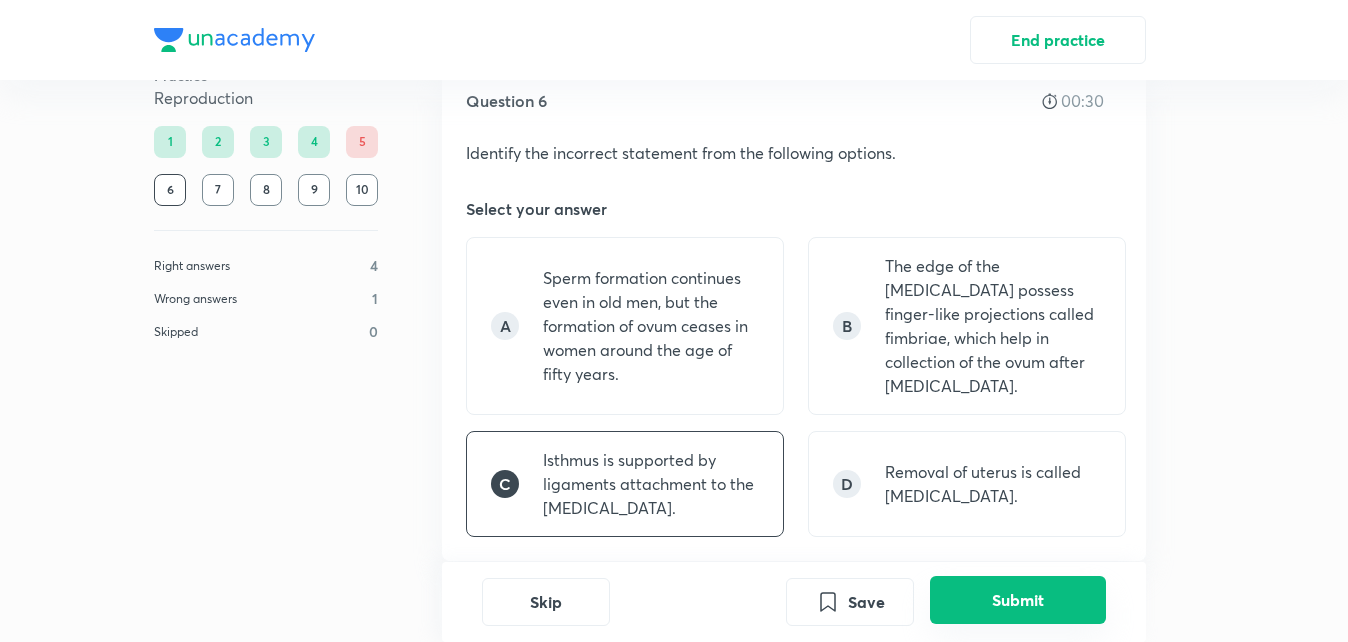 click on "Submit" at bounding box center [1018, 600] 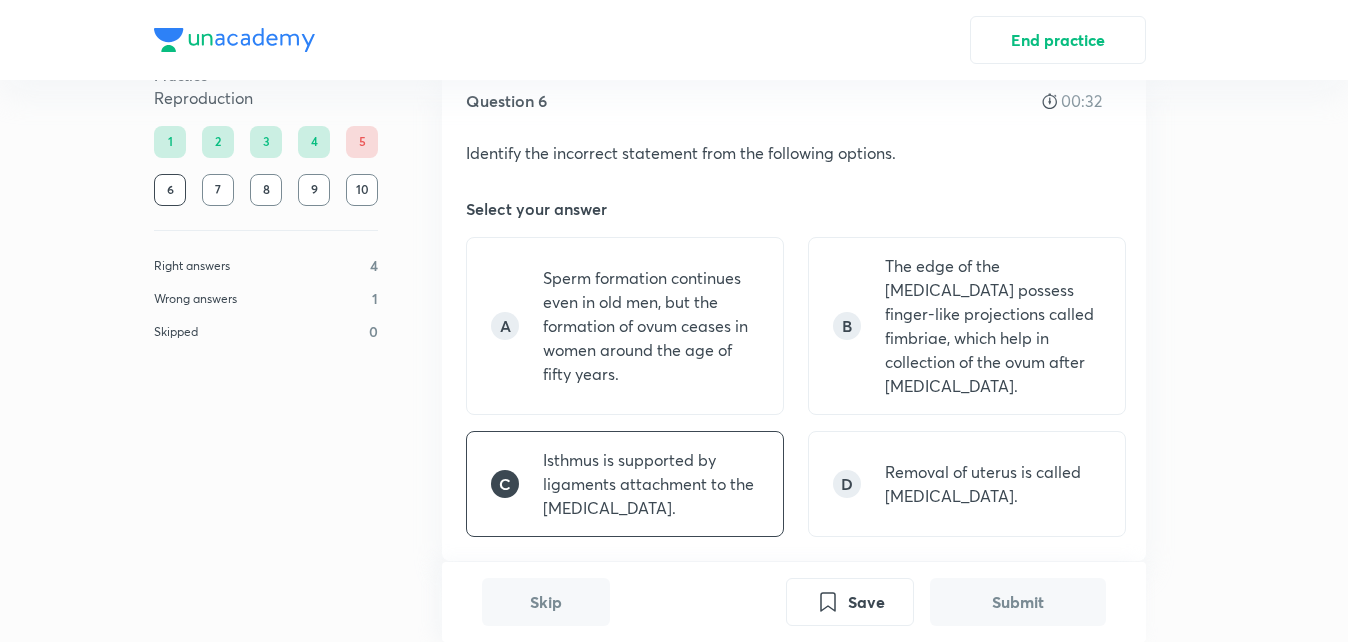 scroll, scrollTop: 631, scrollLeft: 0, axis: vertical 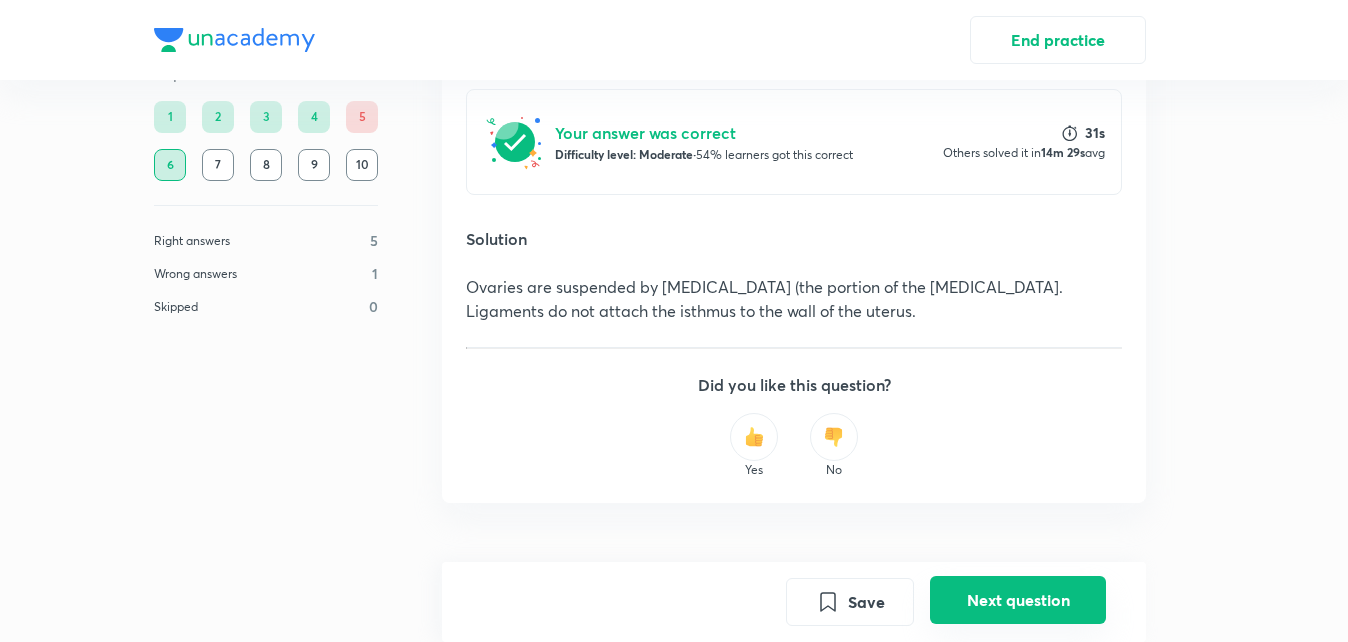 click on "Next question" at bounding box center (1018, 600) 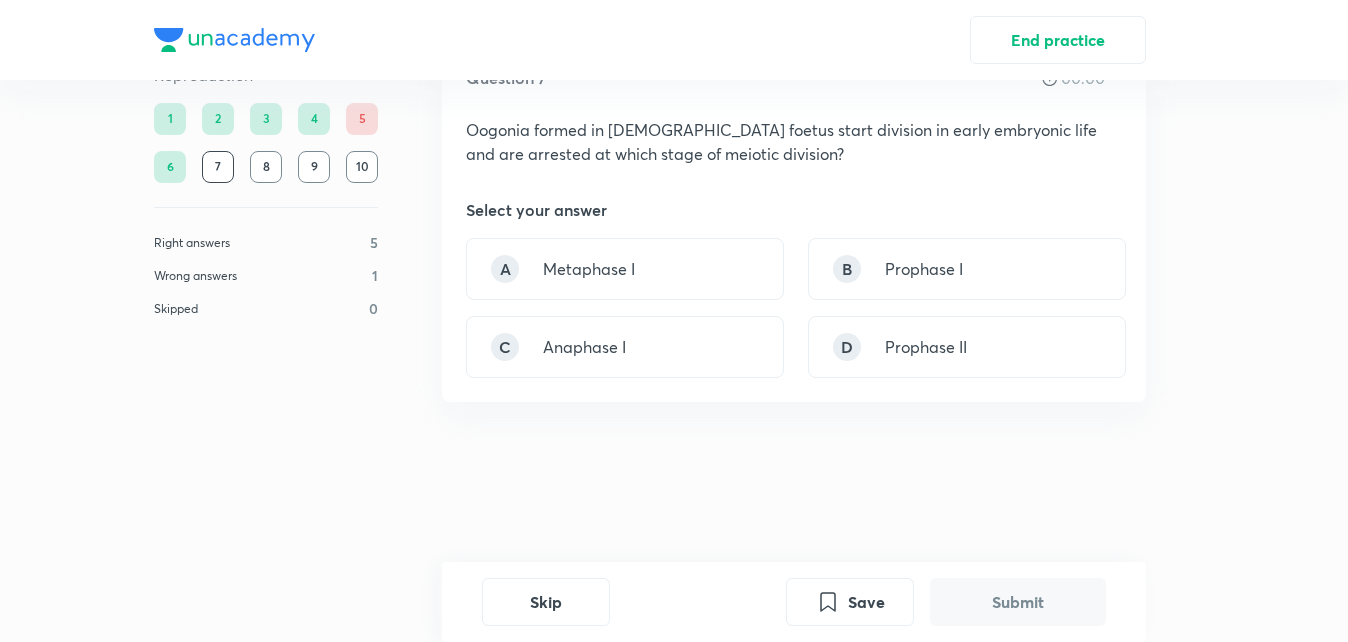scroll, scrollTop: 0, scrollLeft: 0, axis: both 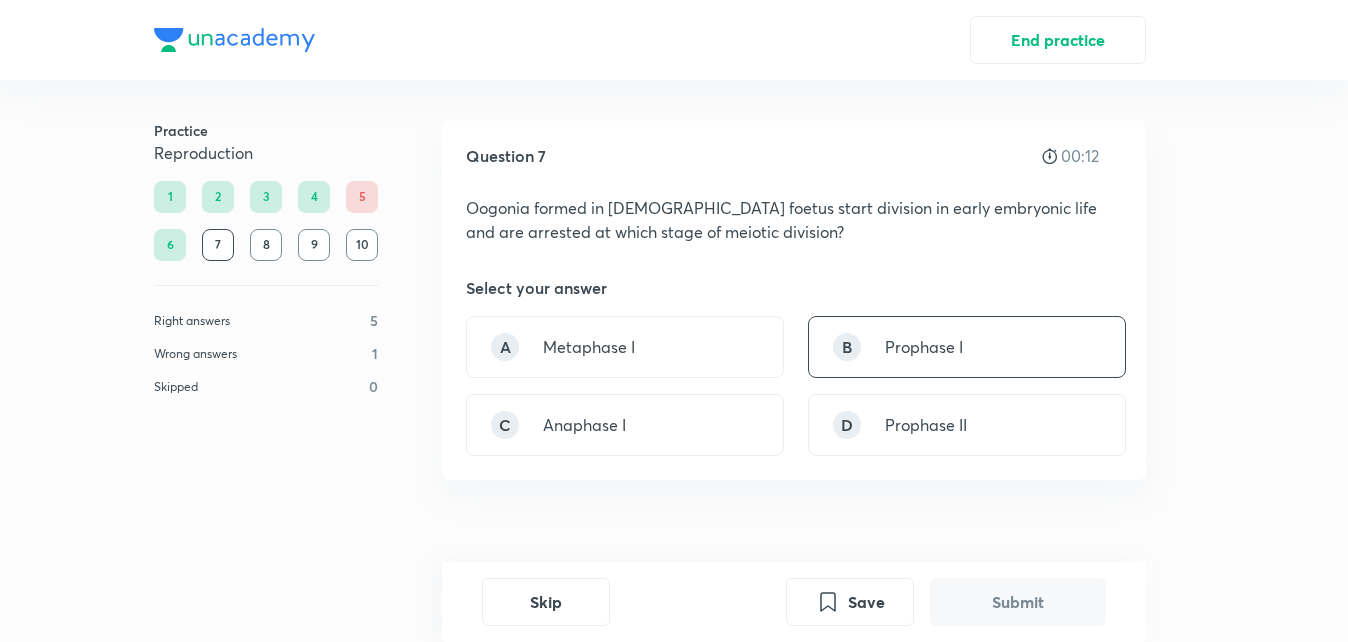 click on "B Prophase I" at bounding box center (967, 347) 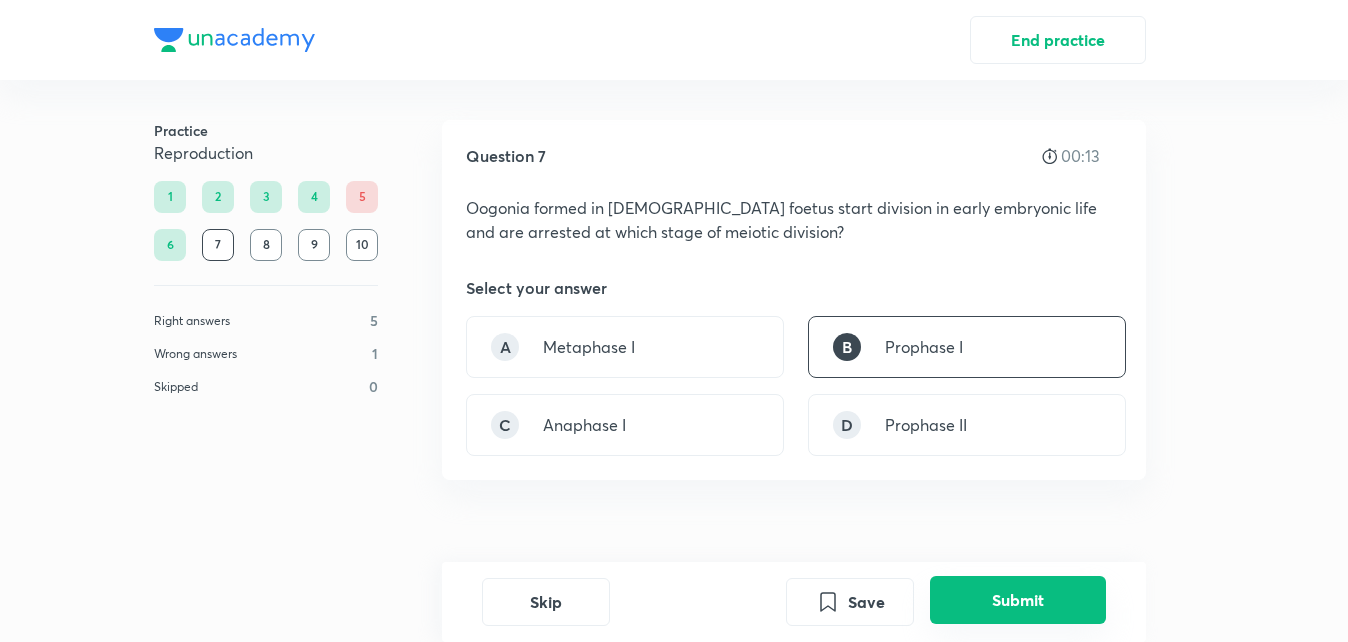 click on "Submit" at bounding box center [1018, 600] 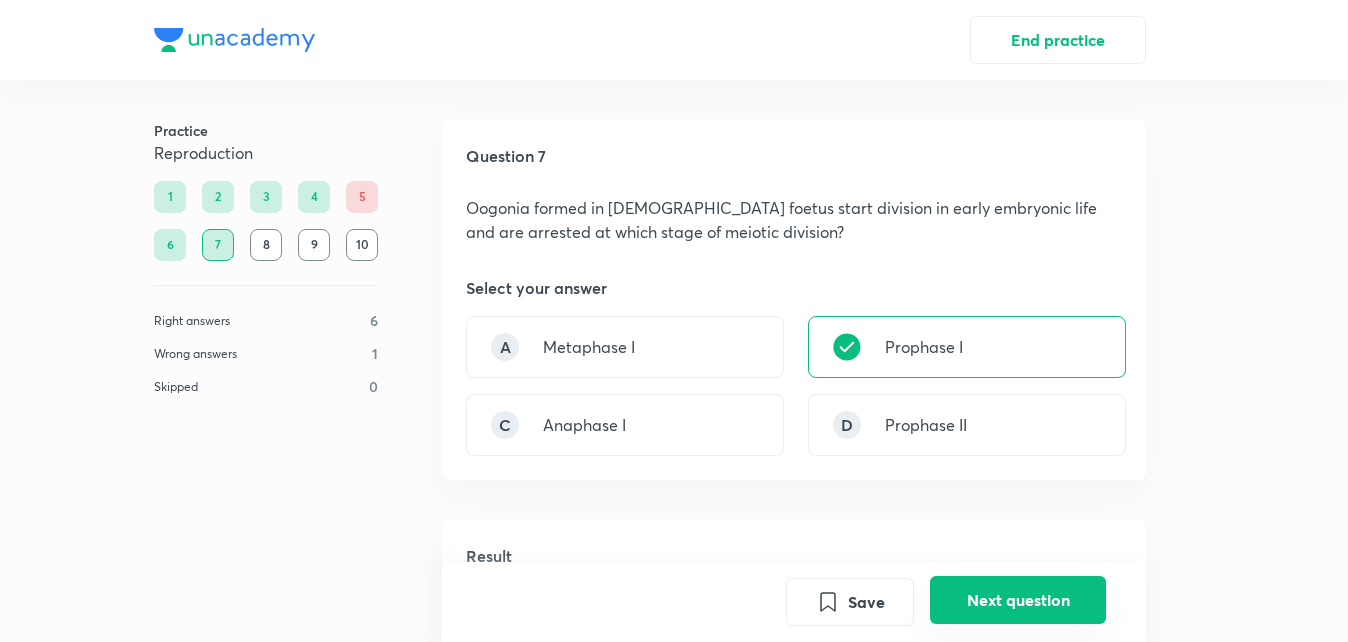scroll, scrollTop: 519, scrollLeft: 0, axis: vertical 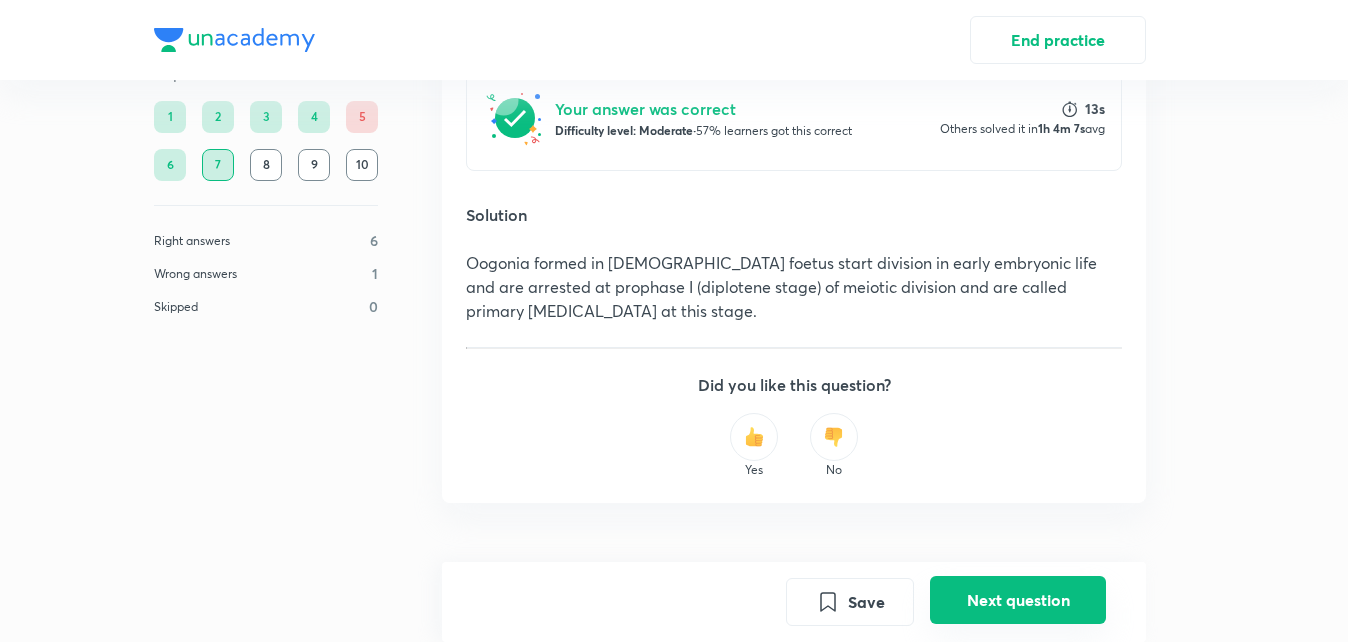 click on "Next question" at bounding box center (1018, 600) 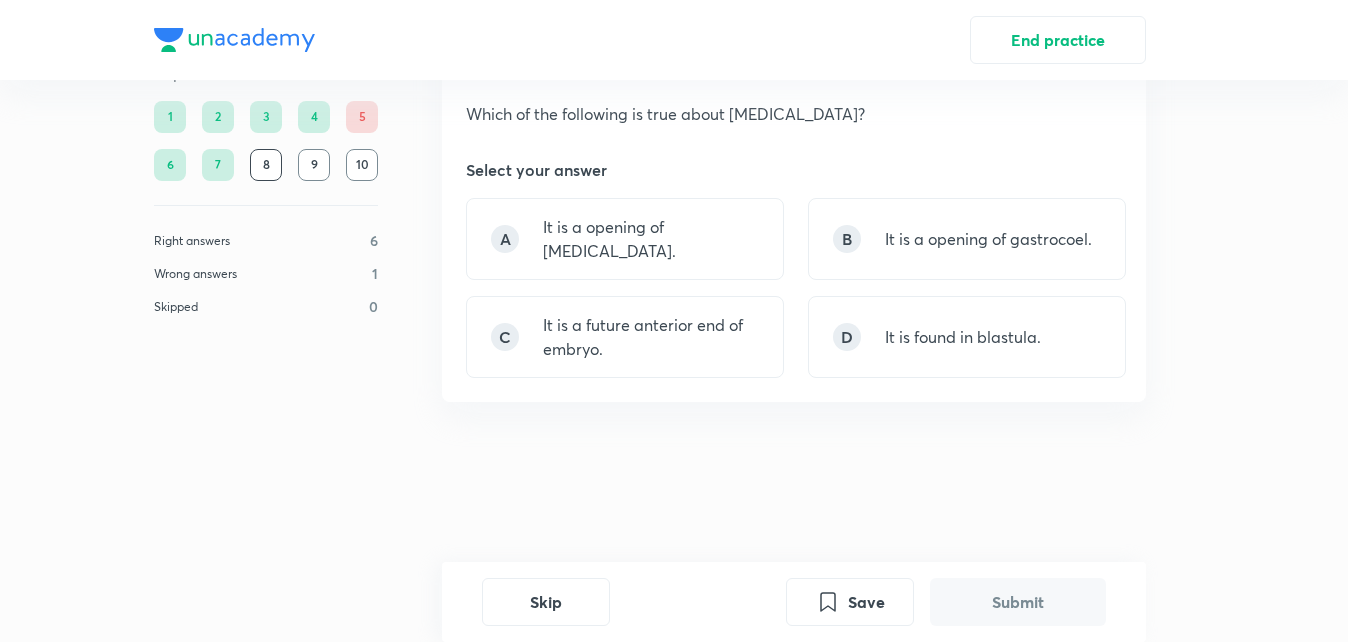 scroll, scrollTop: 0, scrollLeft: 0, axis: both 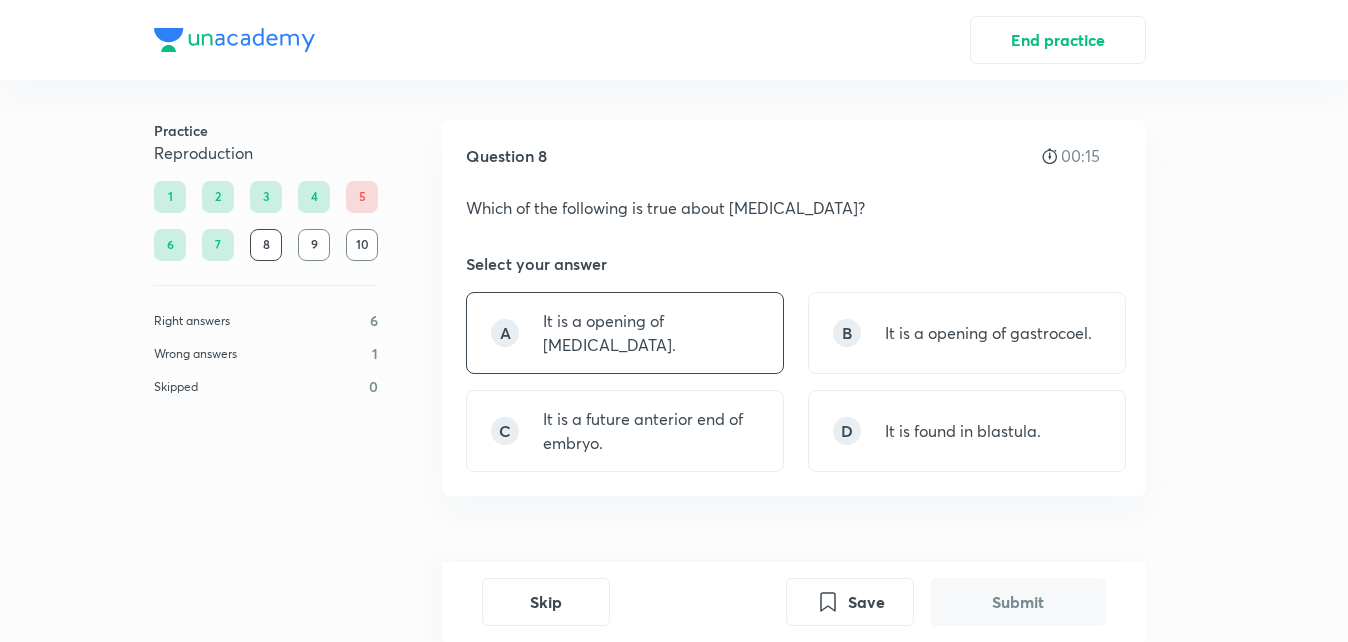 click on "It is a opening of neural tube." at bounding box center (651, 333) 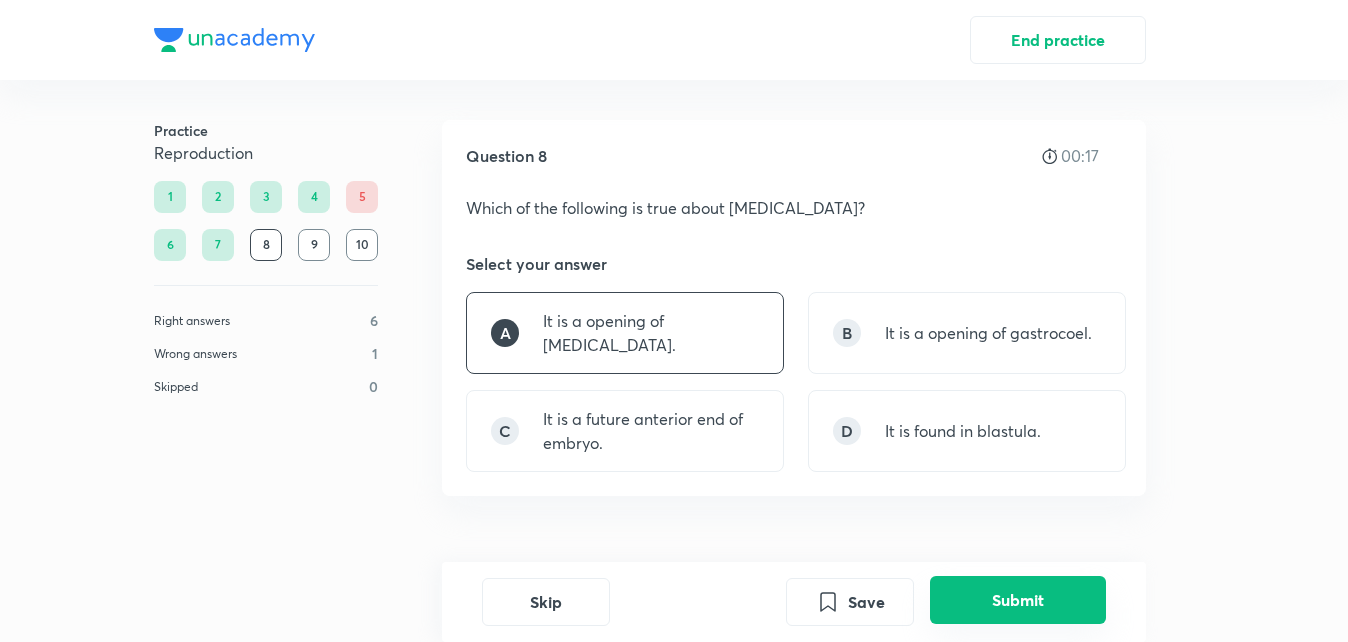 click on "Submit" at bounding box center [1018, 600] 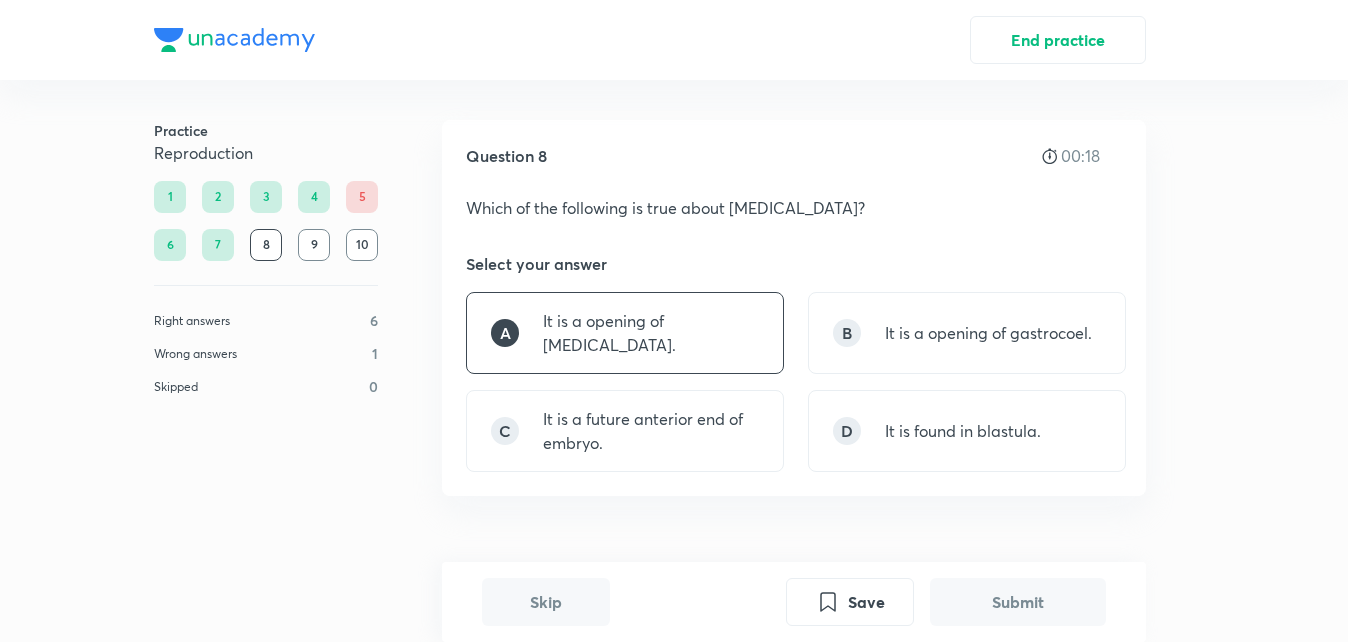scroll, scrollTop: 516, scrollLeft: 0, axis: vertical 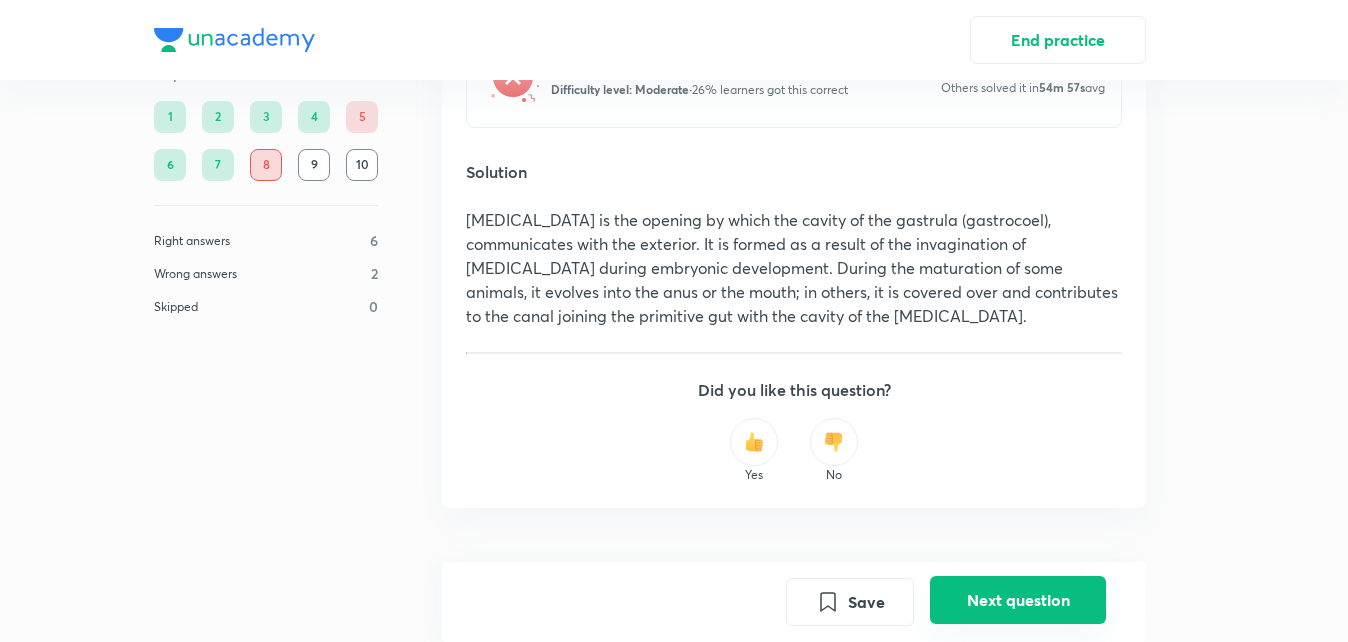 click on "Next question" at bounding box center [1018, 600] 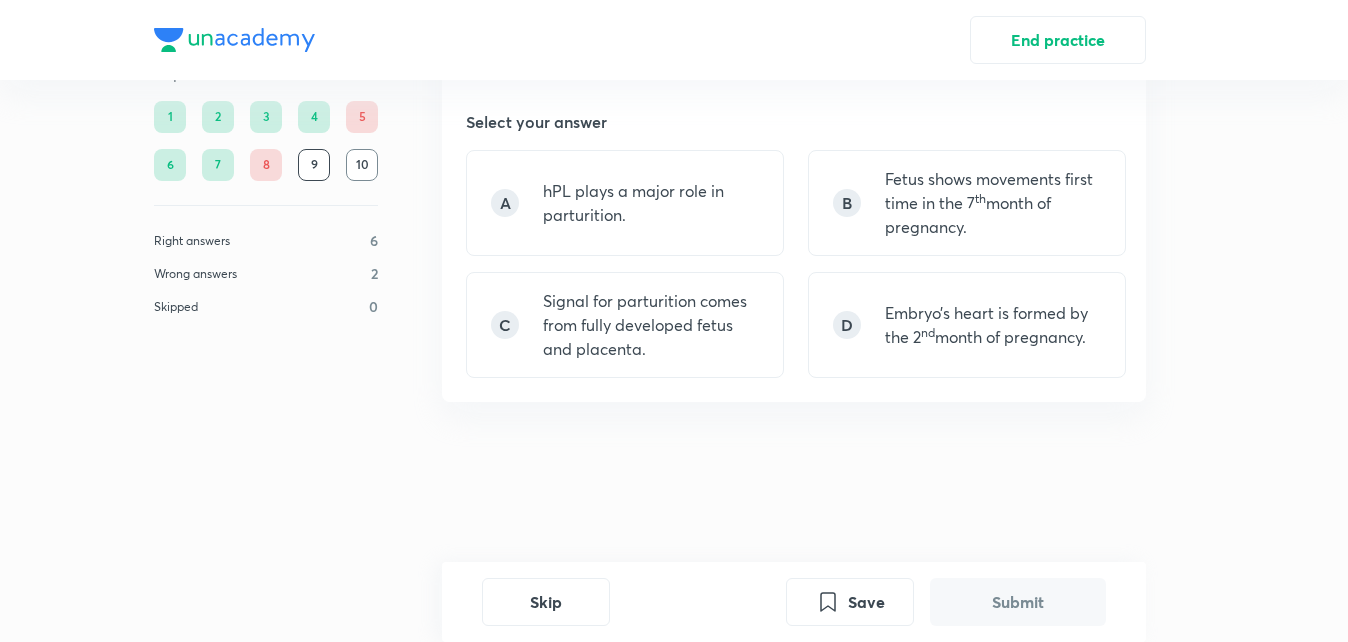 scroll, scrollTop: 0, scrollLeft: 0, axis: both 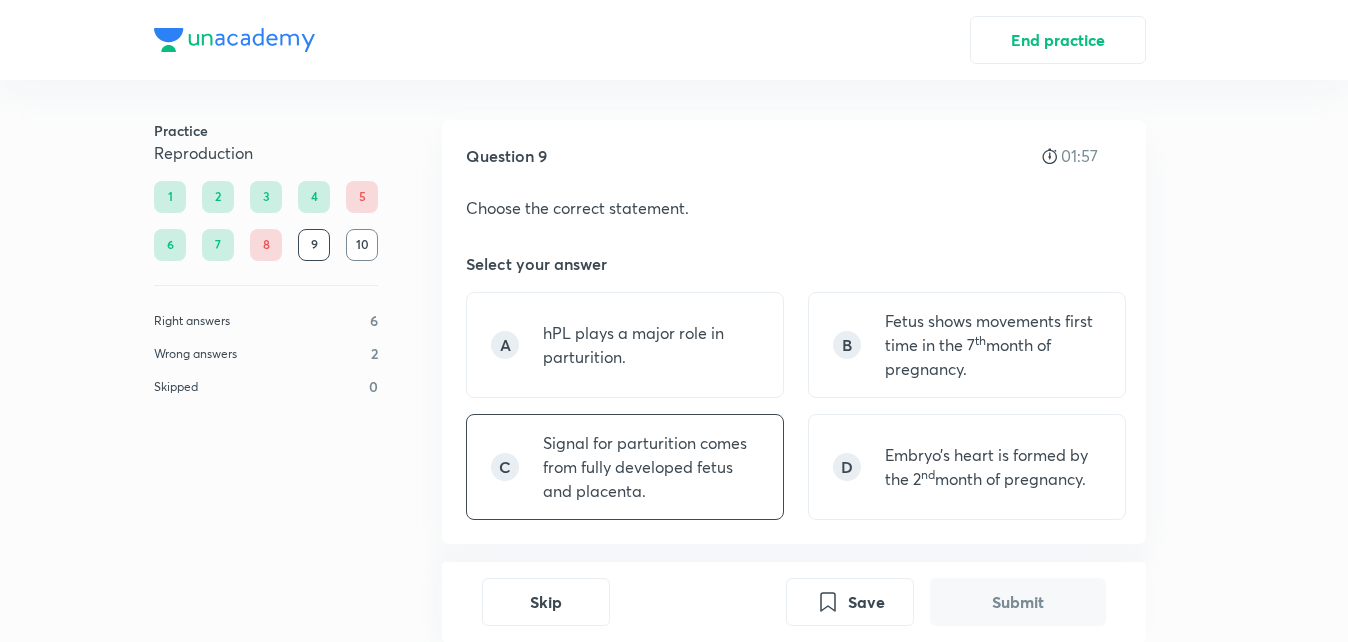 click on "Signal for parturition comes from fully developed fetus and placenta." at bounding box center [651, 467] 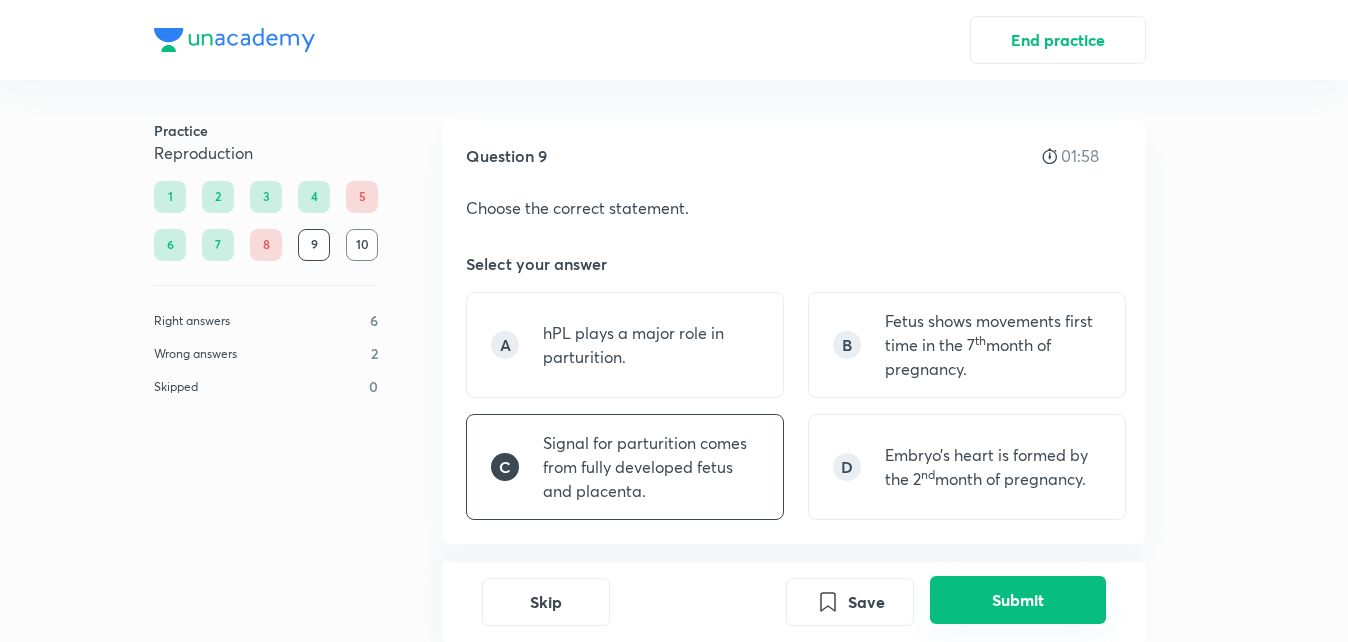 click on "Submit" at bounding box center (1018, 600) 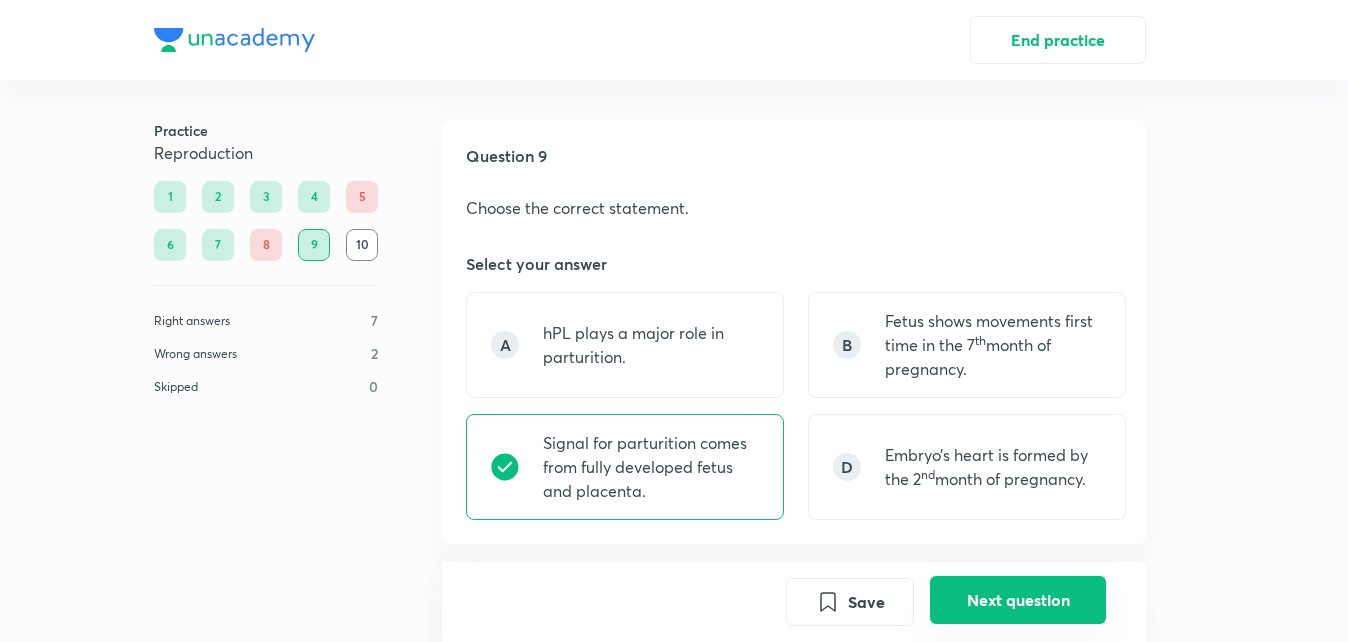 scroll, scrollTop: 584, scrollLeft: 0, axis: vertical 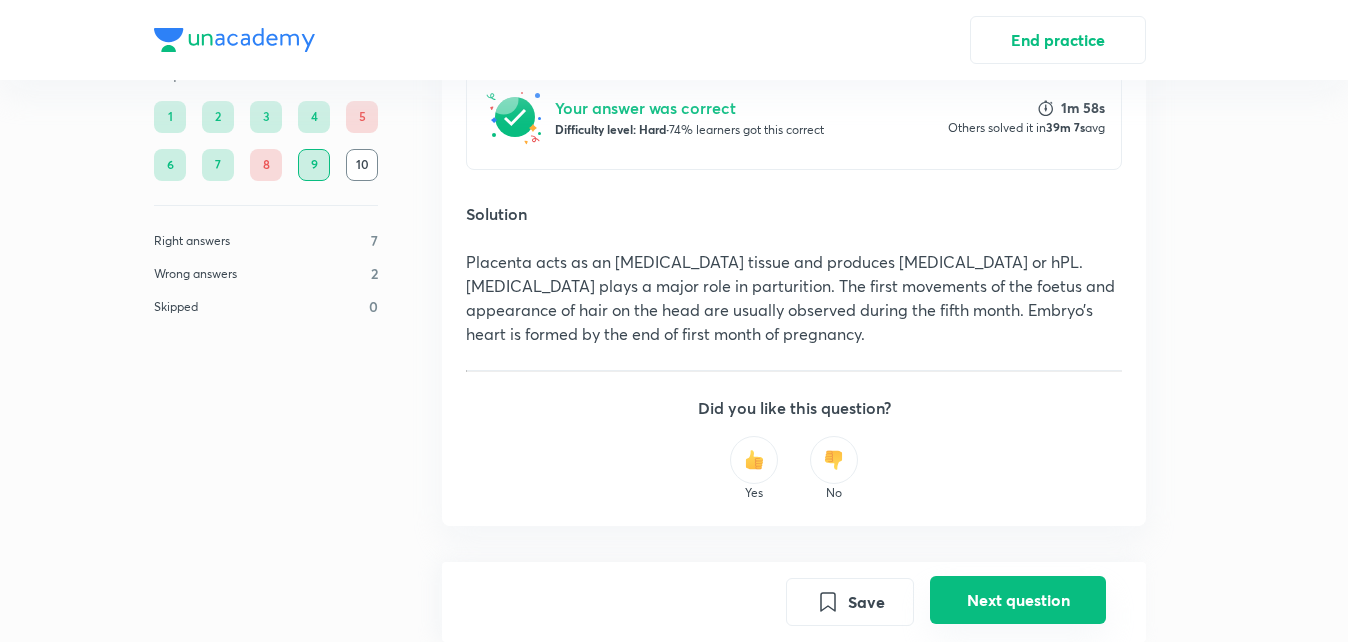 click on "Next question" at bounding box center [1018, 600] 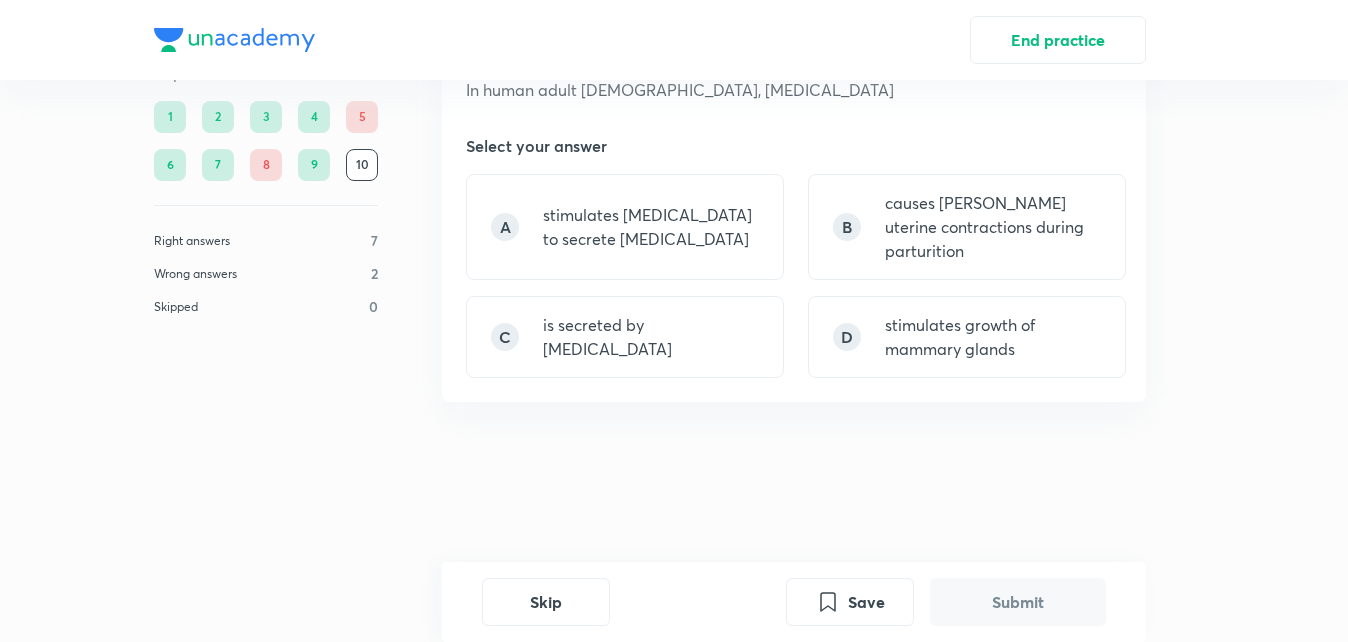 scroll, scrollTop: 0, scrollLeft: 0, axis: both 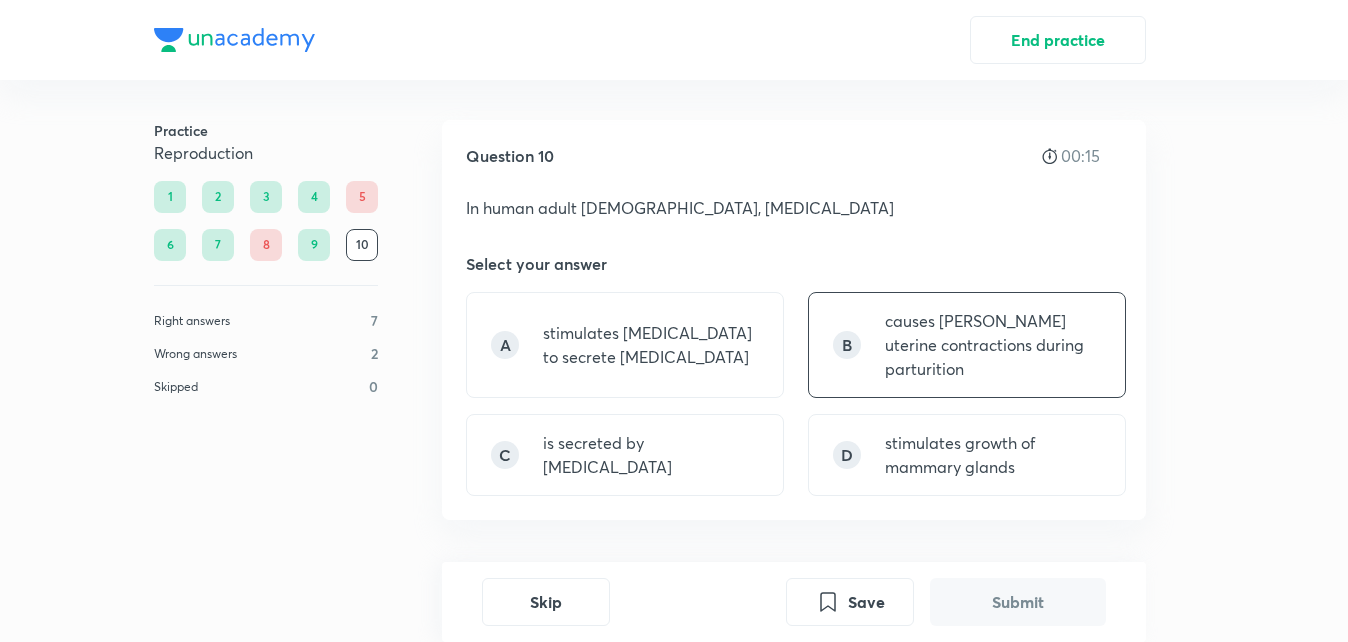 click on "causes strong uterine contractions during parturition" at bounding box center (993, 345) 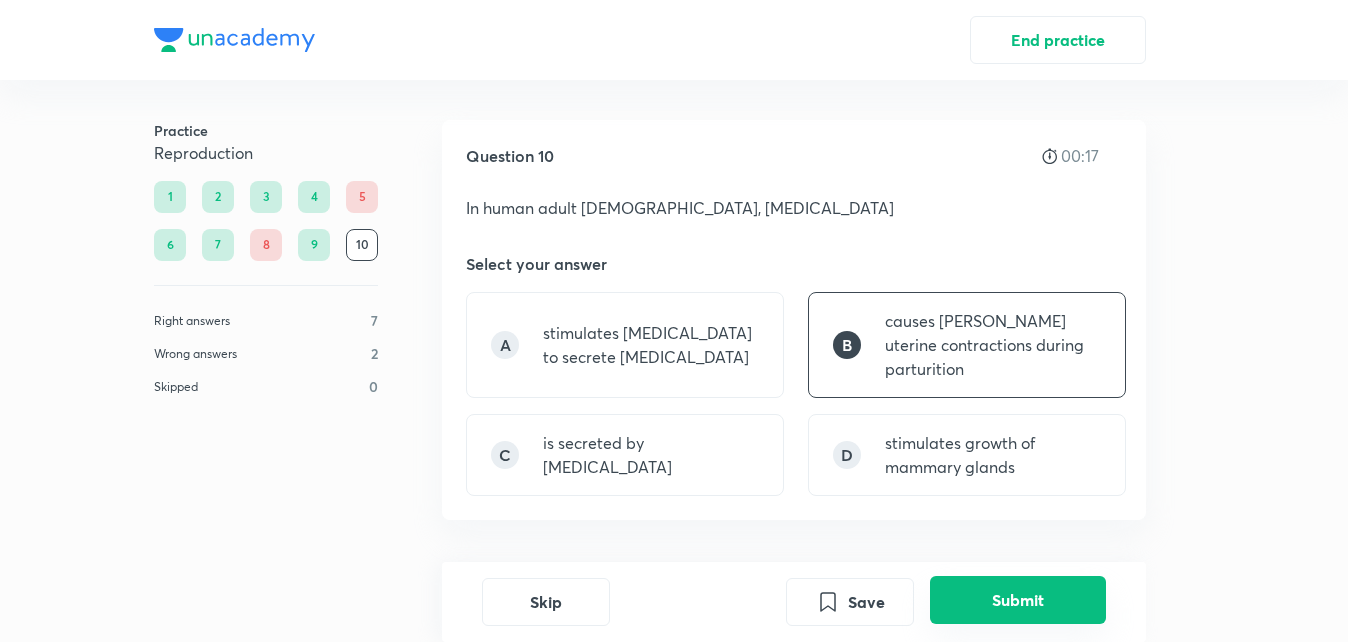 click on "Submit" at bounding box center (1018, 600) 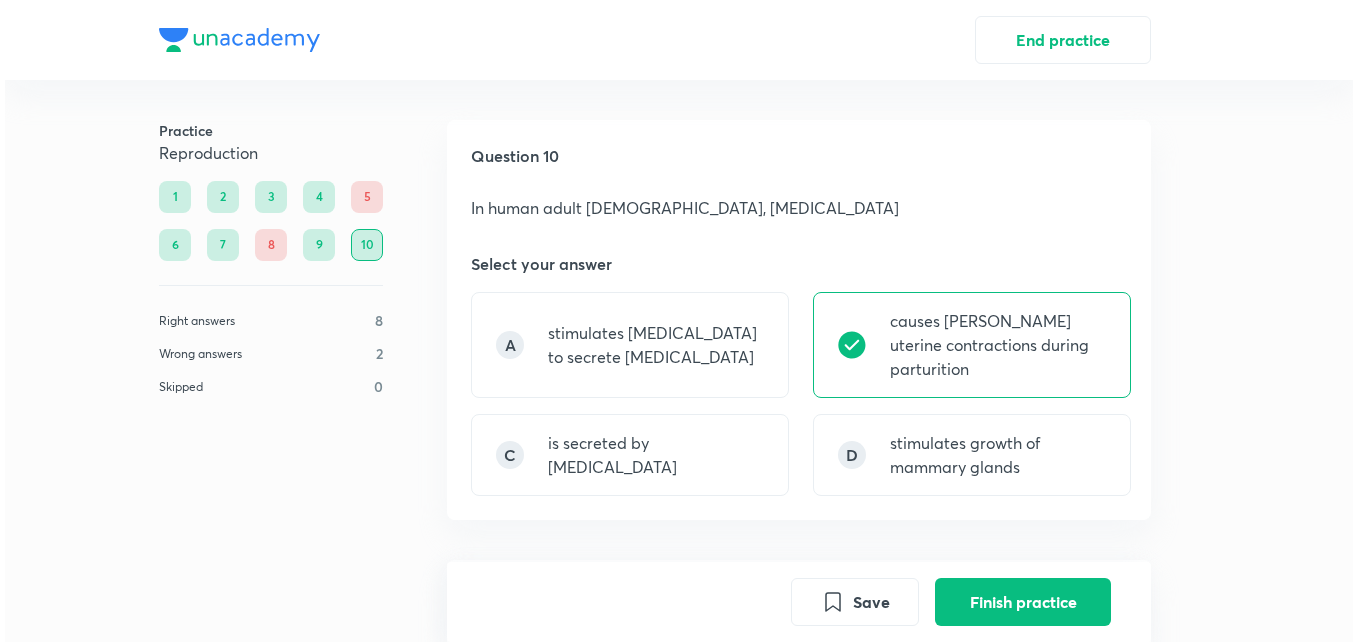 scroll, scrollTop: 560, scrollLeft: 0, axis: vertical 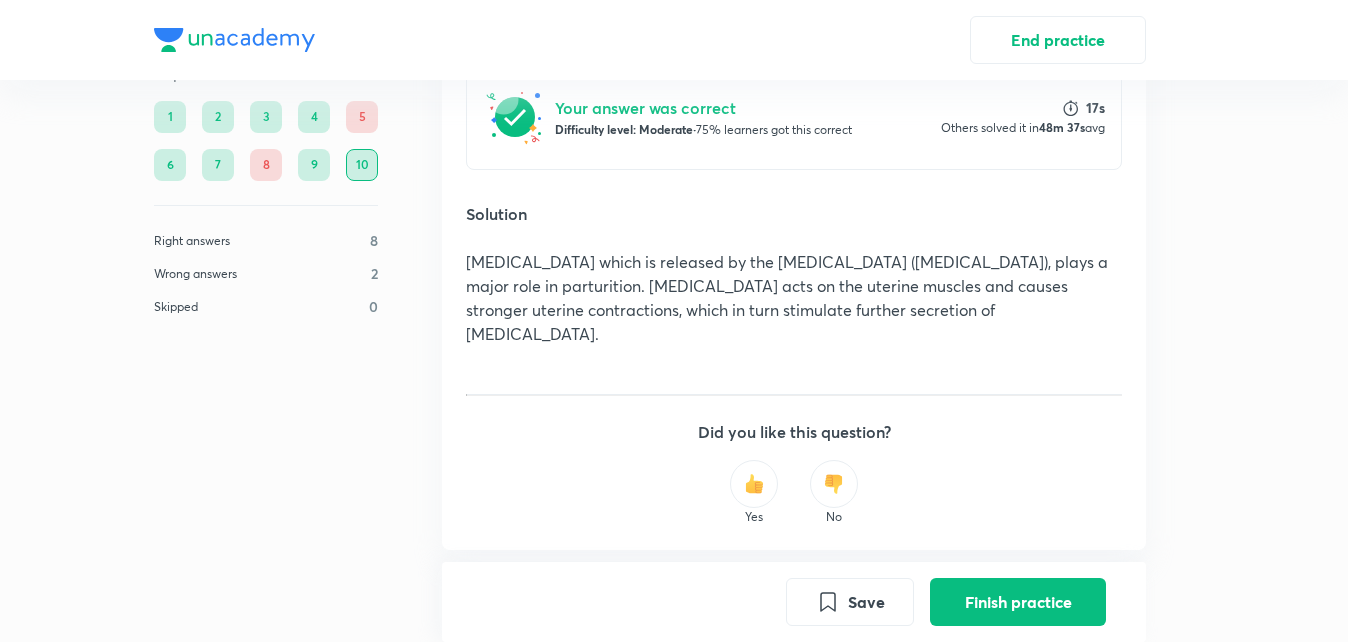 click on "Finish practice" at bounding box center [1018, 602] 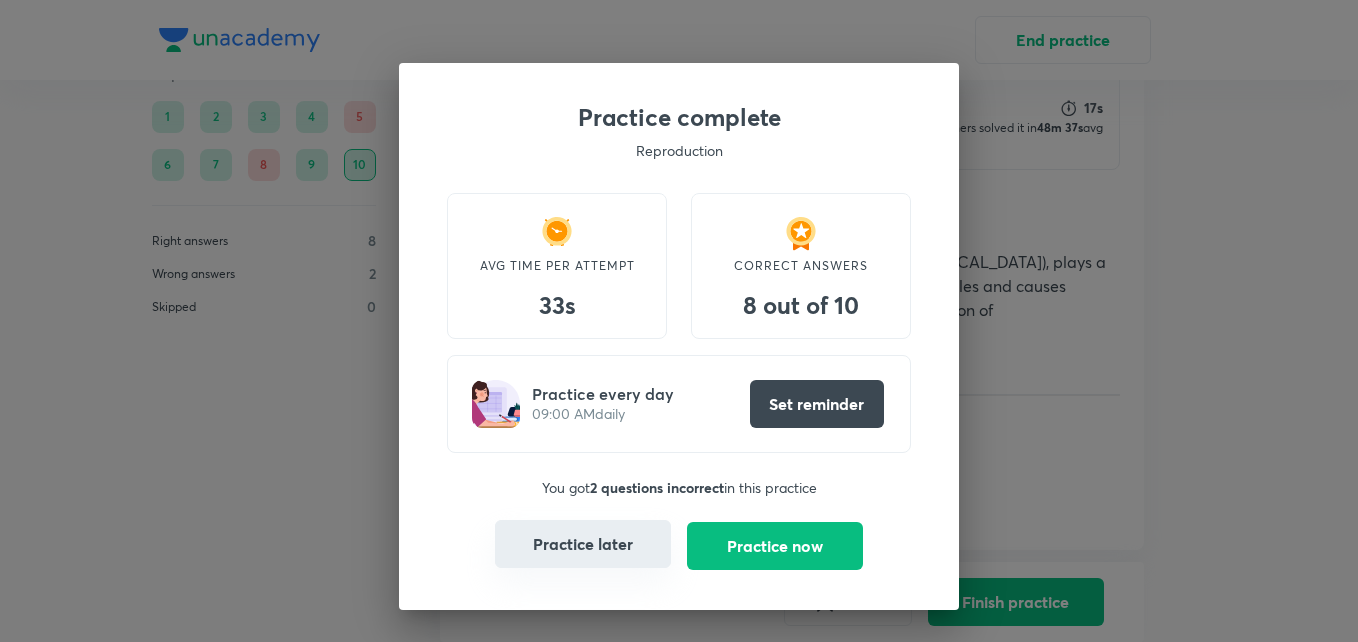 click on "Practice later" at bounding box center [583, 544] 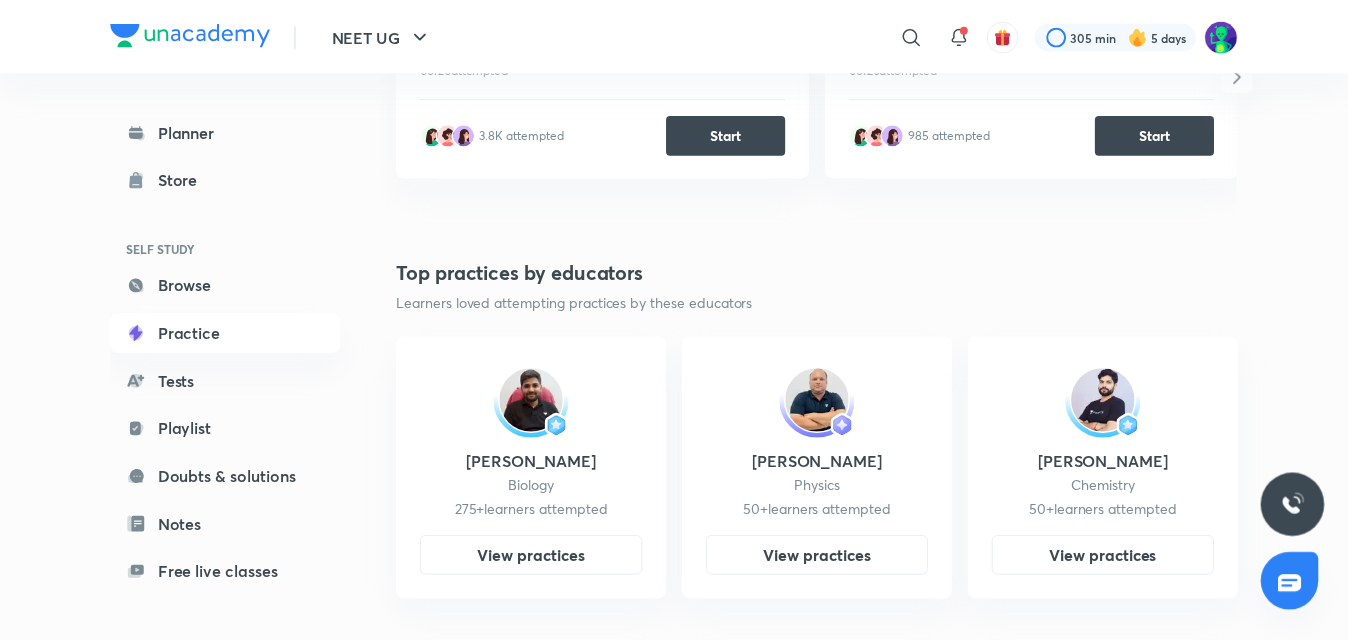 scroll, scrollTop: 0, scrollLeft: 0, axis: both 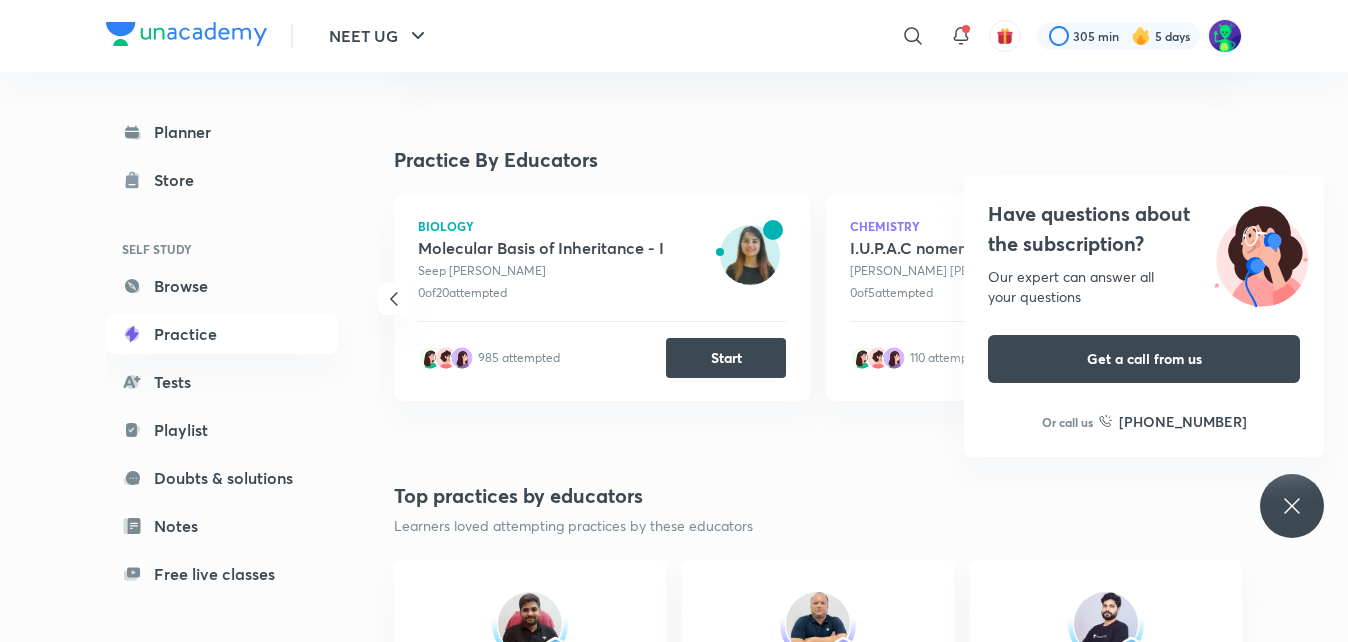 click 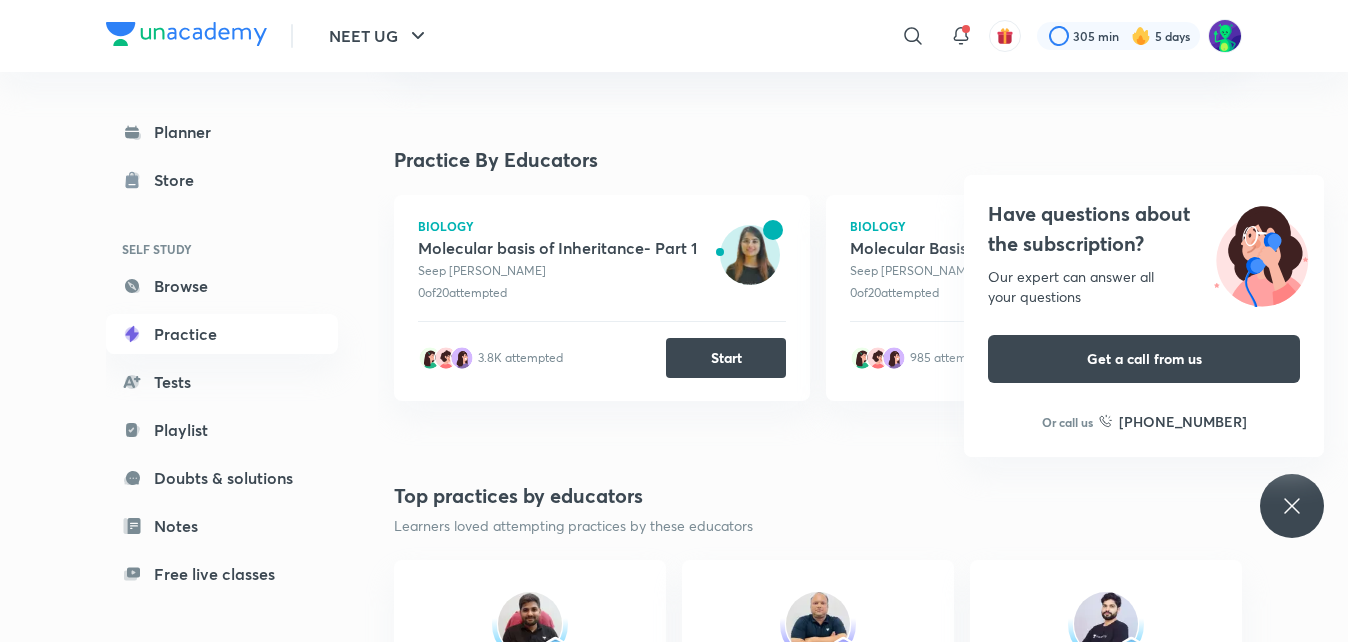 click on "Have questions about the subscription? Our expert can answer all your questions Get a call from us Or call us +91 8585858585" at bounding box center [1292, 506] 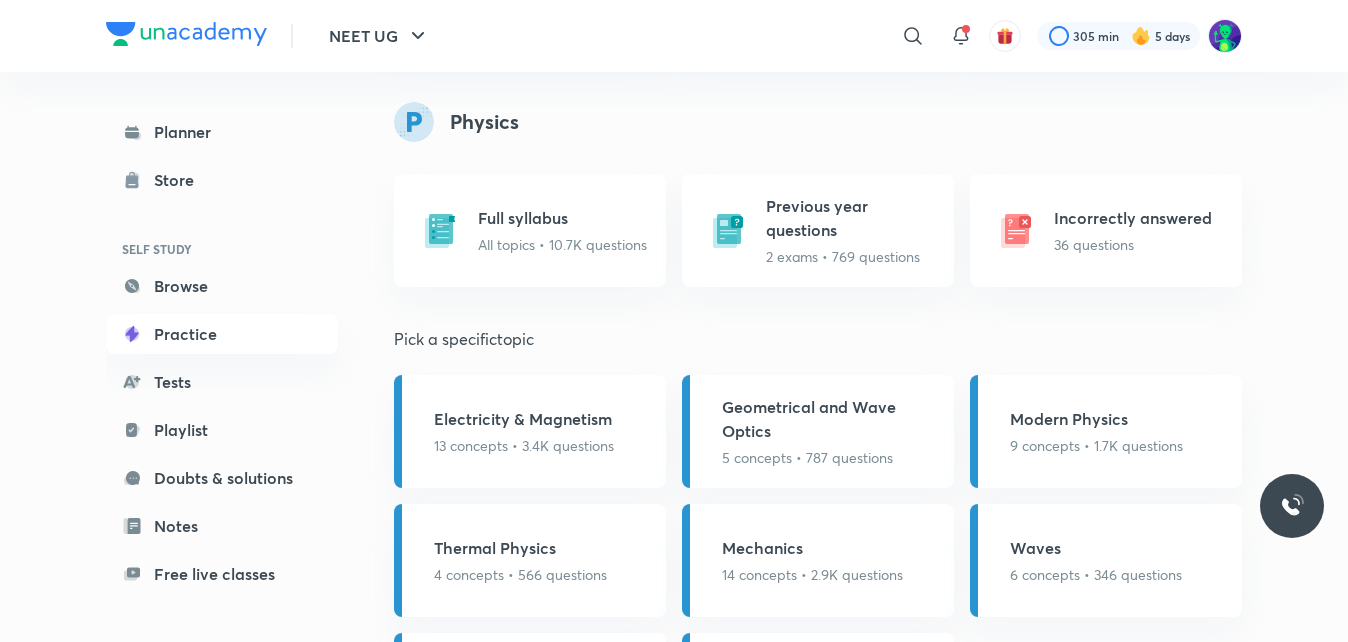 scroll, scrollTop: 2681, scrollLeft: 0, axis: vertical 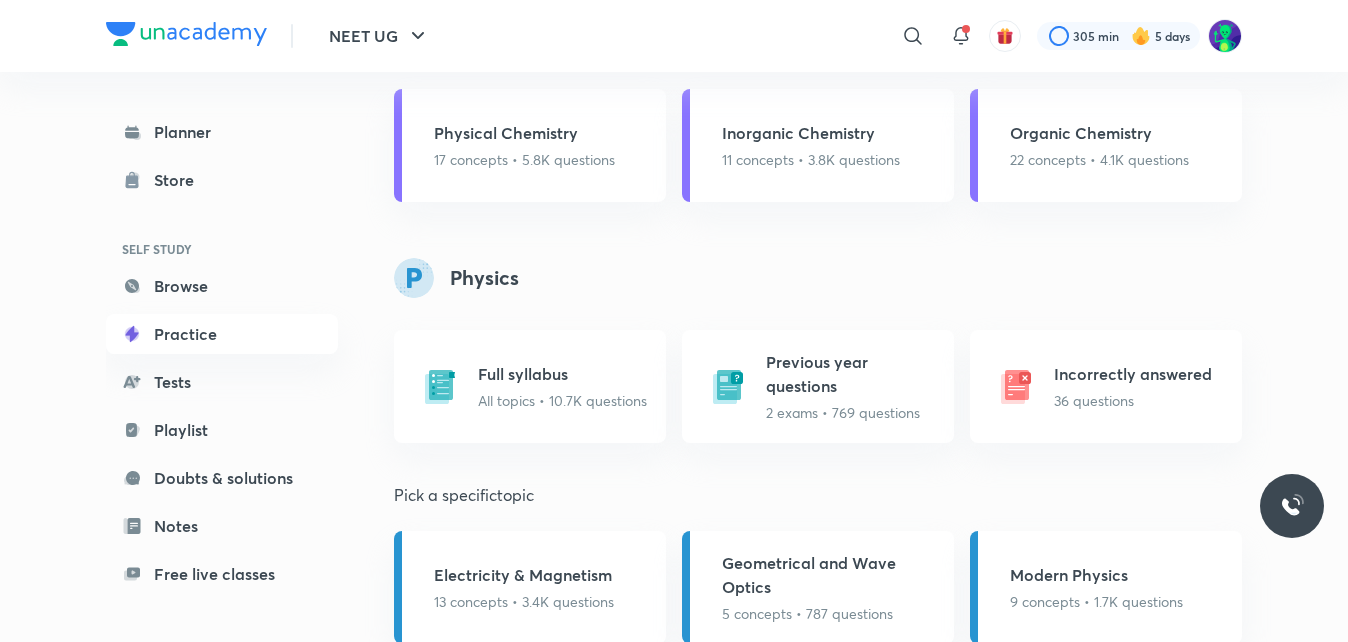 click on "Physics" at bounding box center [484, 278] 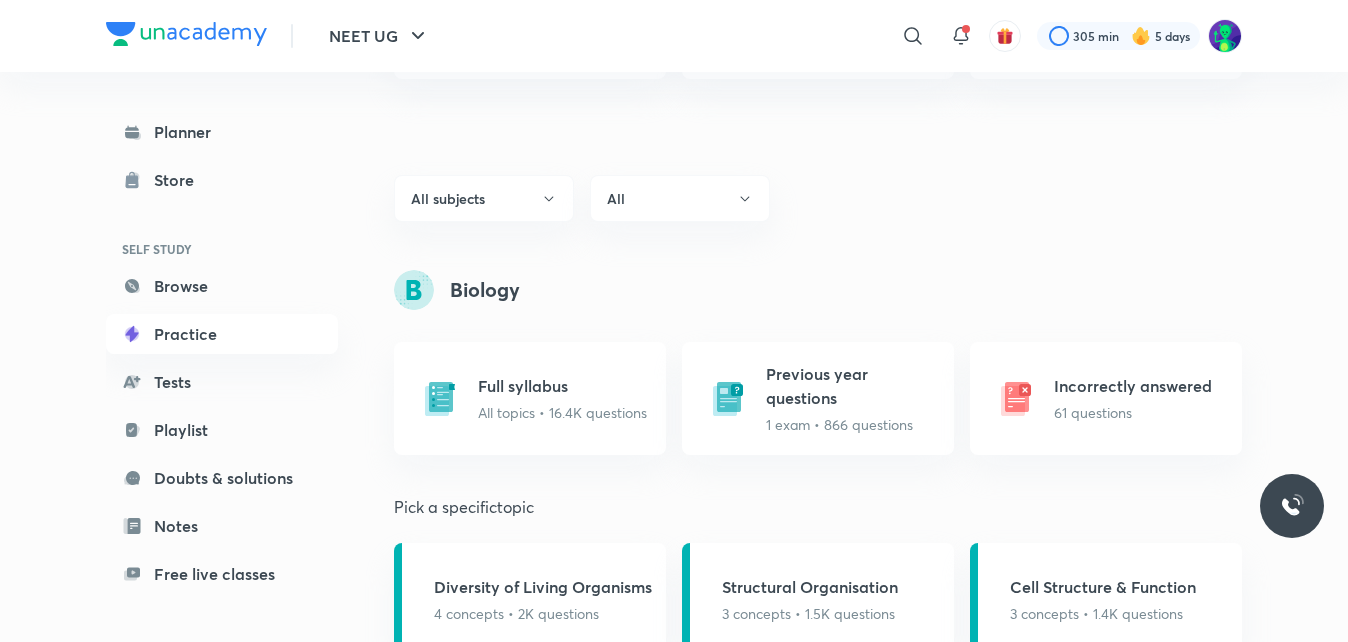 scroll, scrollTop: 1092, scrollLeft: 0, axis: vertical 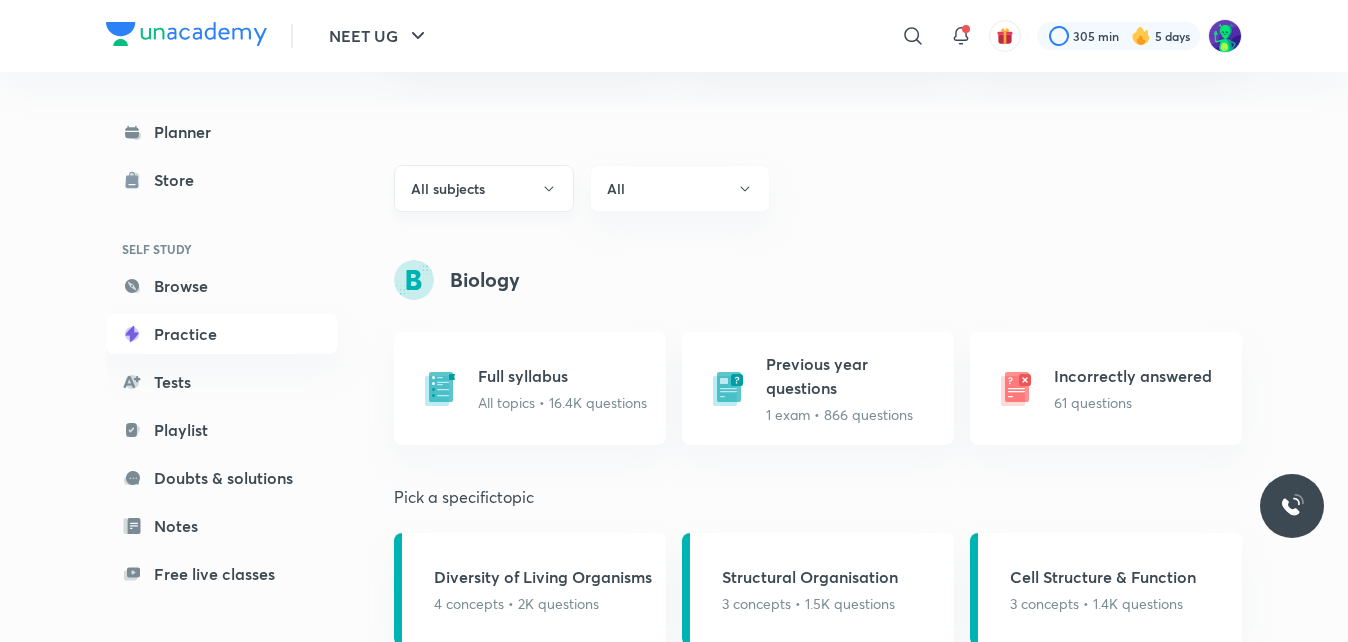 click 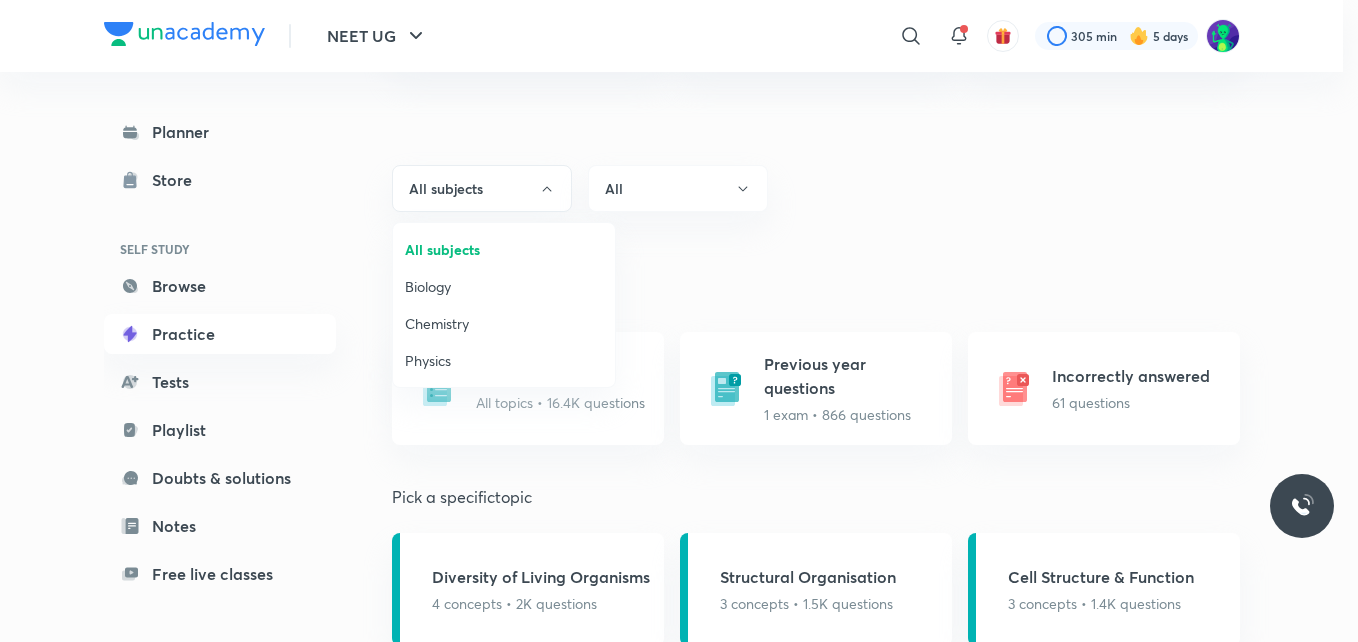 click at bounding box center (679, 321) 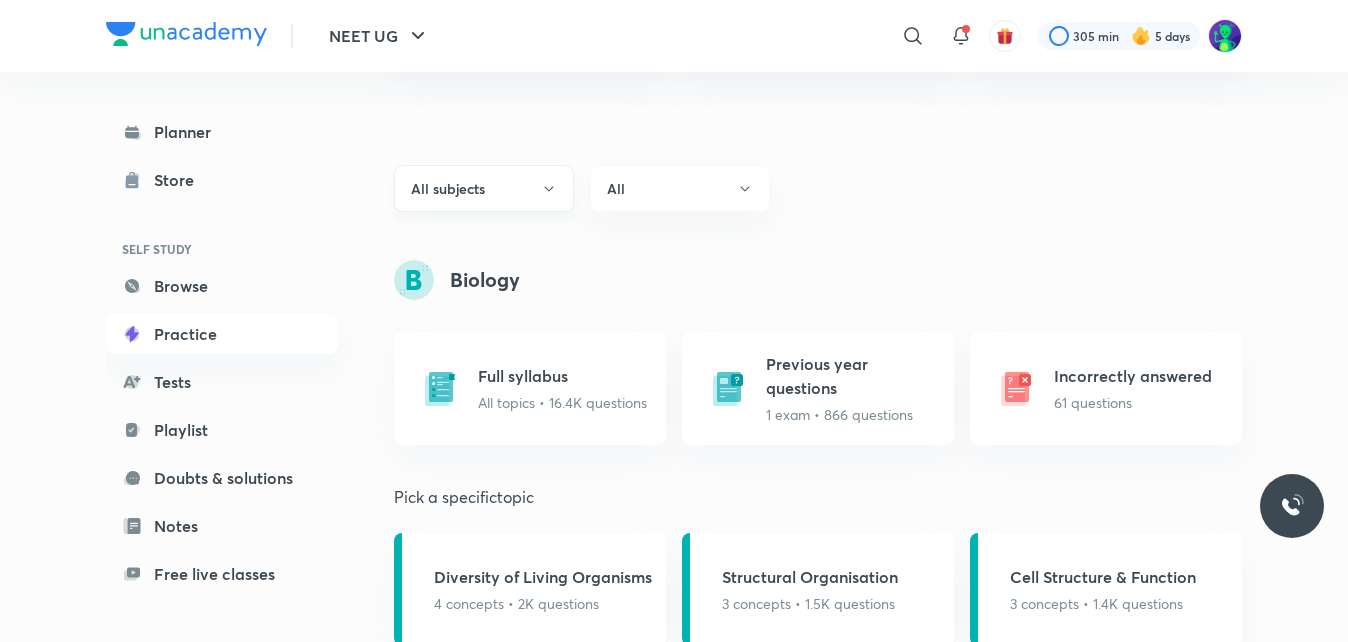 click 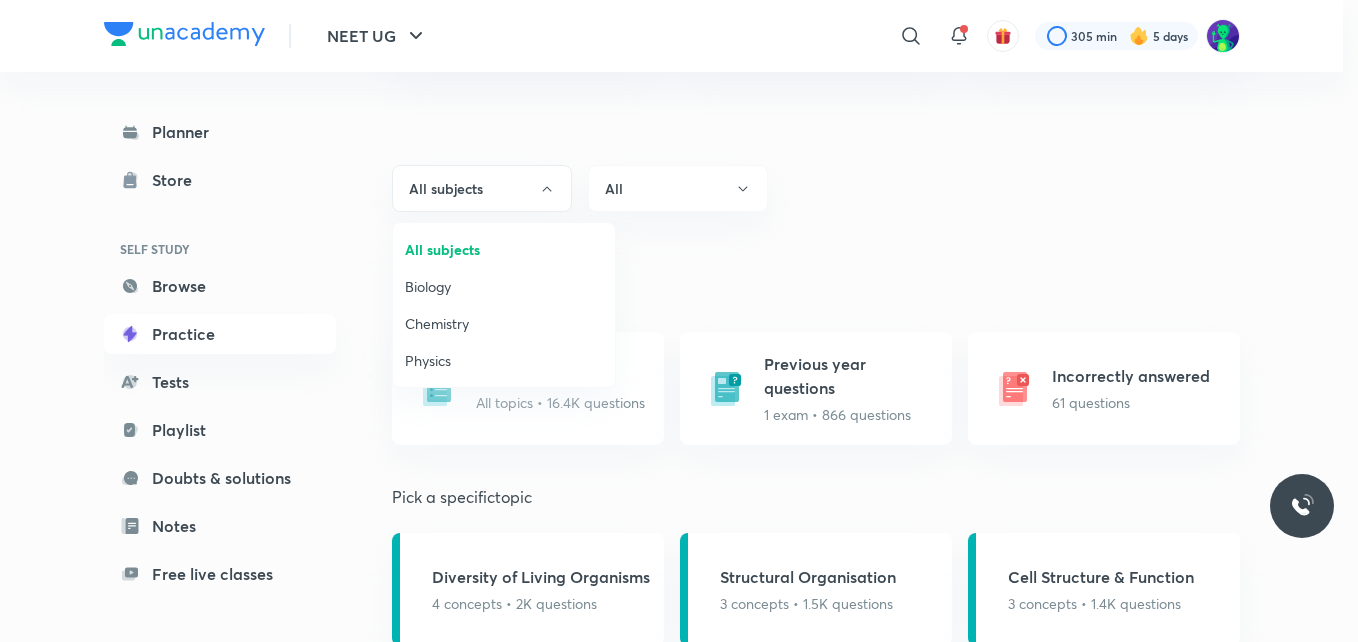 click on "Physics" at bounding box center [504, 360] 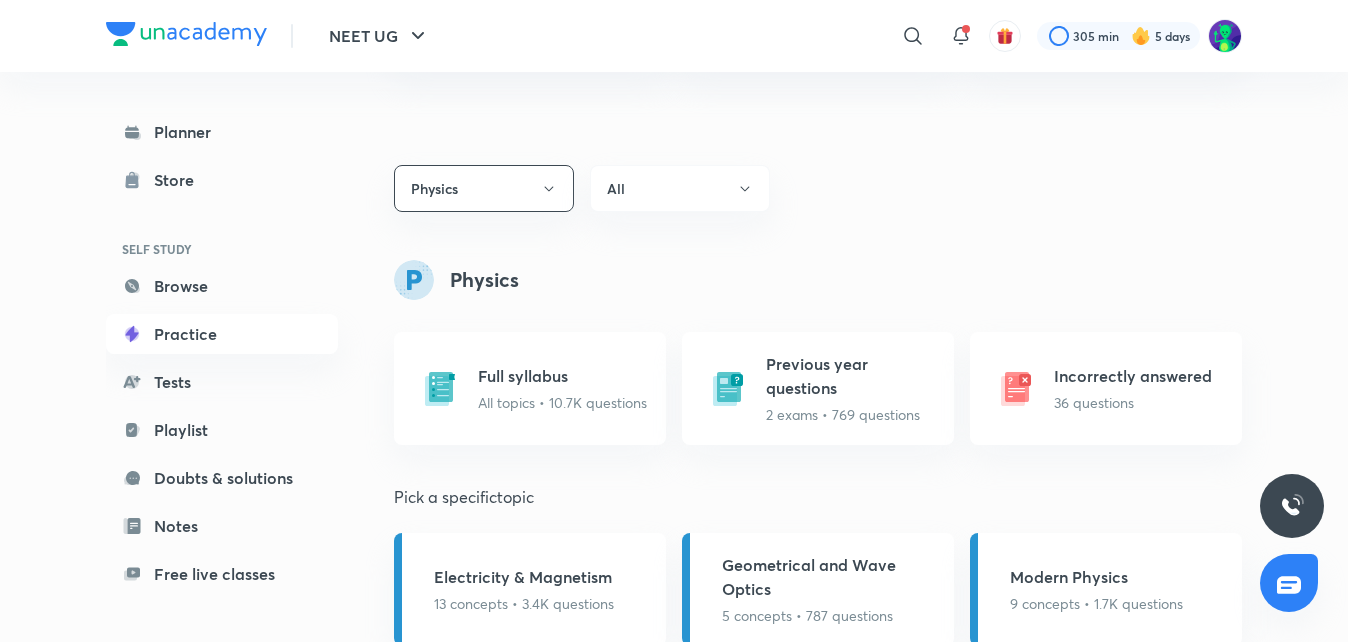 scroll, scrollTop: 0, scrollLeft: 0, axis: both 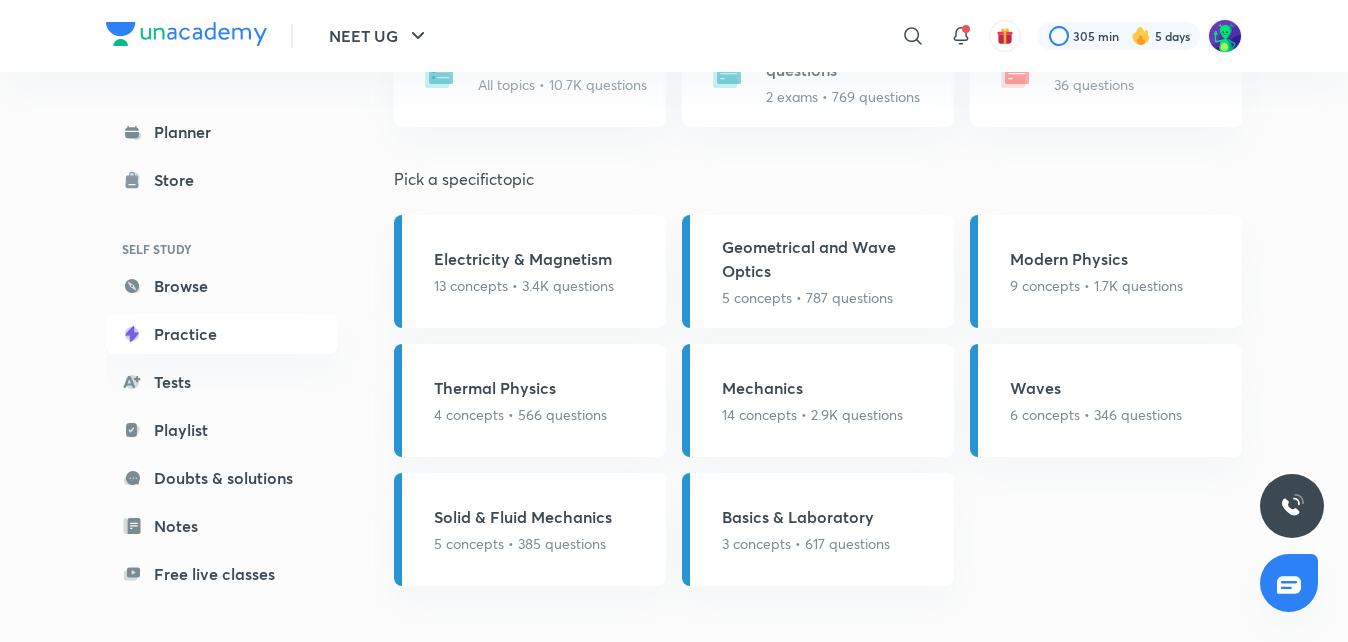 type 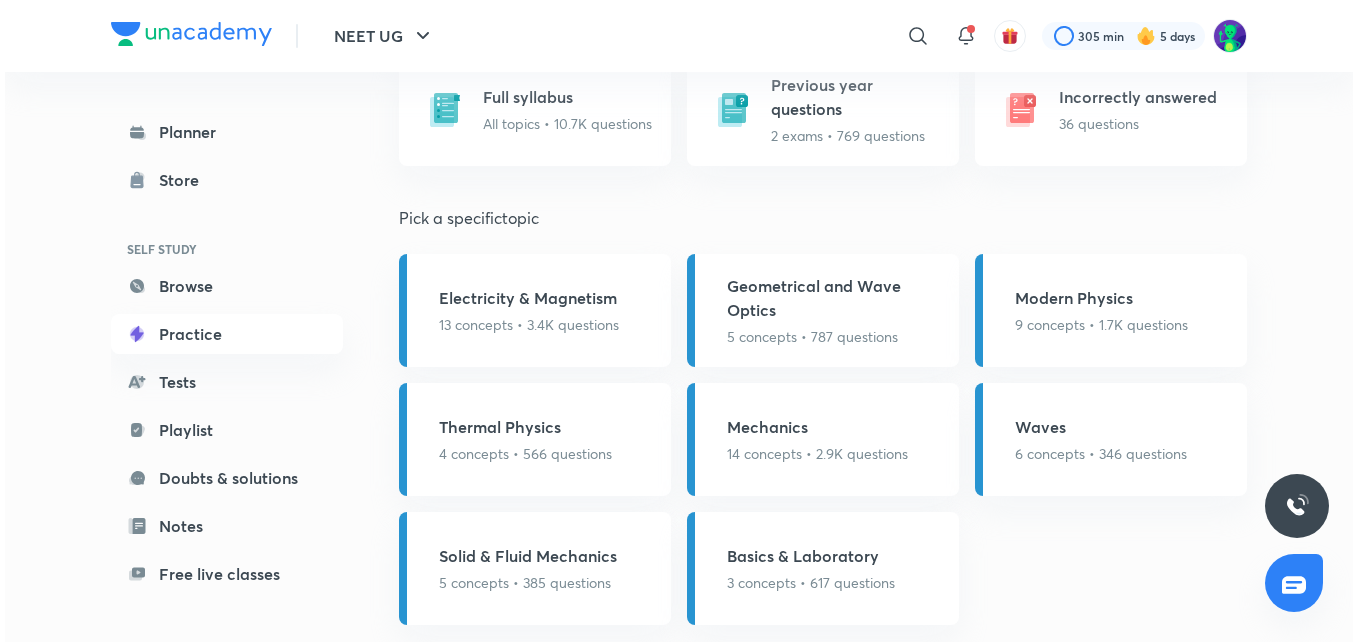 scroll, scrollTop: 1410, scrollLeft: 0, axis: vertical 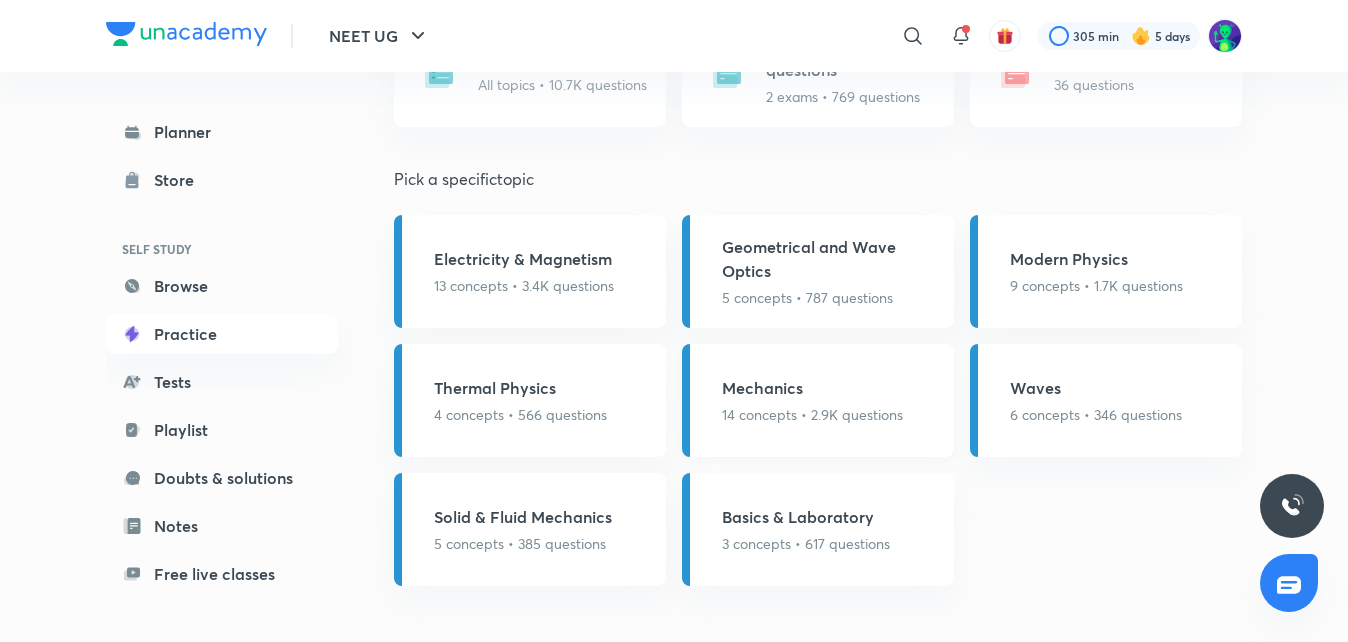 click on "Mechanics" at bounding box center [812, 388] 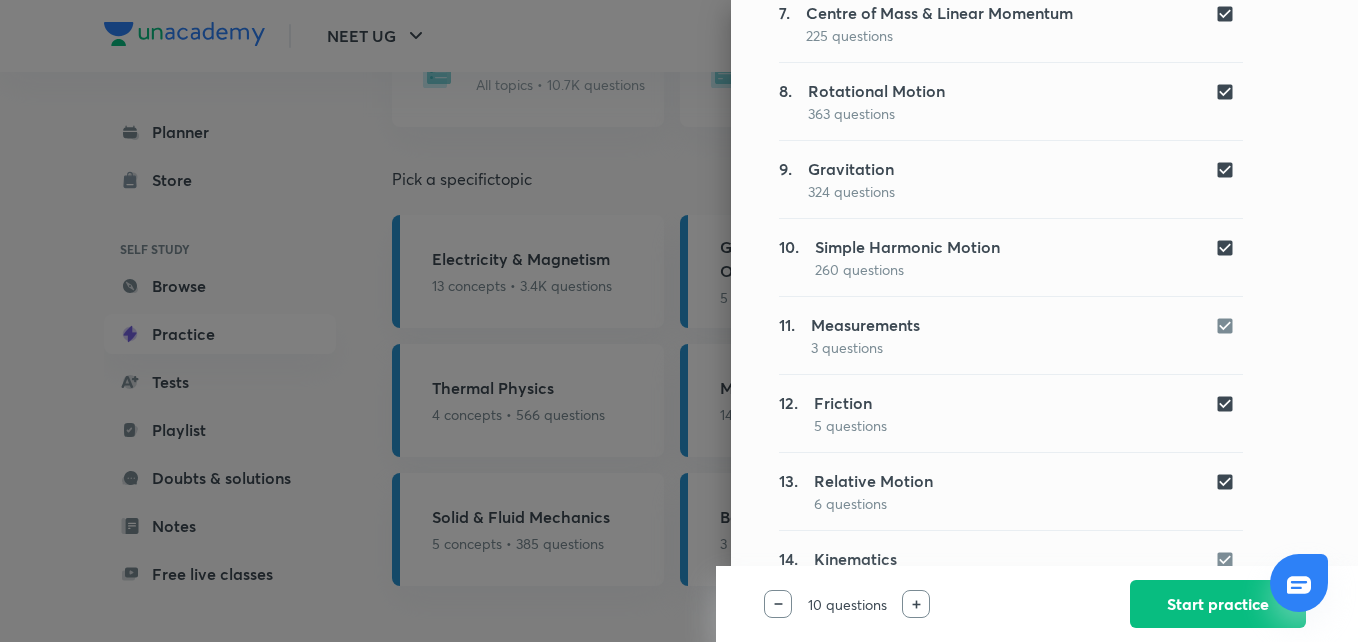 scroll, scrollTop: 793, scrollLeft: 0, axis: vertical 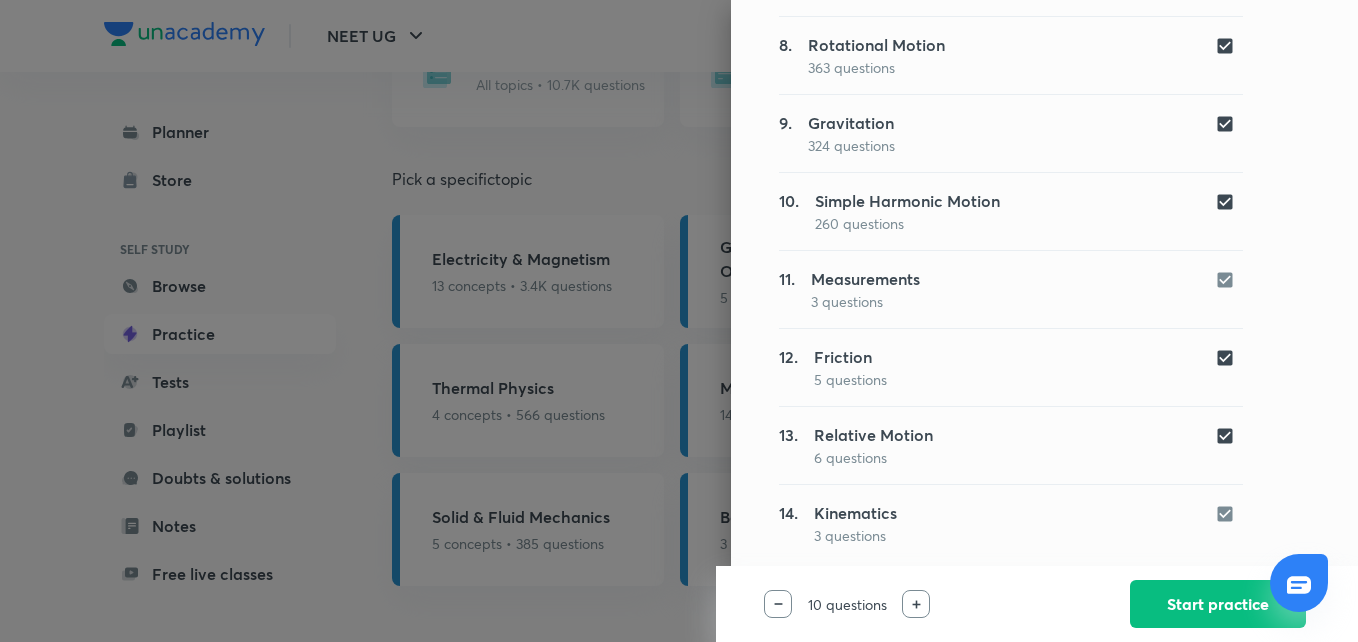 click at bounding box center [1229, 512] 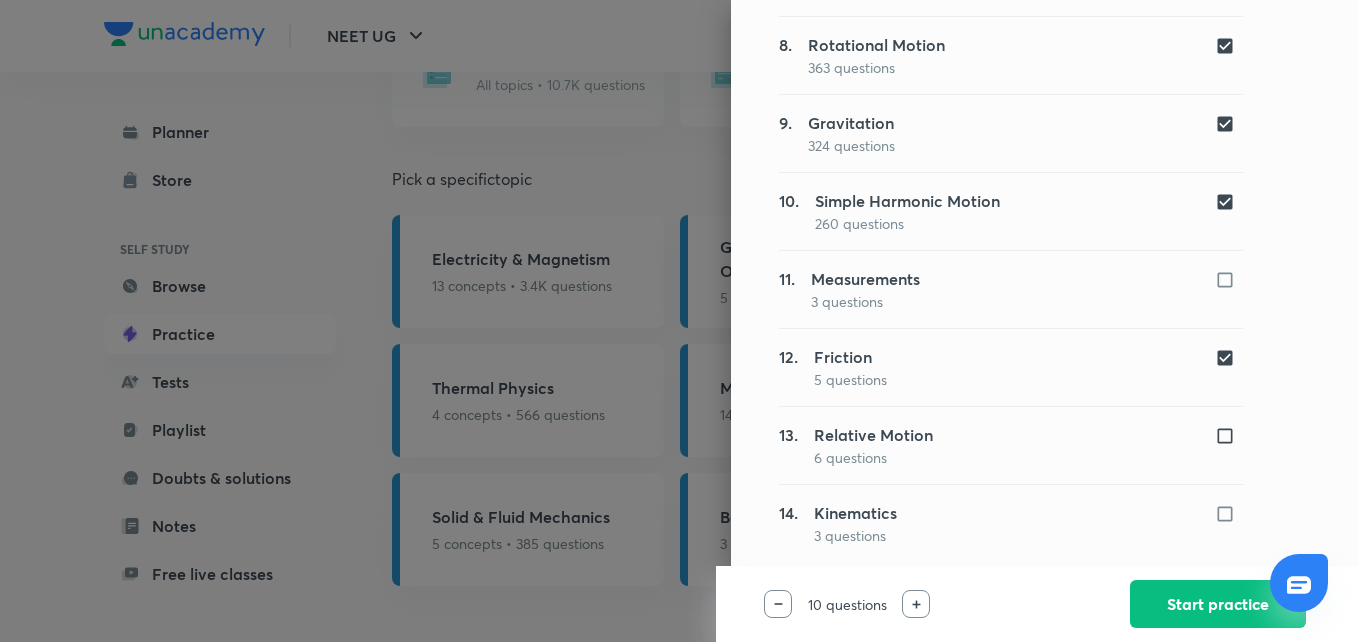 click at bounding box center [1229, 358] 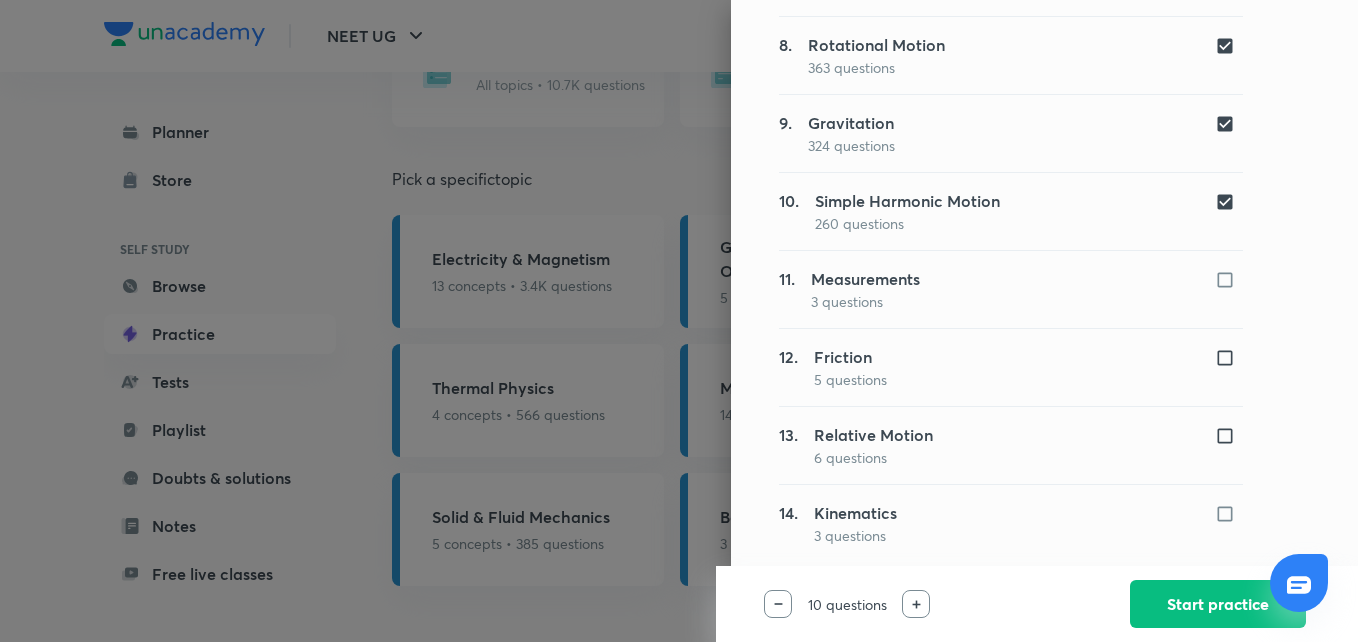 click at bounding box center [1229, 278] 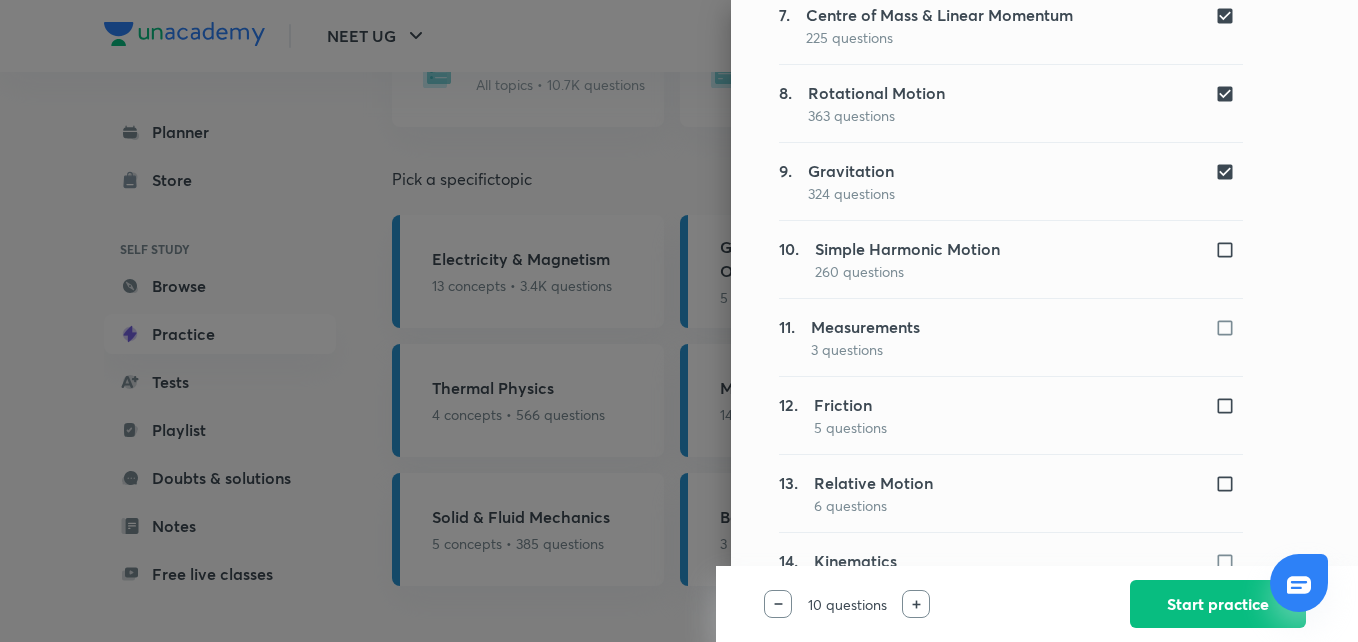 scroll, scrollTop: 793, scrollLeft: 0, axis: vertical 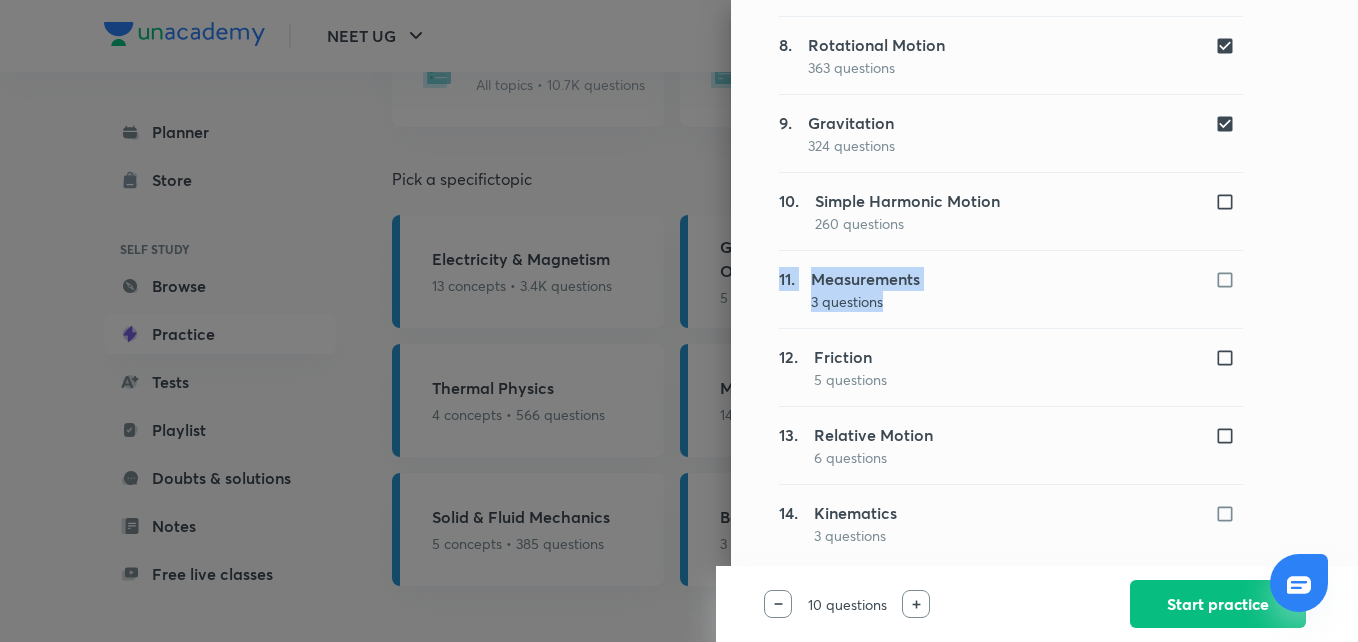 drag, startPoint x: 1216, startPoint y: 286, endPoint x: 1207, endPoint y: 365, distance: 79.51101 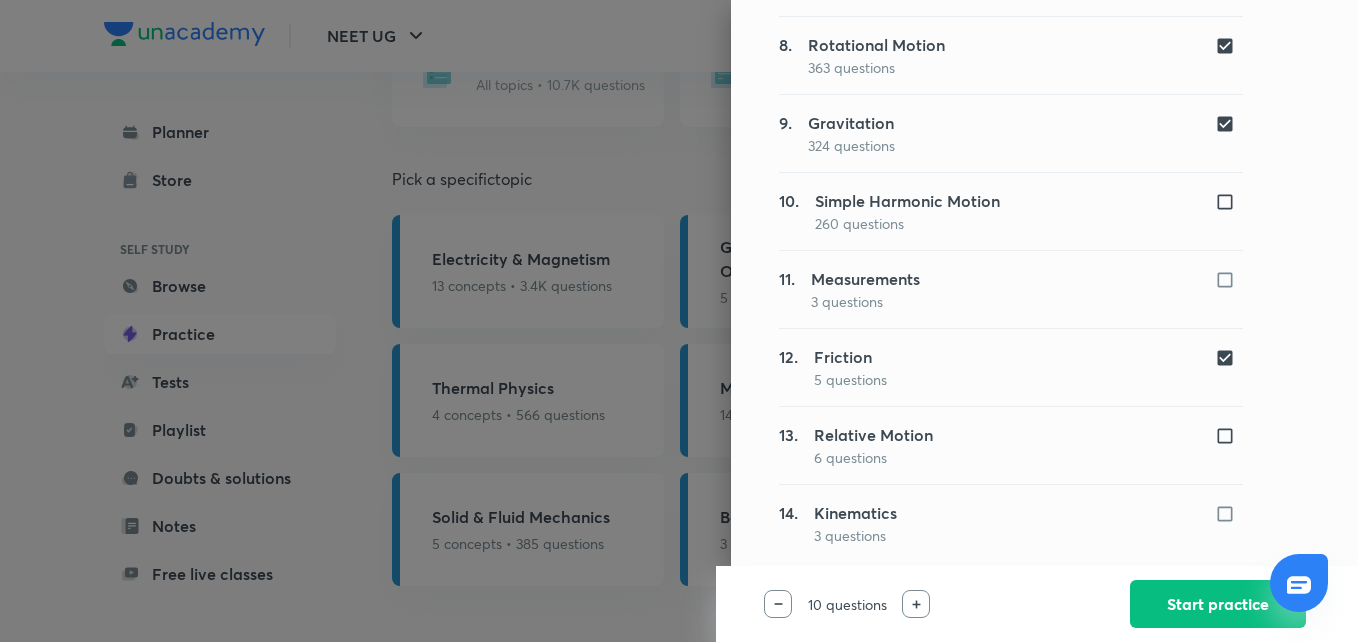 click at bounding box center (679, 321) 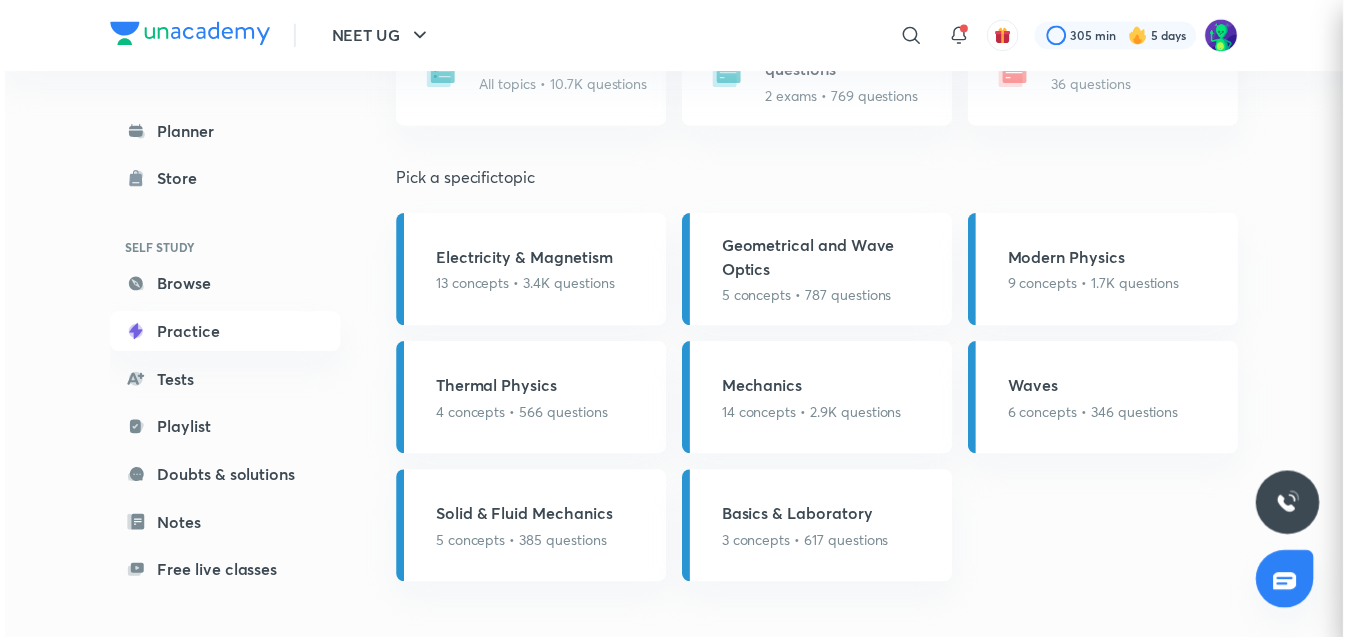 scroll, scrollTop: 0, scrollLeft: 0, axis: both 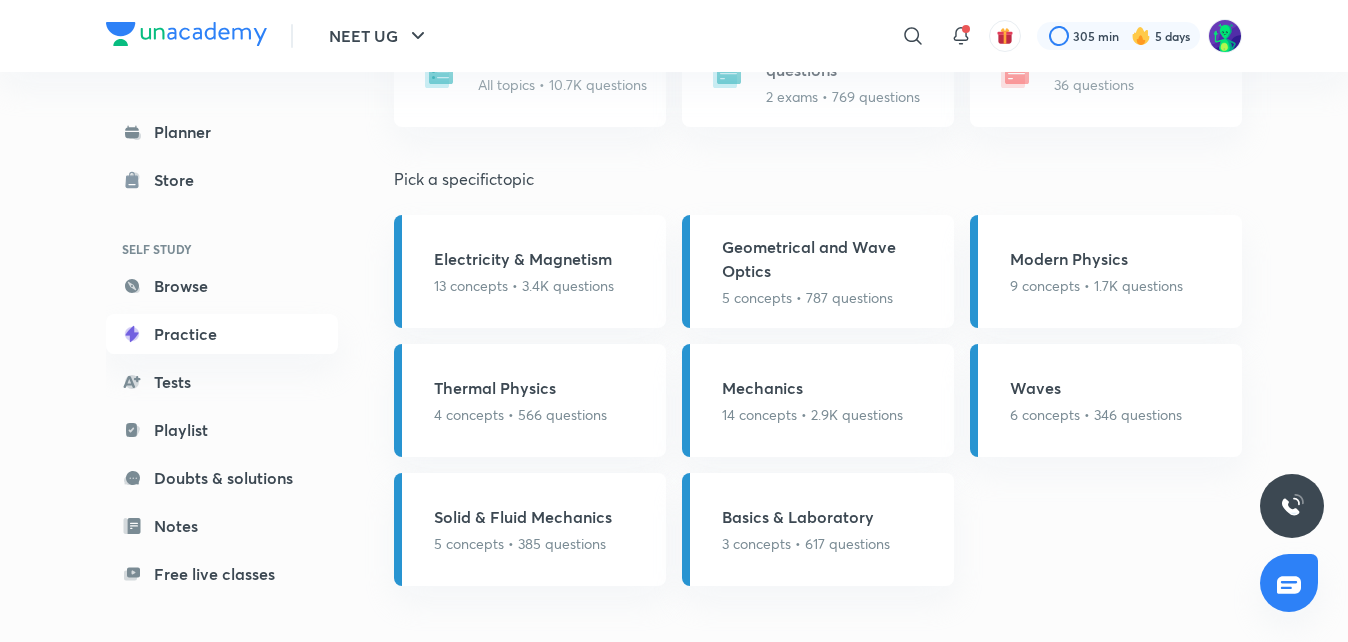 click on "Thermal Physics 4 concepts • 566 questions" at bounding box center [530, 400] 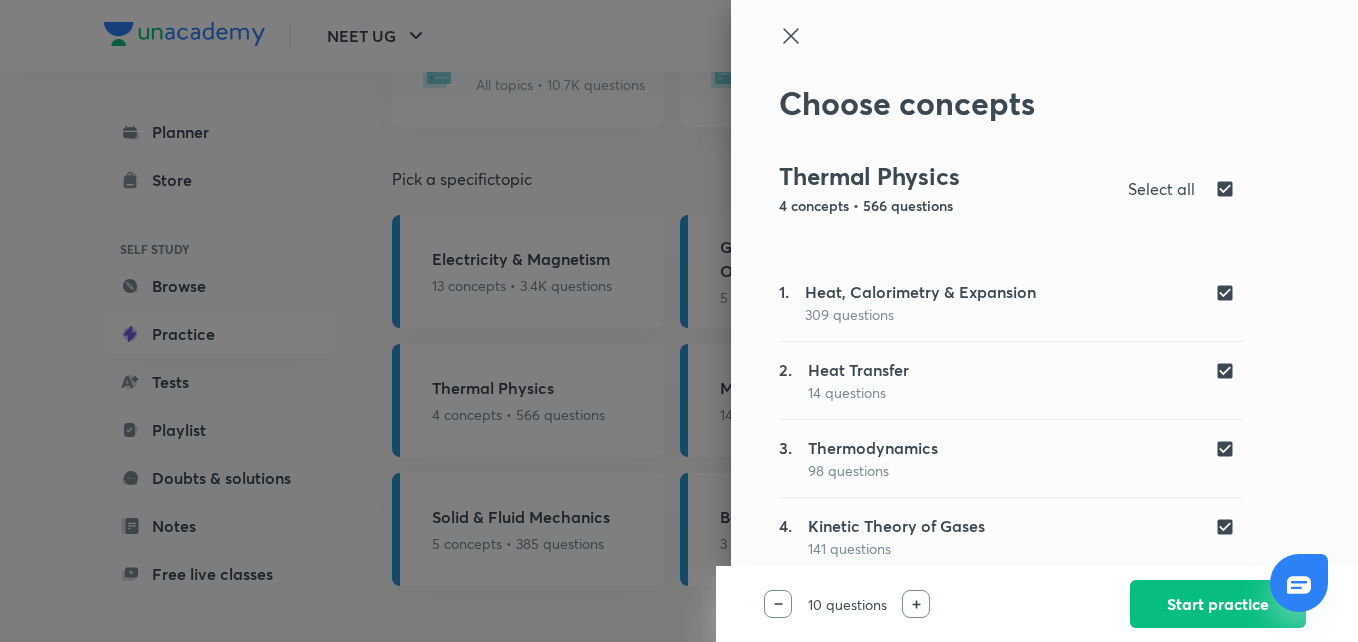 click at bounding box center [679, 321] 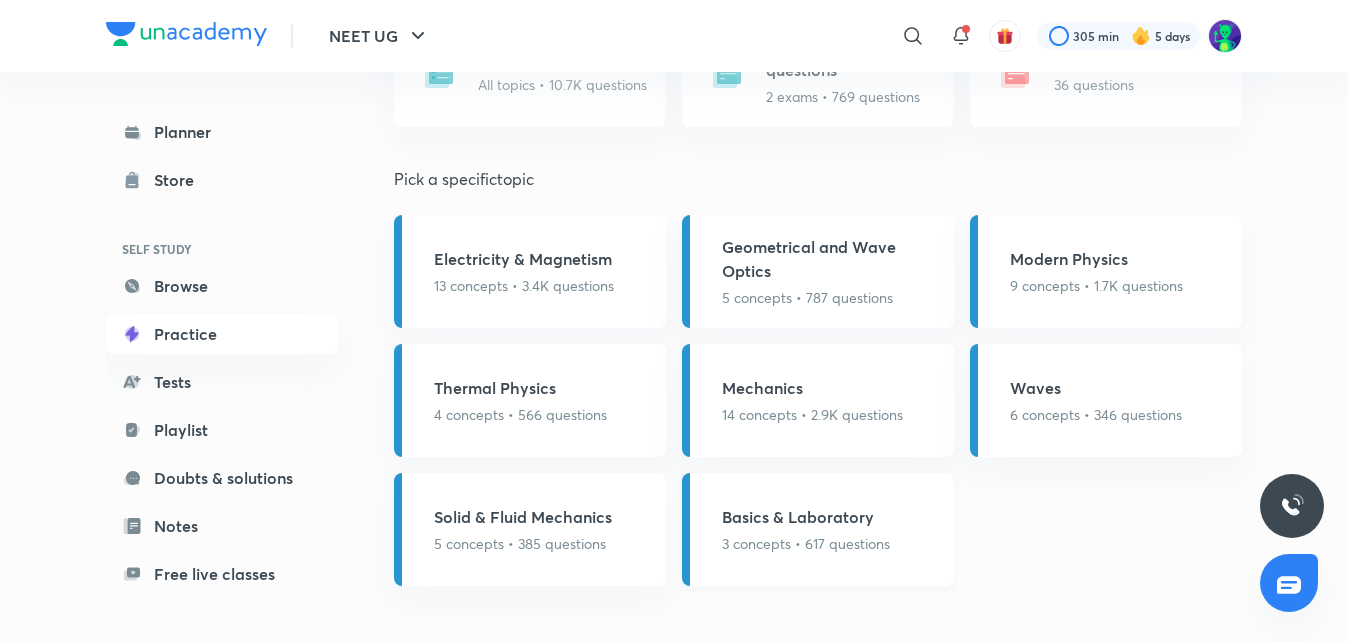 click on "Basics & Laboratory" at bounding box center (806, 517) 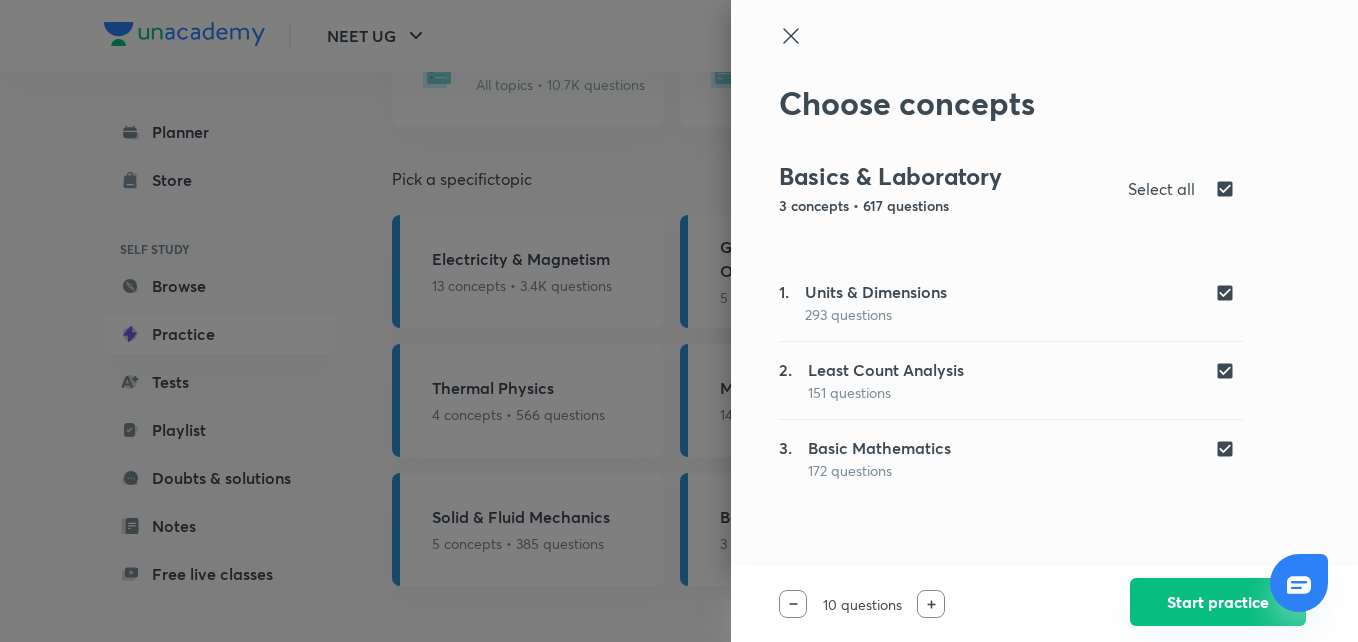 click on "Start practice" at bounding box center [1218, 602] 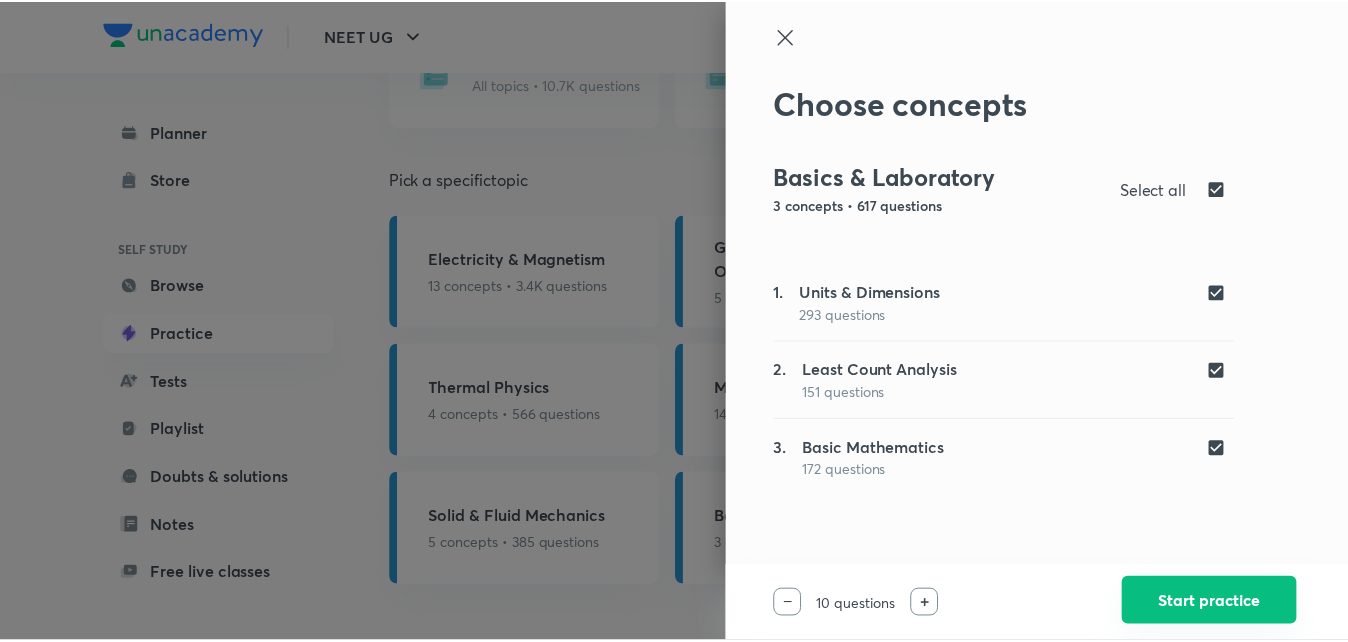 scroll, scrollTop: 0, scrollLeft: 0, axis: both 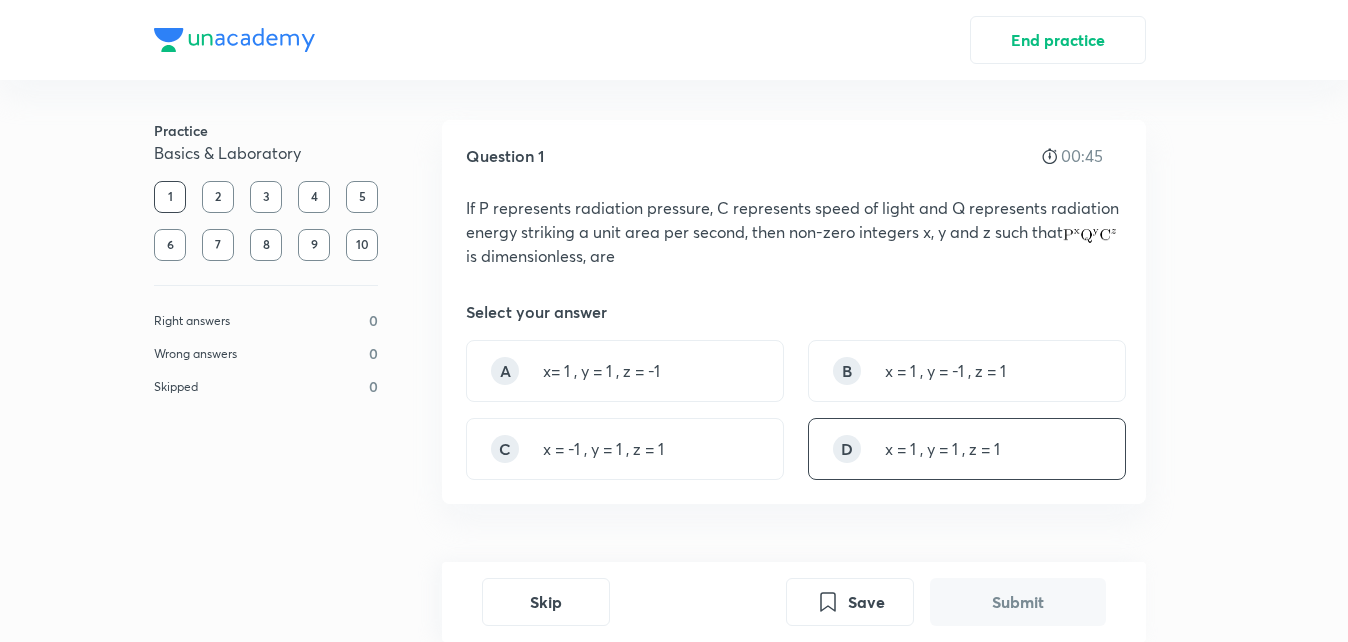 click on "x = 1 , y = 1 , z = 1" at bounding box center [942, 449] 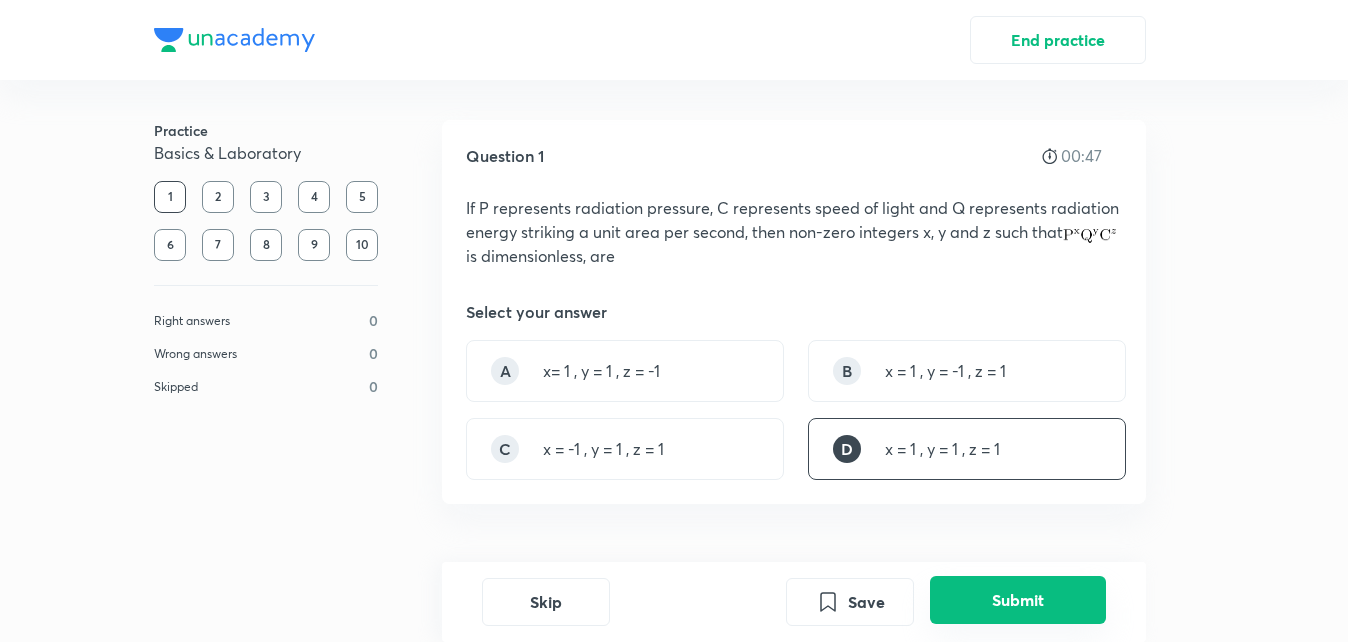 click on "Submit" at bounding box center (1018, 600) 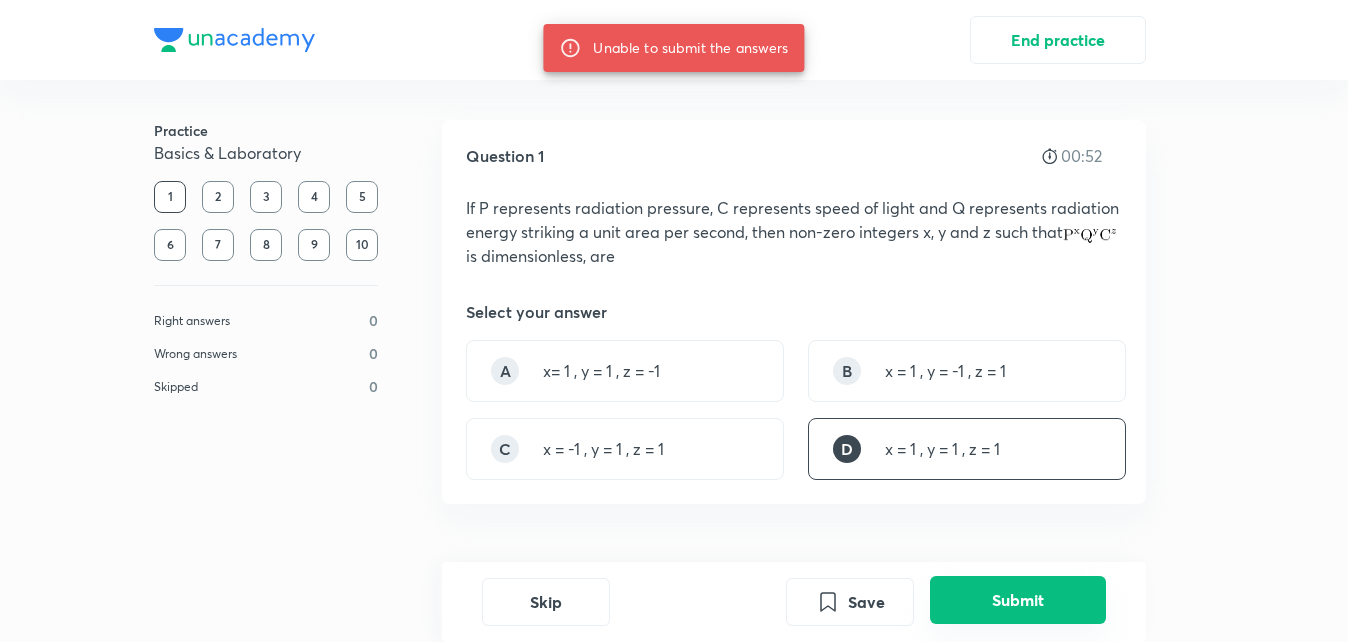 click on "Submit" at bounding box center (1018, 600) 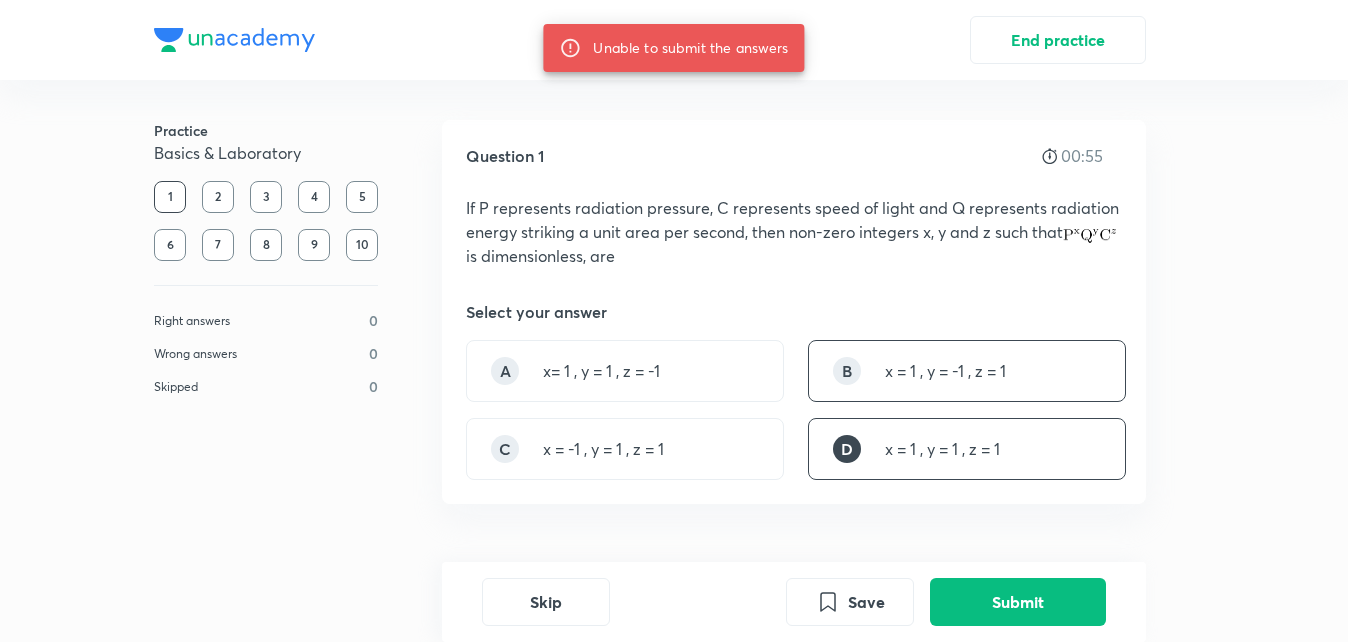 click on "B x = 1 , y = -1 , z = 1" at bounding box center (967, 371) 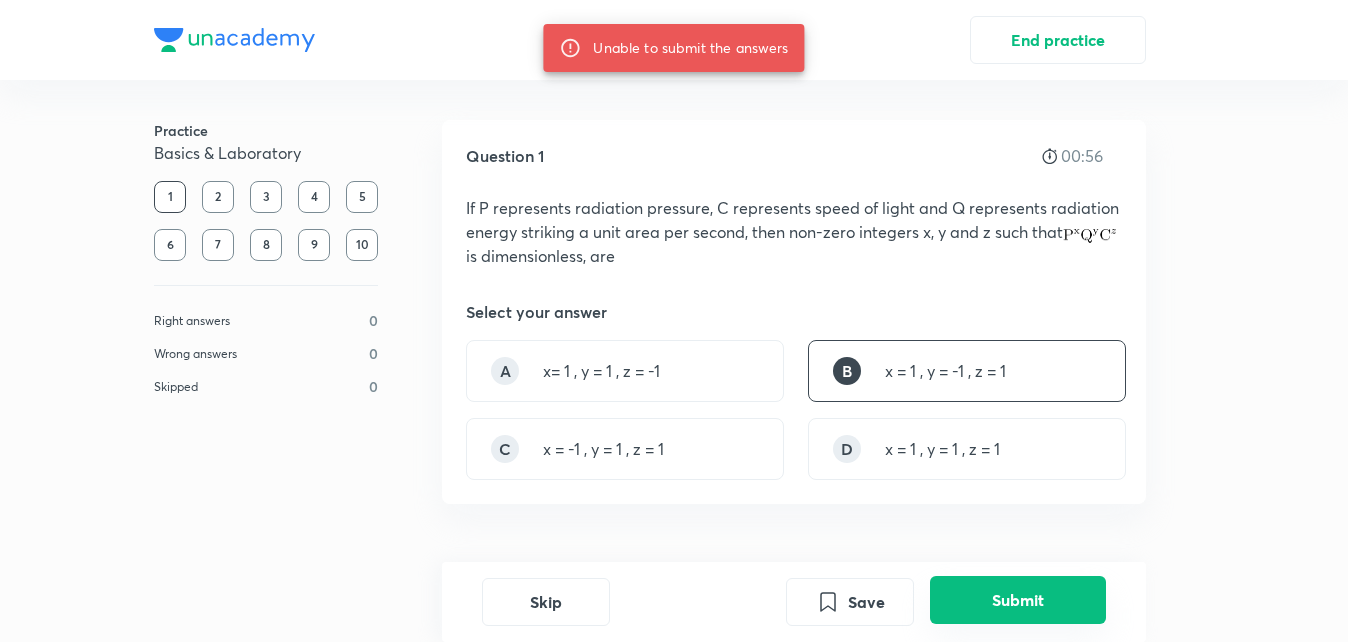 click on "Submit" at bounding box center (1018, 600) 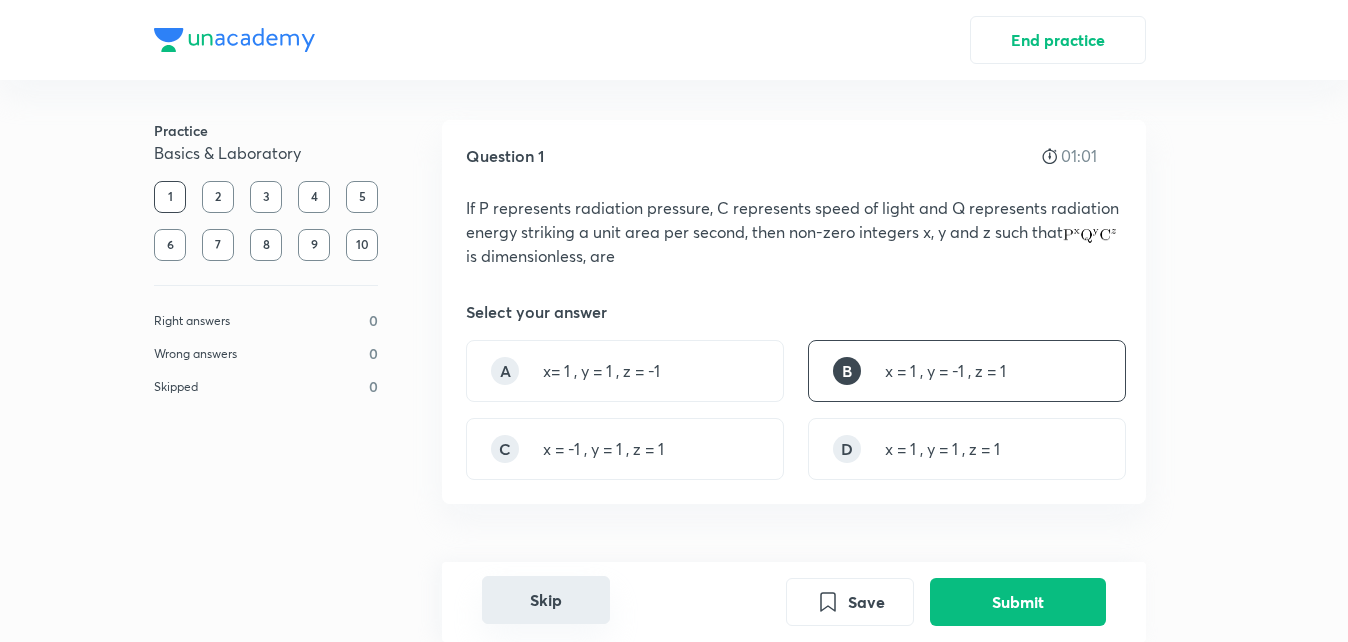 click on "Skip" at bounding box center (546, 600) 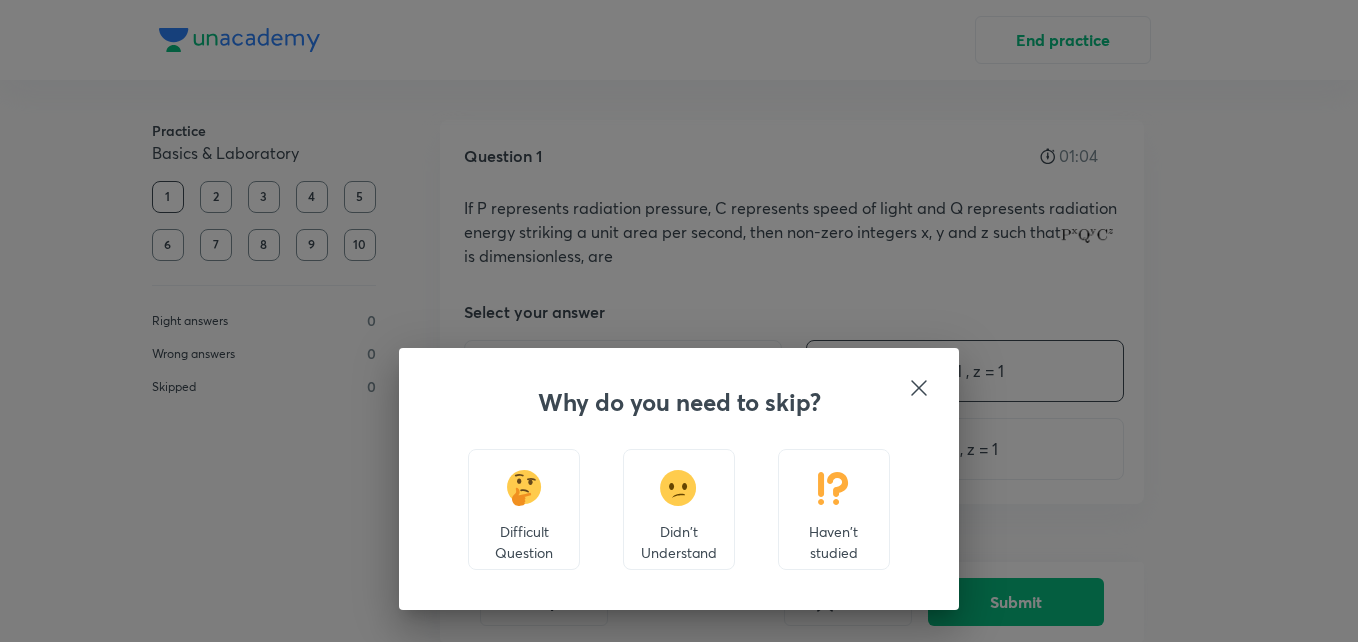 click 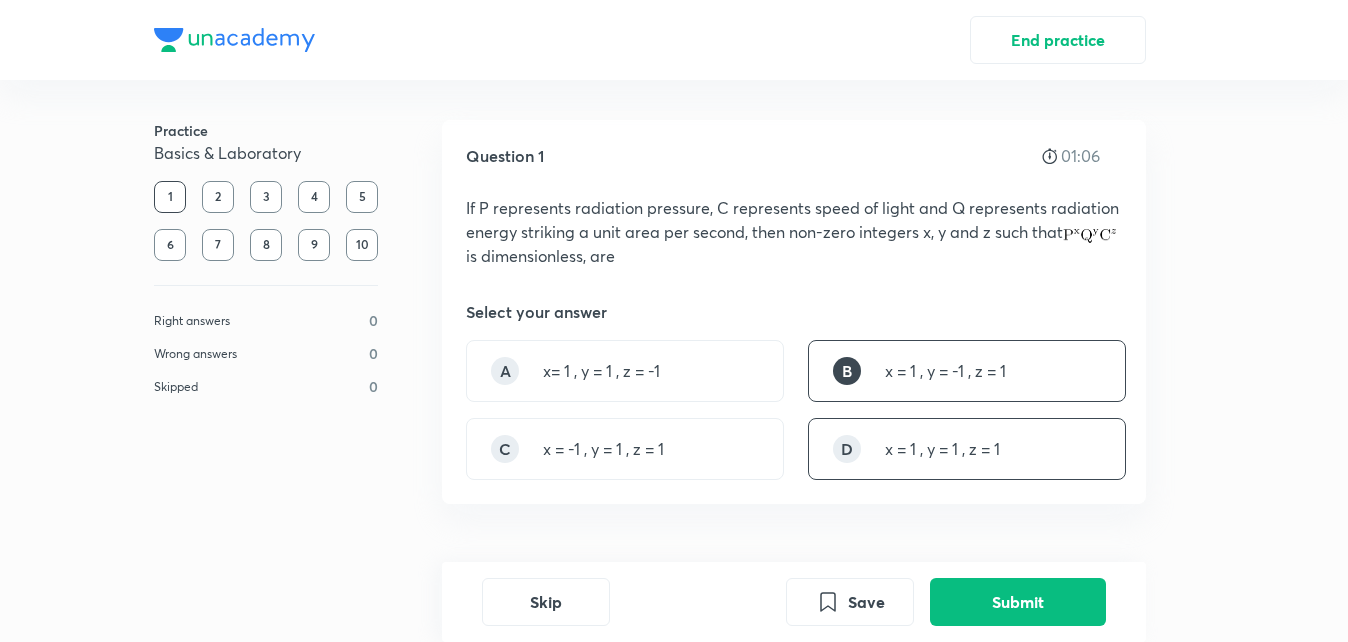 click on "D x = 1 , y = 1 , z = 1" at bounding box center (967, 449) 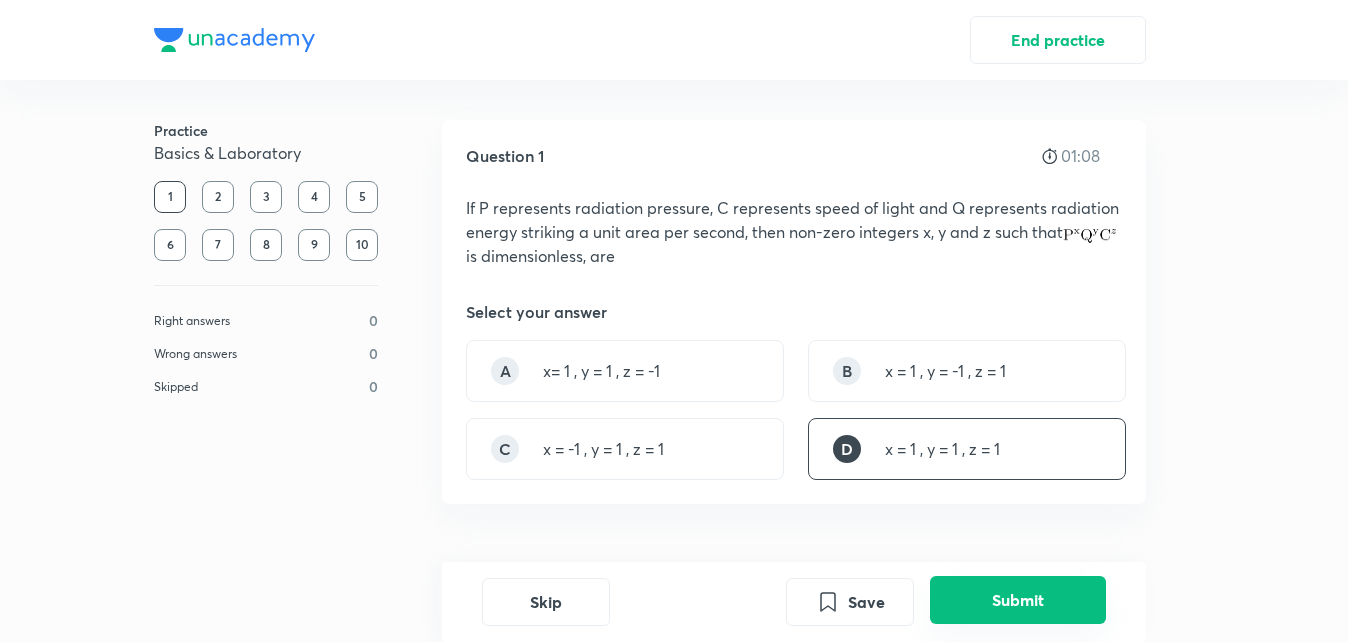 click on "Submit" at bounding box center [1018, 600] 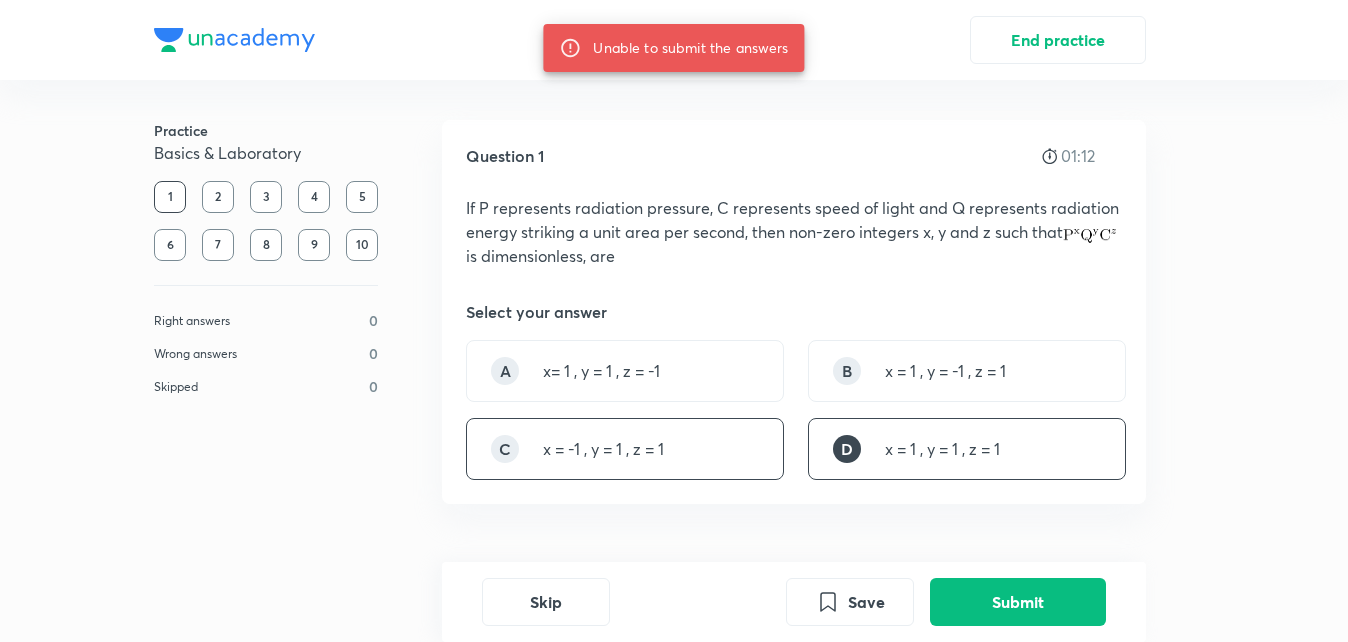 click on "C x = -1 , y = 1 , z = 1" at bounding box center [625, 449] 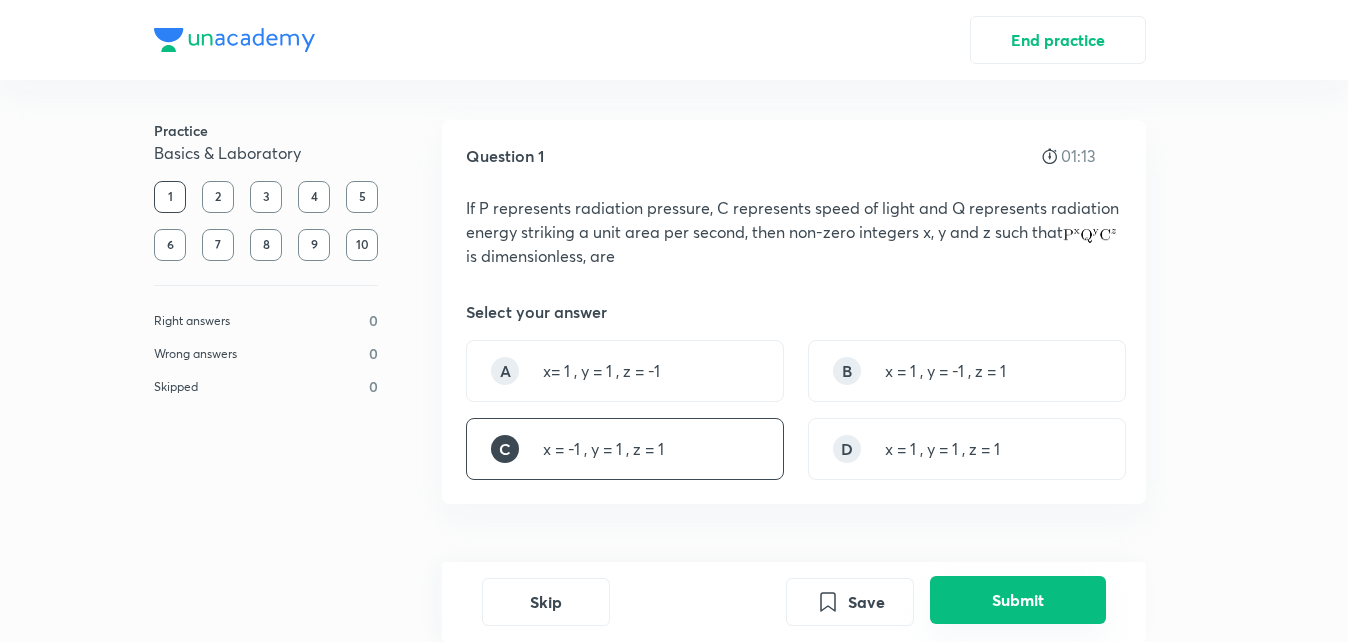 click on "Submit" at bounding box center (1018, 600) 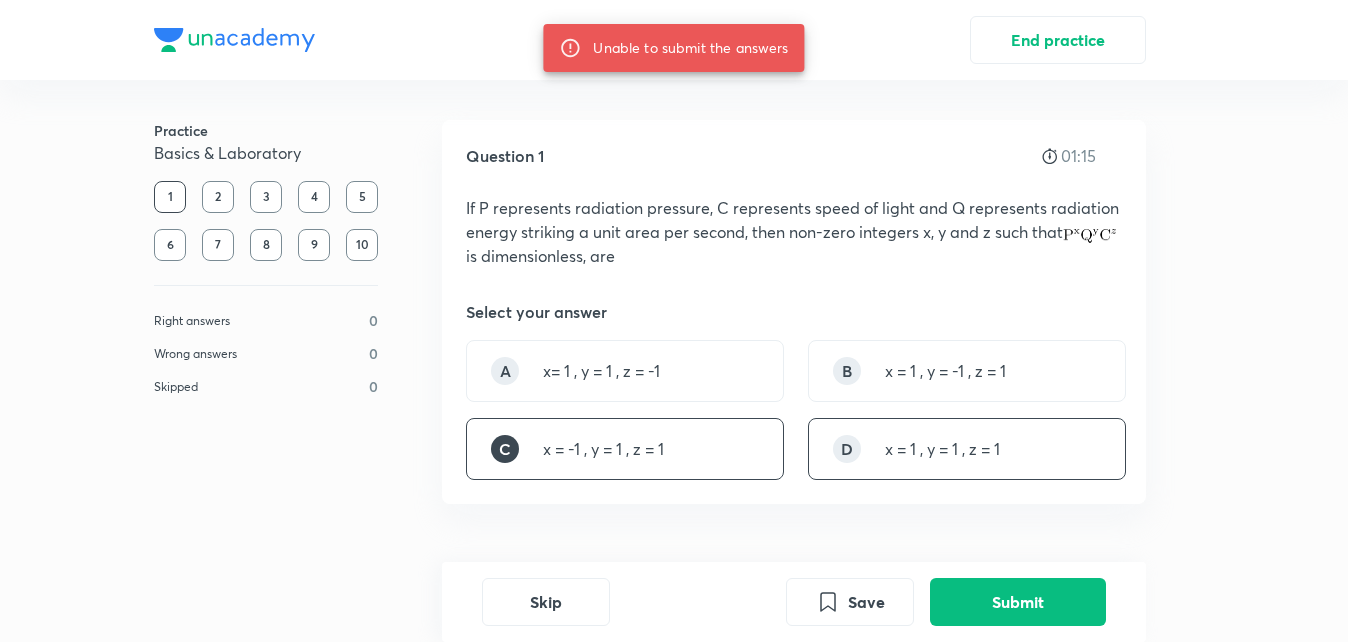 click on "x = 1 , y = 1 , z = 1" at bounding box center [942, 449] 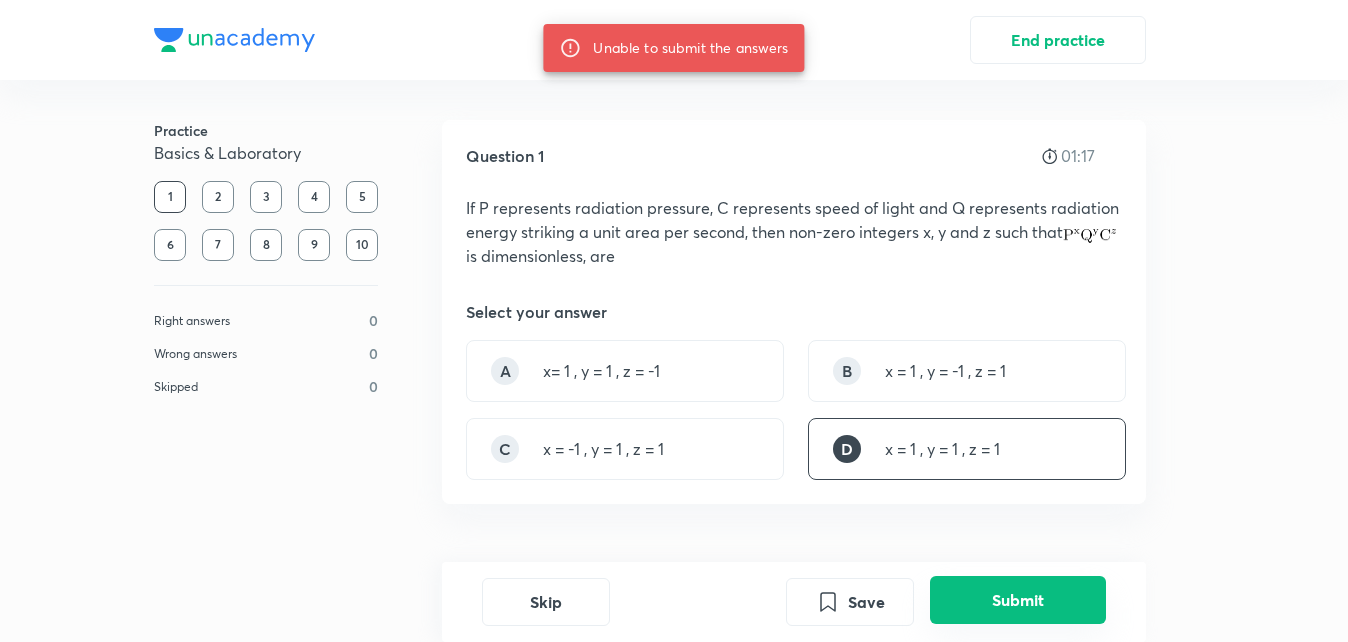 click on "Submit" at bounding box center [1018, 600] 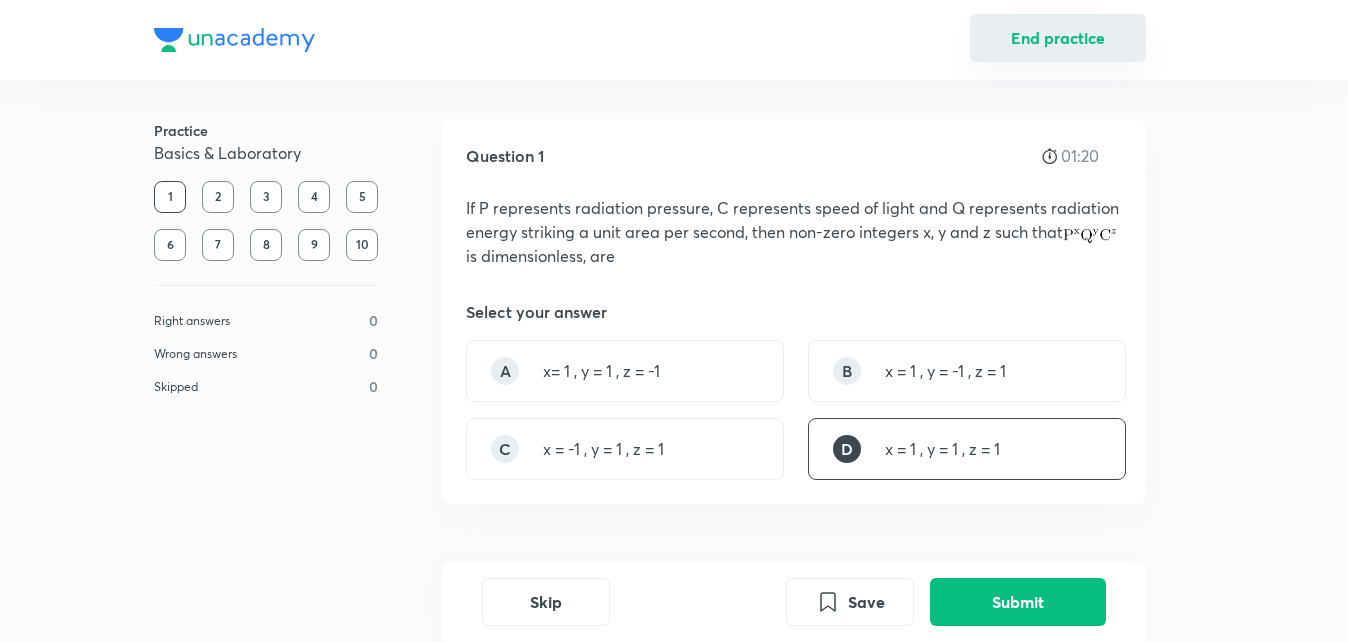 click on "End practice" at bounding box center (1058, 38) 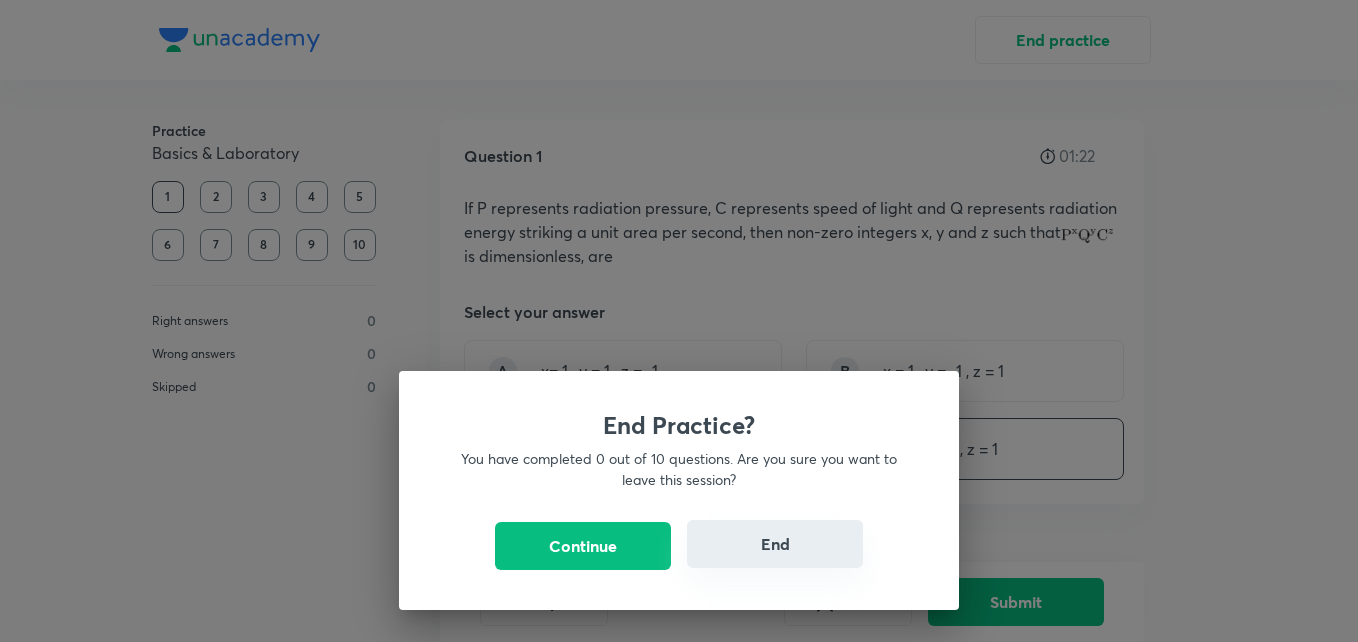 click on "End" at bounding box center [775, 544] 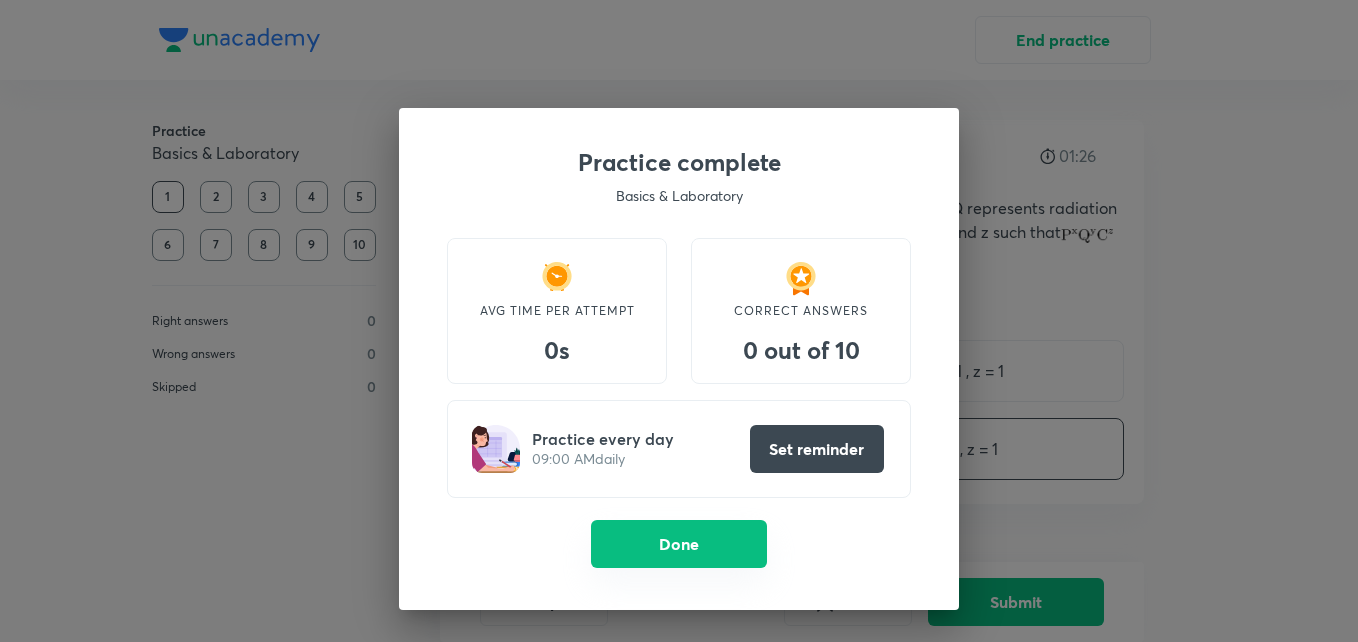 click on "Done" at bounding box center (679, 544) 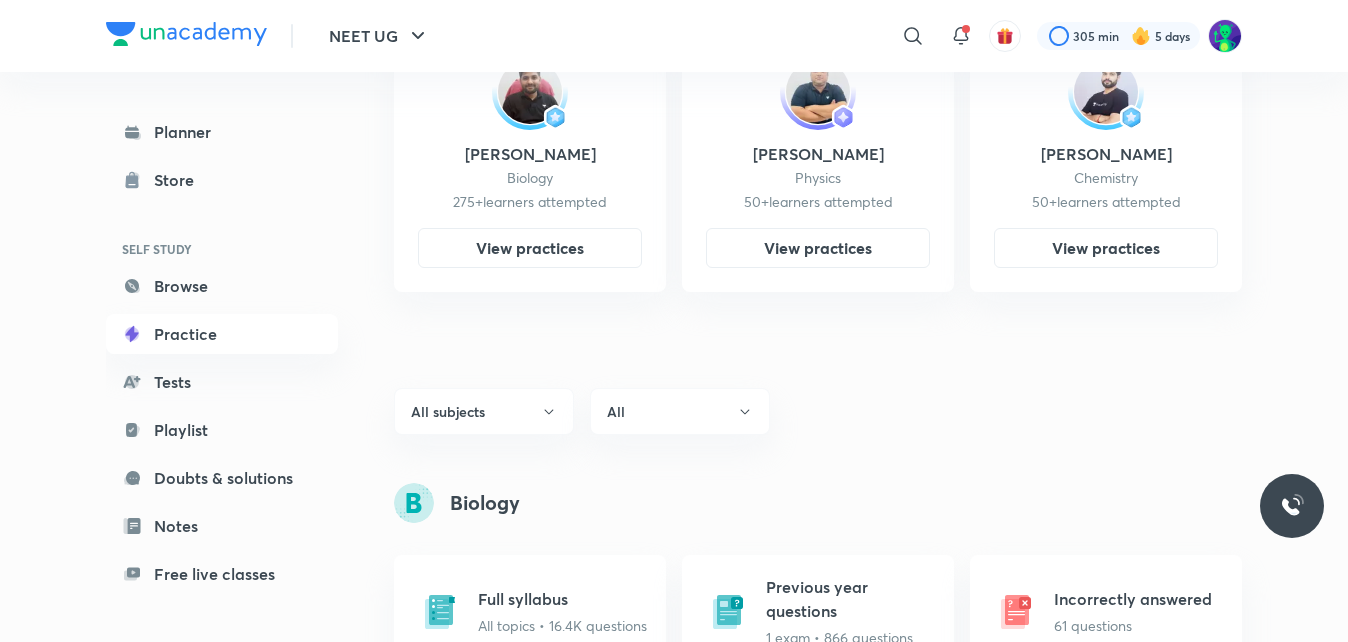 scroll, scrollTop: 896, scrollLeft: 0, axis: vertical 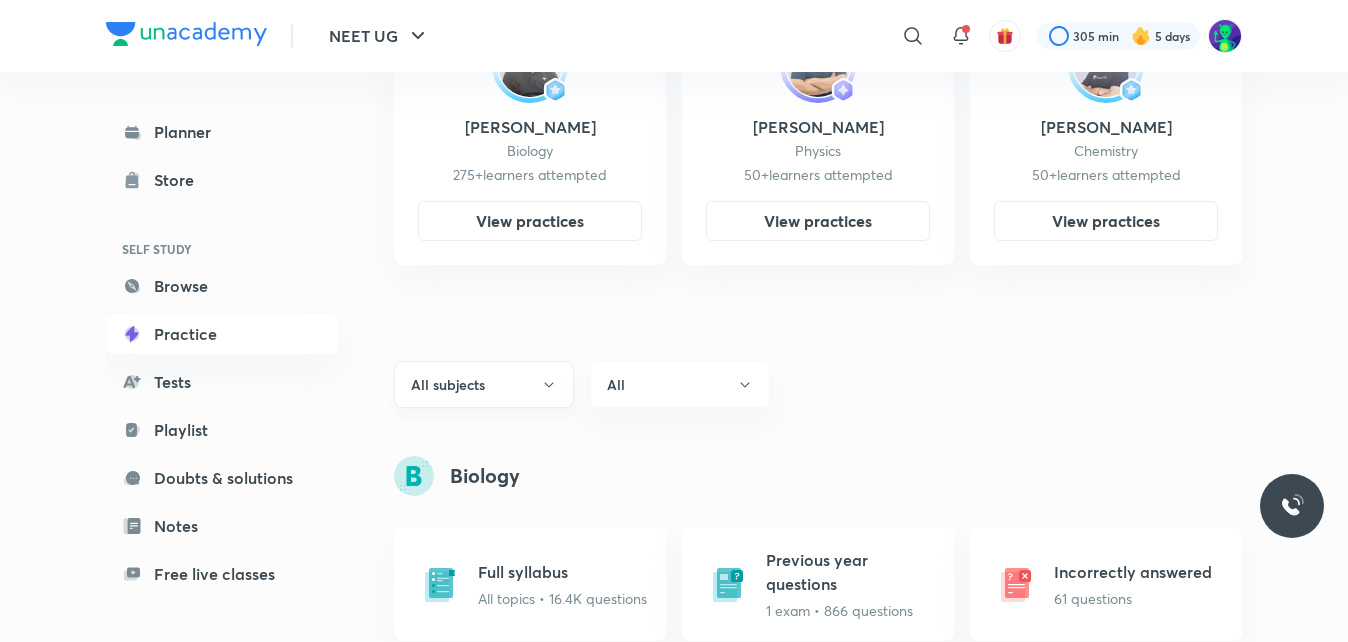 click on "All subjects" at bounding box center [484, 384] 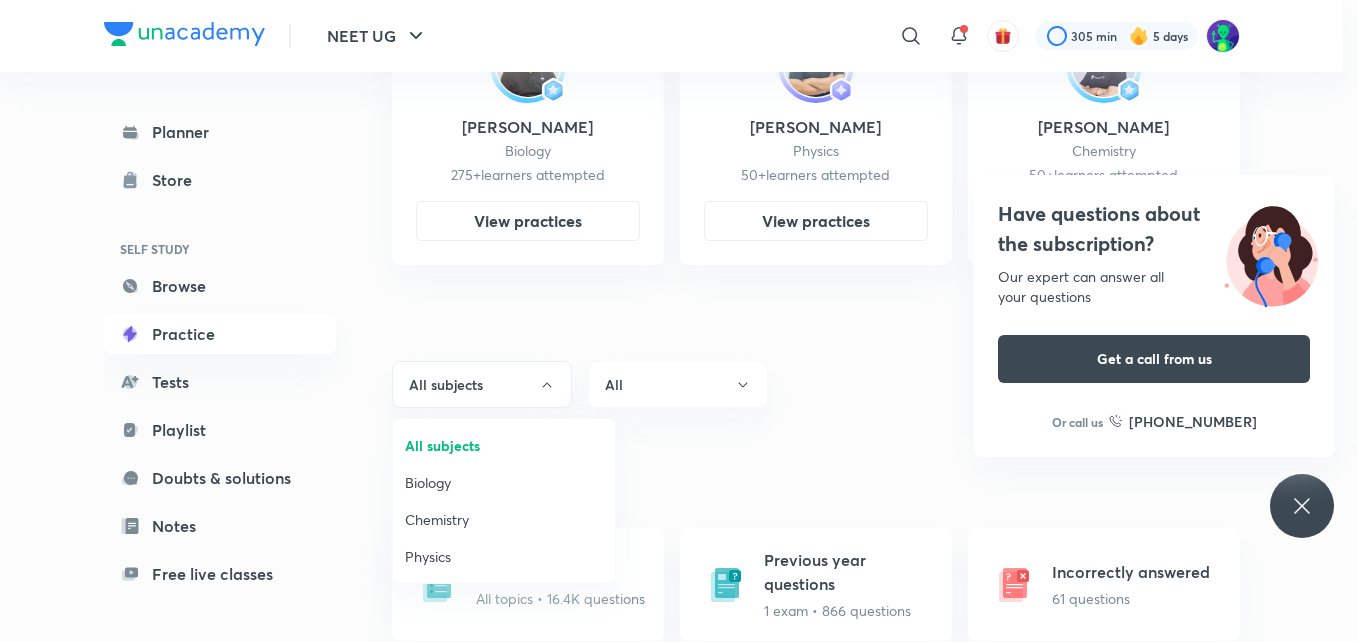 click on "Chemistry" at bounding box center (504, 519) 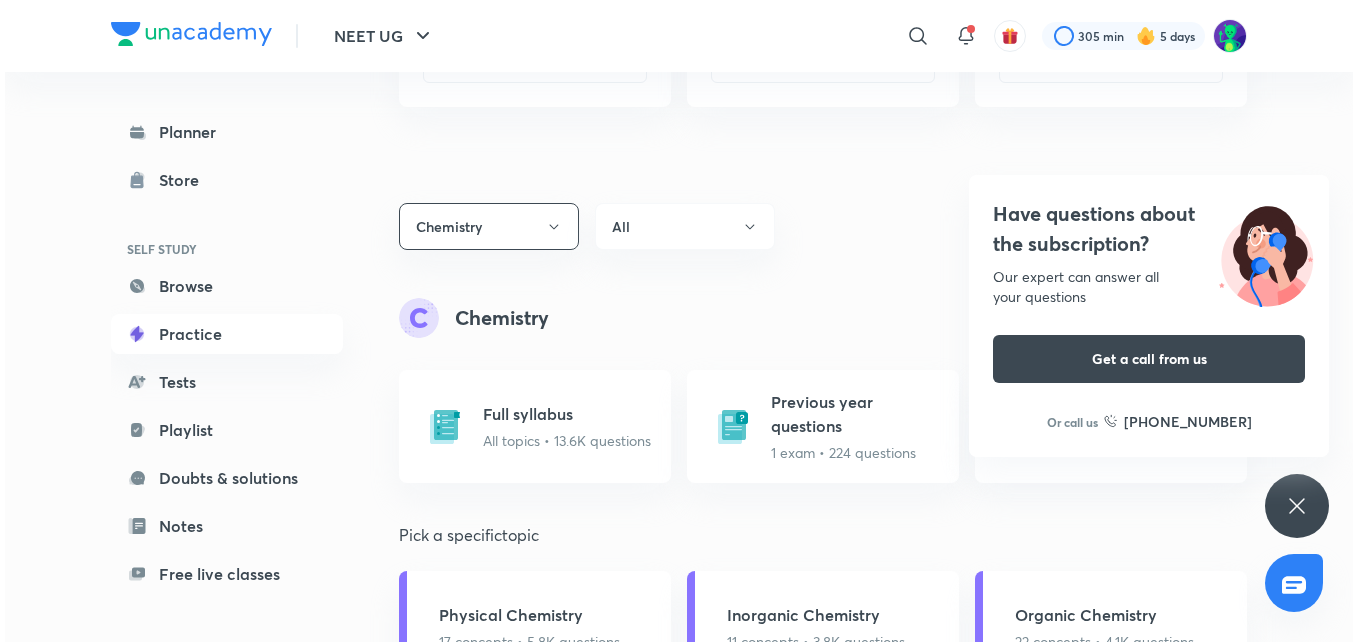 scroll, scrollTop: 1152, scrollLeft: 0, axis: vertical 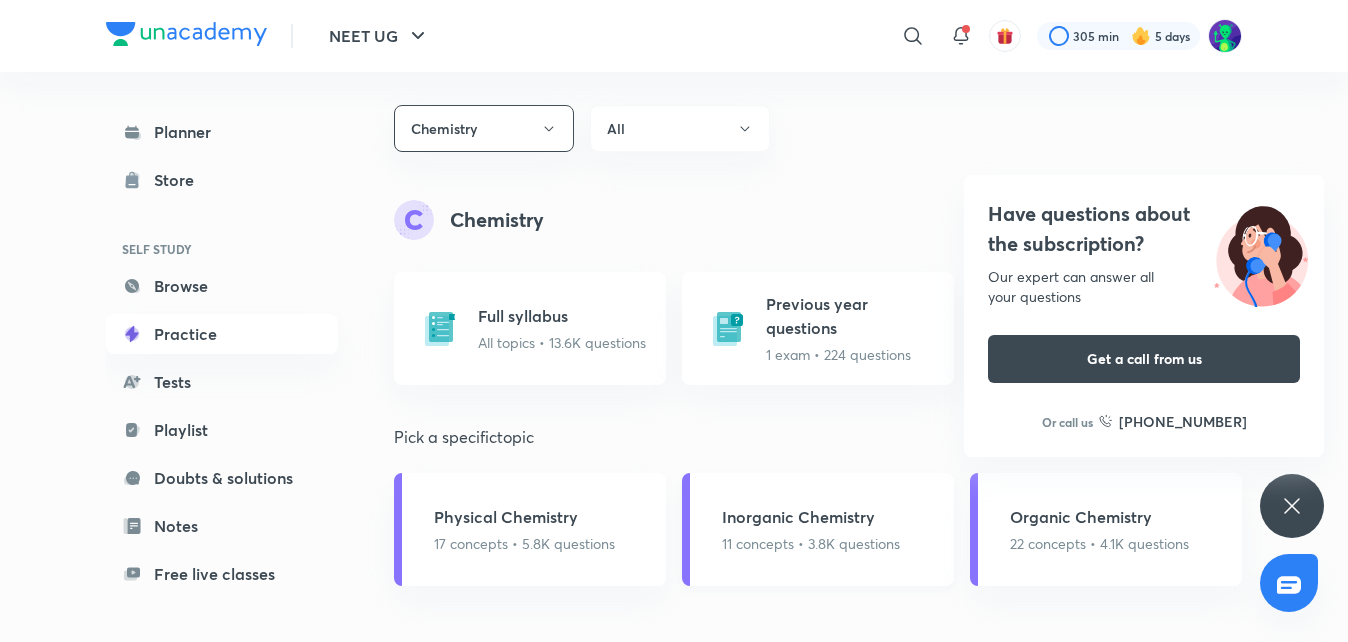click on "Inorganic Chemistry" at bounding box center (811, 517) 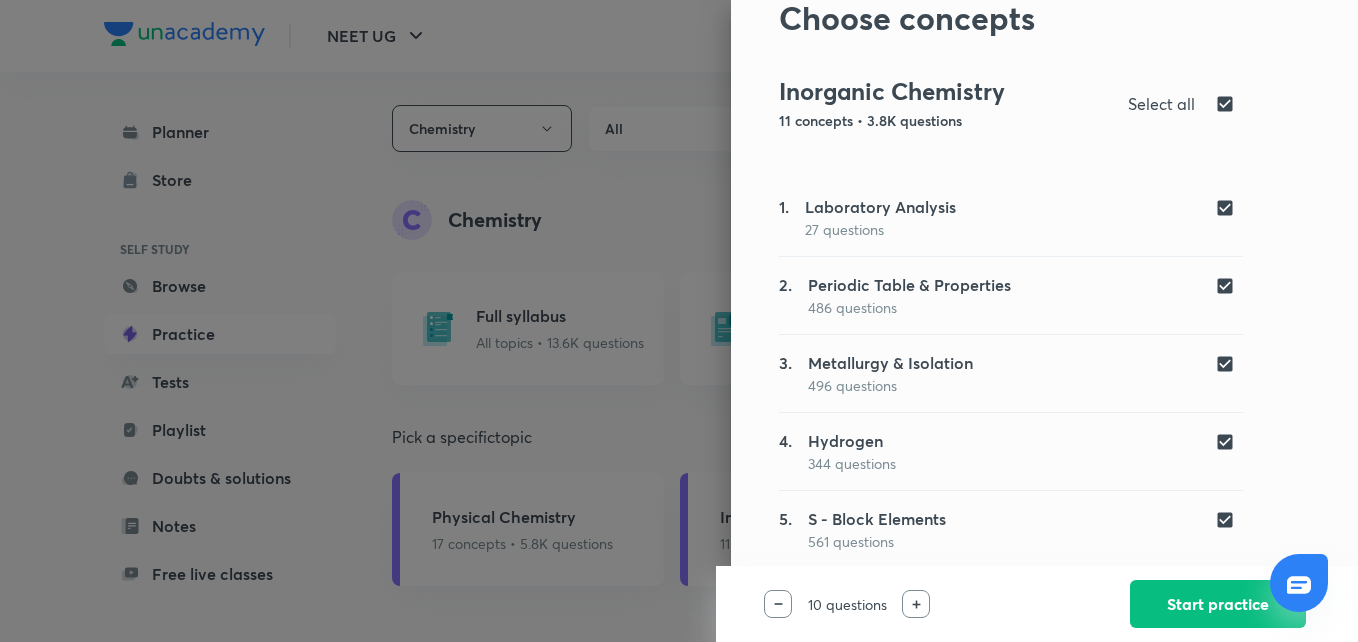 scroll, scrollTop: 0, scrollLeft: 0, axis: both 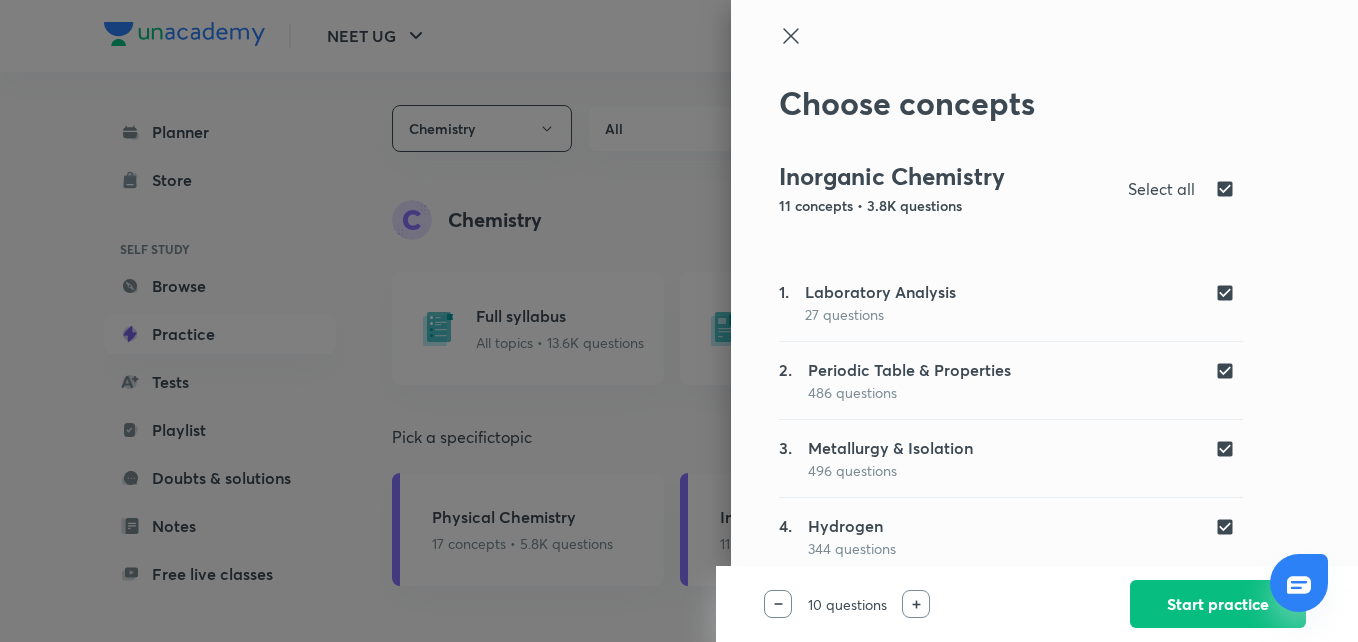 click on "1. Laboratory Analysis 27 questions" at bounding box center [1011, 302] 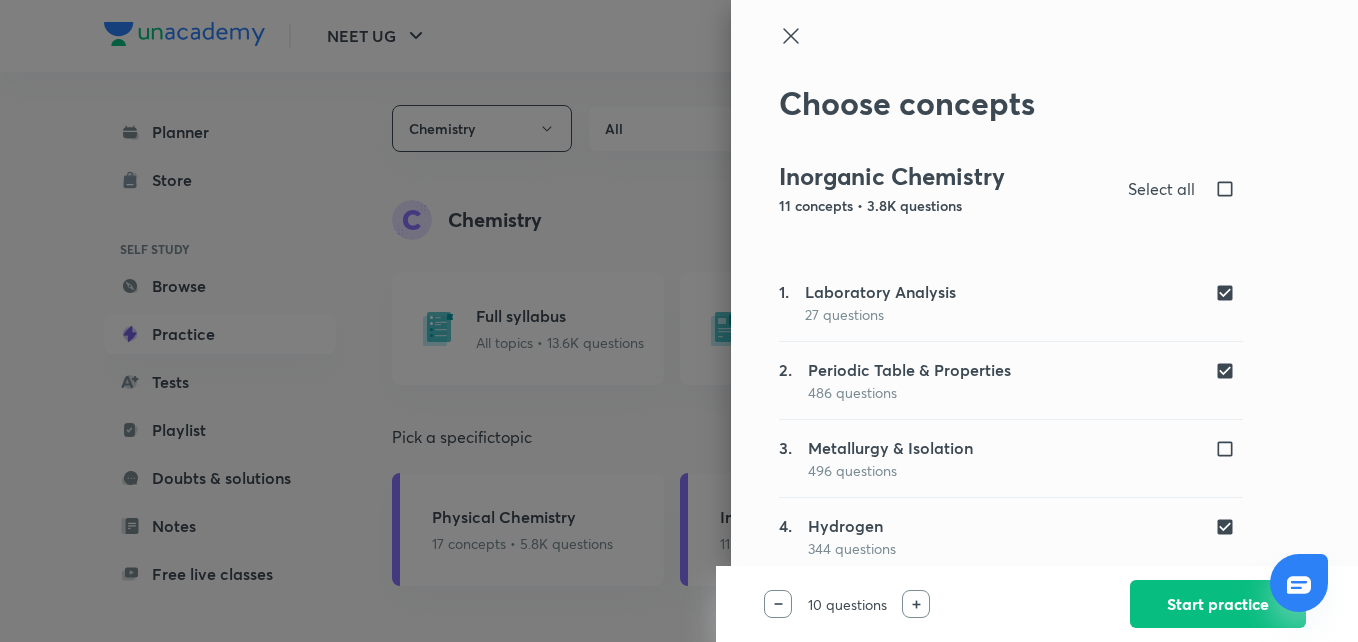 click at bounding box center [1229, 293] 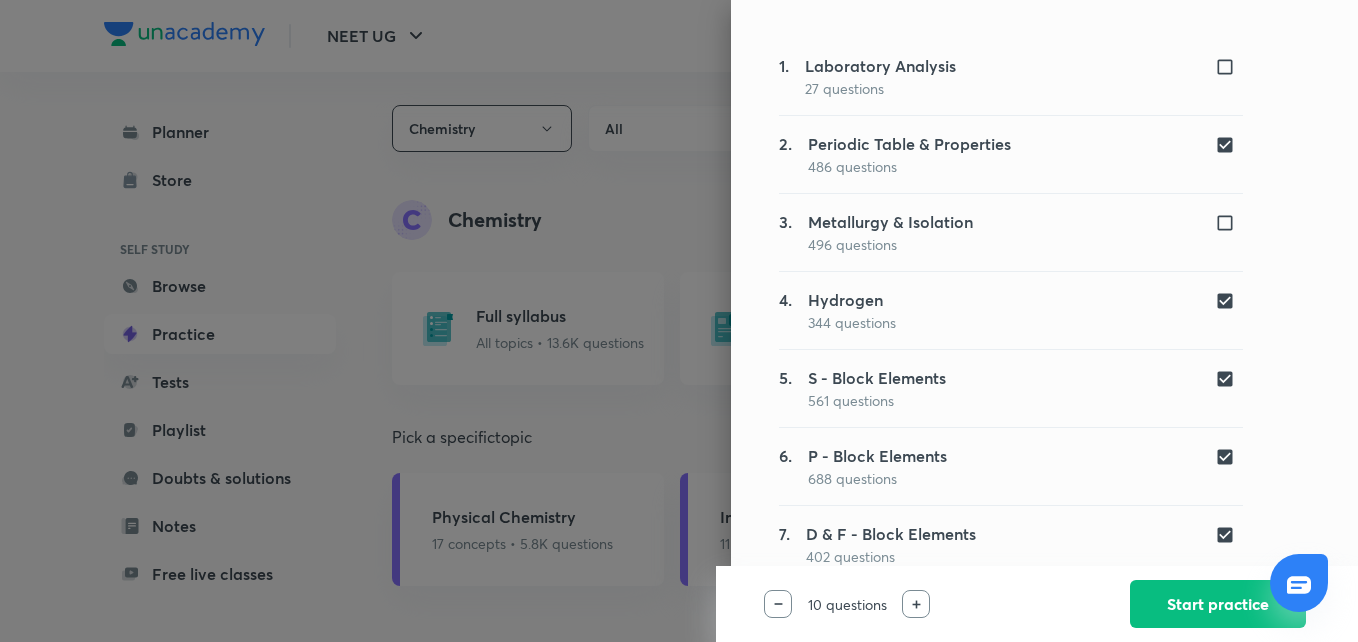 scroll, scrollTop: 234, scrollLeft: 0, axis: vertical 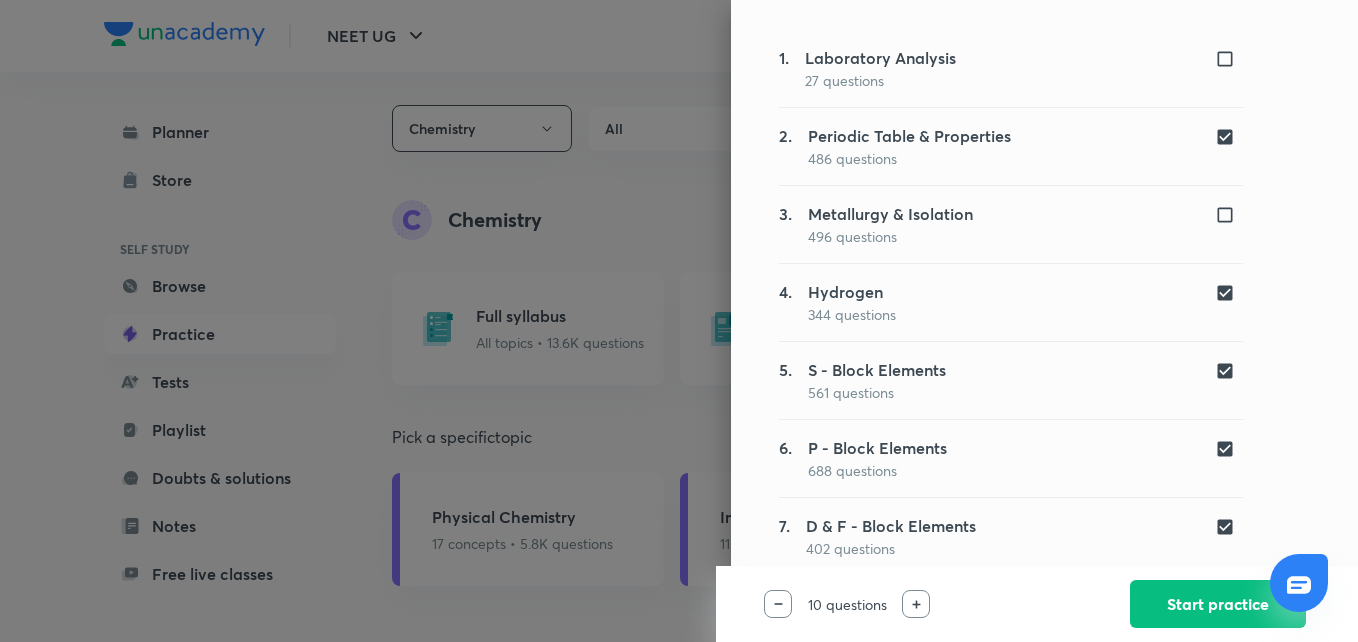 click at bounding box center [1229, 449] 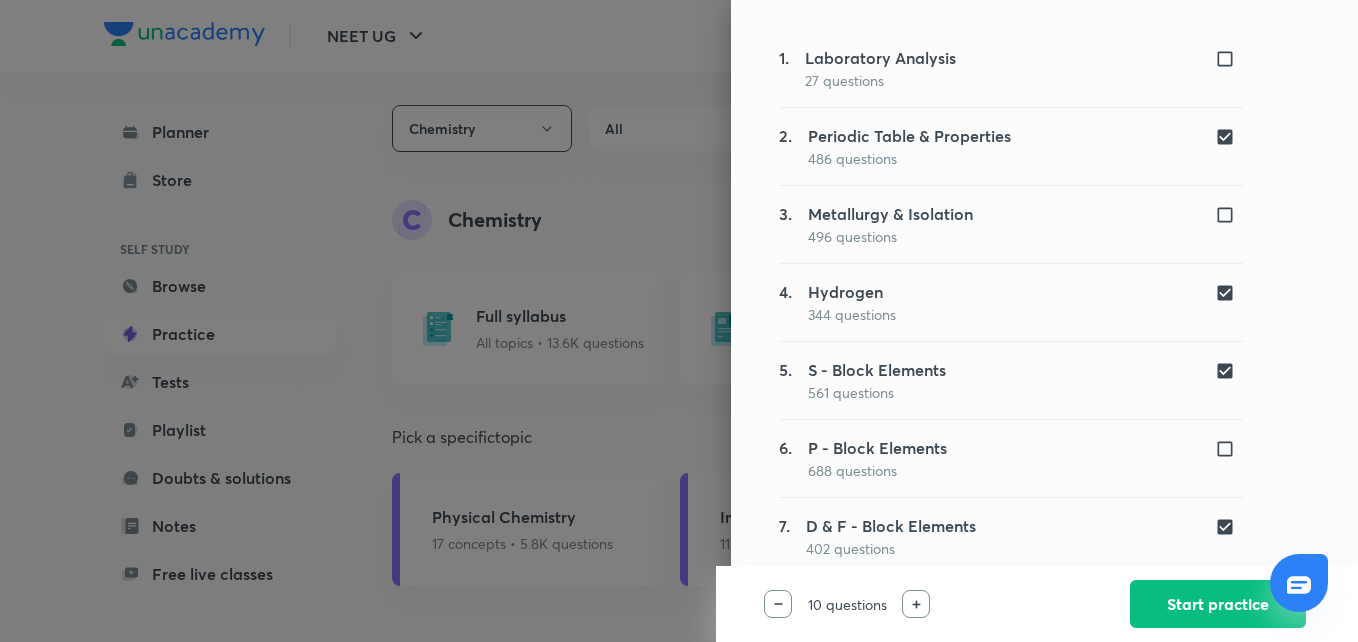 click at bounding box center (1229, 527) 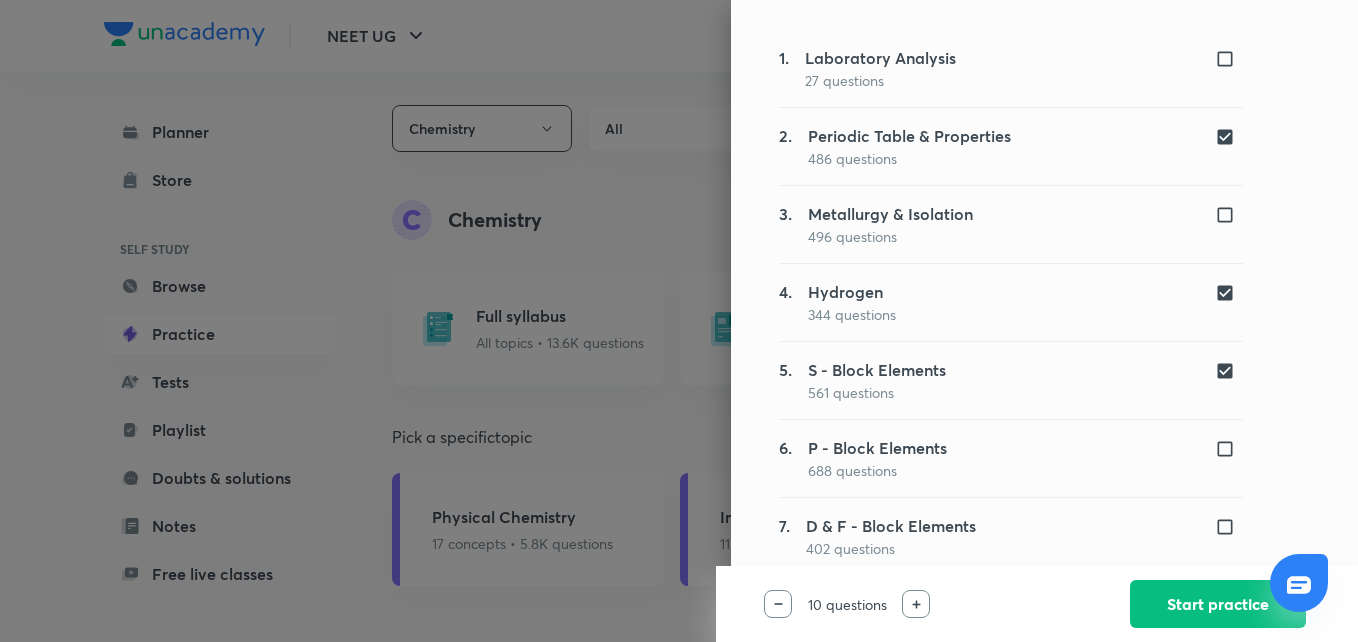 click at bounding box center (1229, 371) 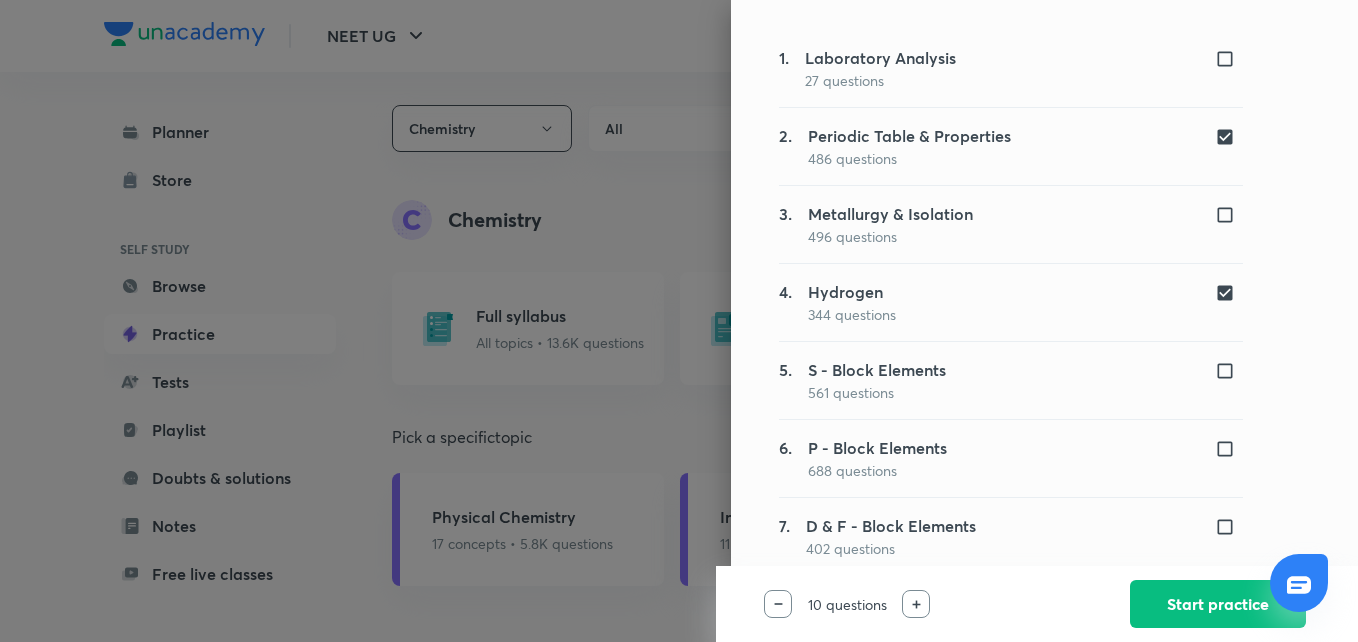 click at bounding box center [1229, 293] 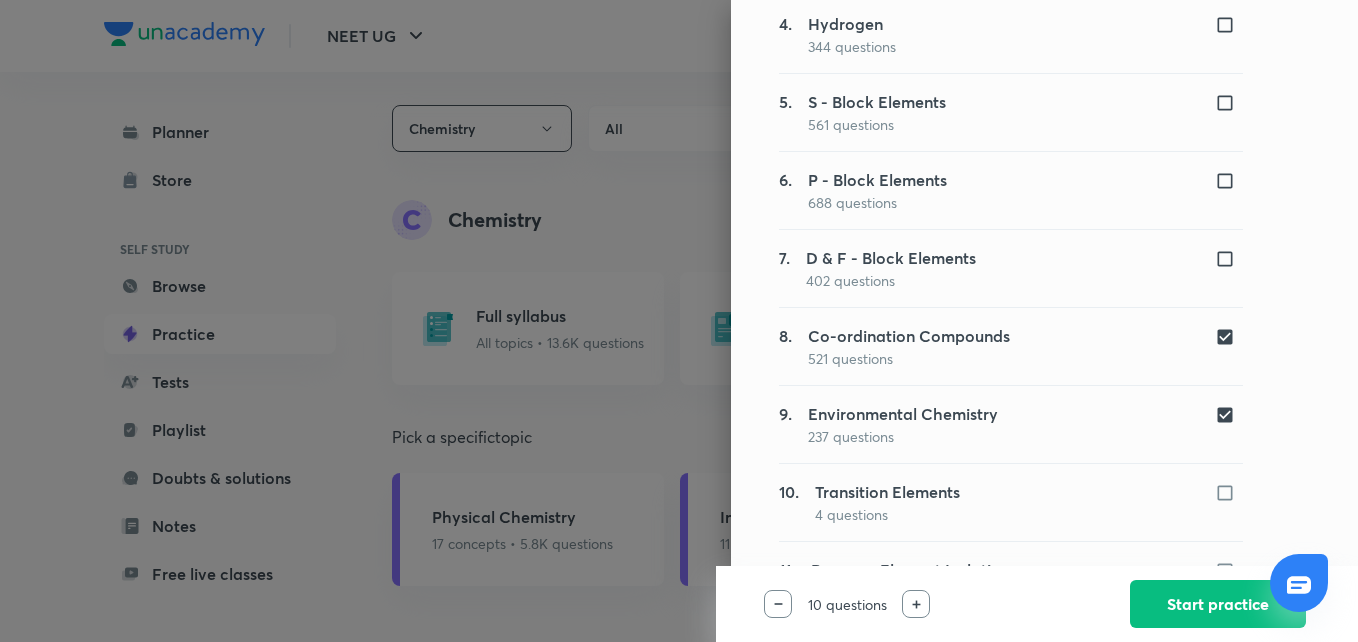scroll, scrollTop: 509, scrollLeft: 0, axis: vertical 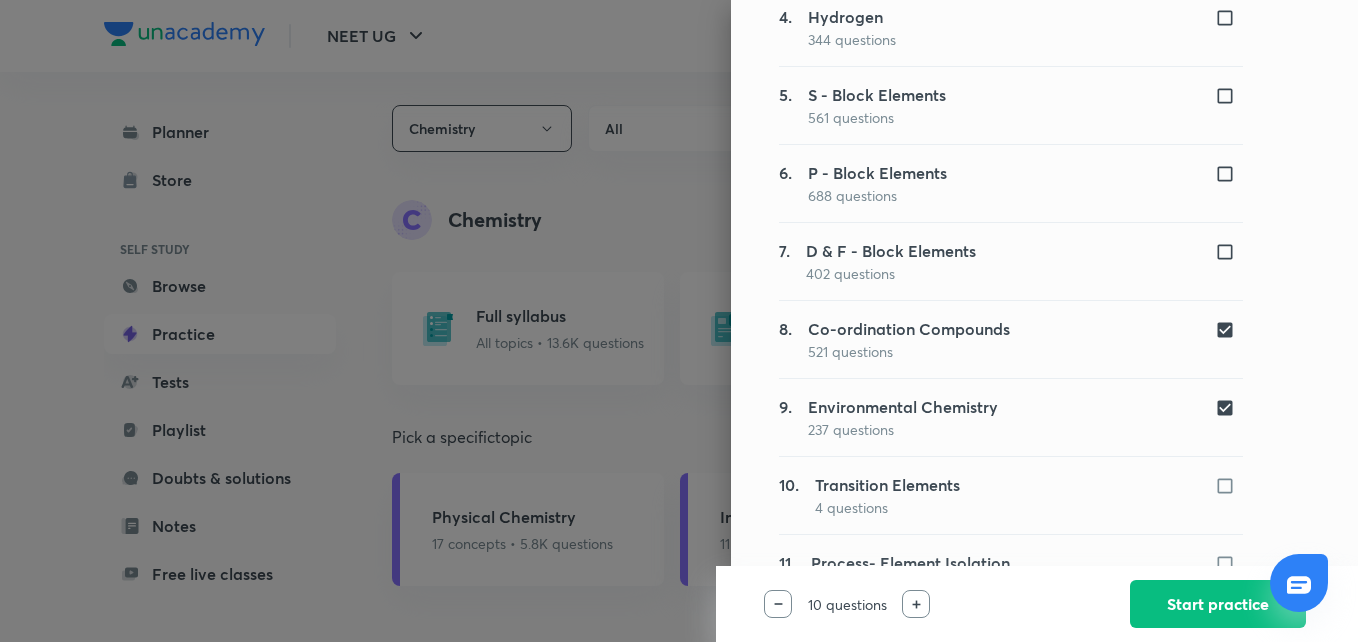 click at bounding box center [1229, 408] 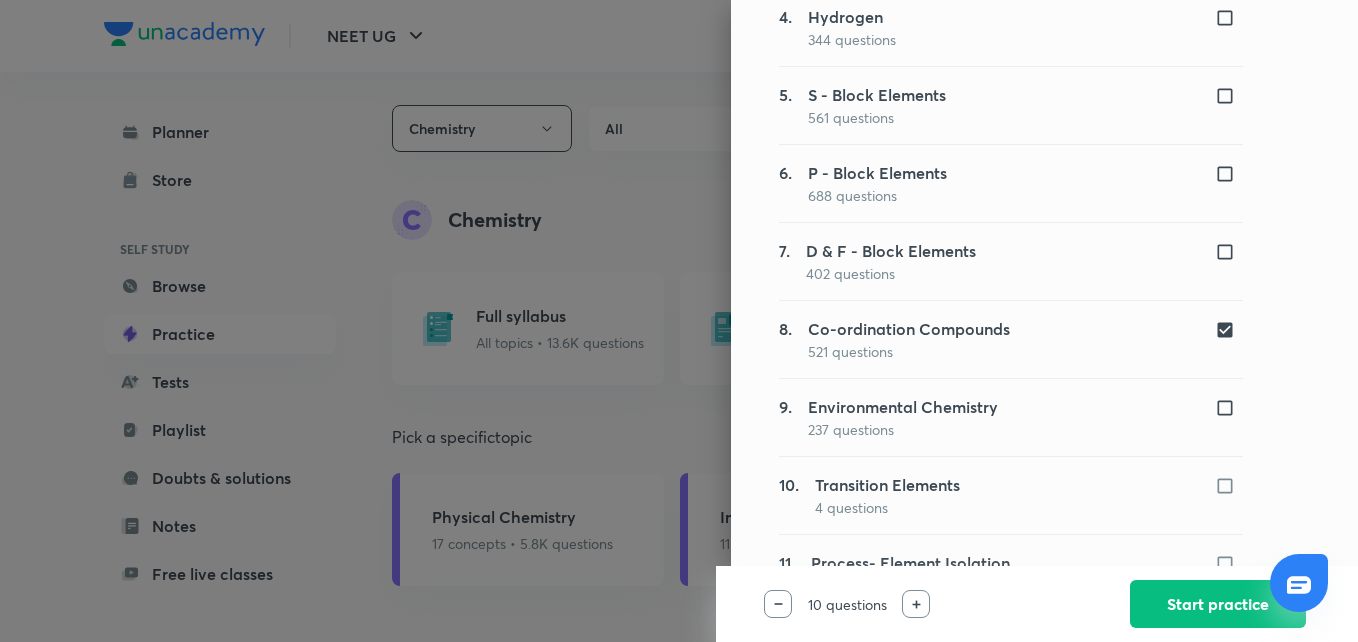 click at bounding box center [1229, 330] 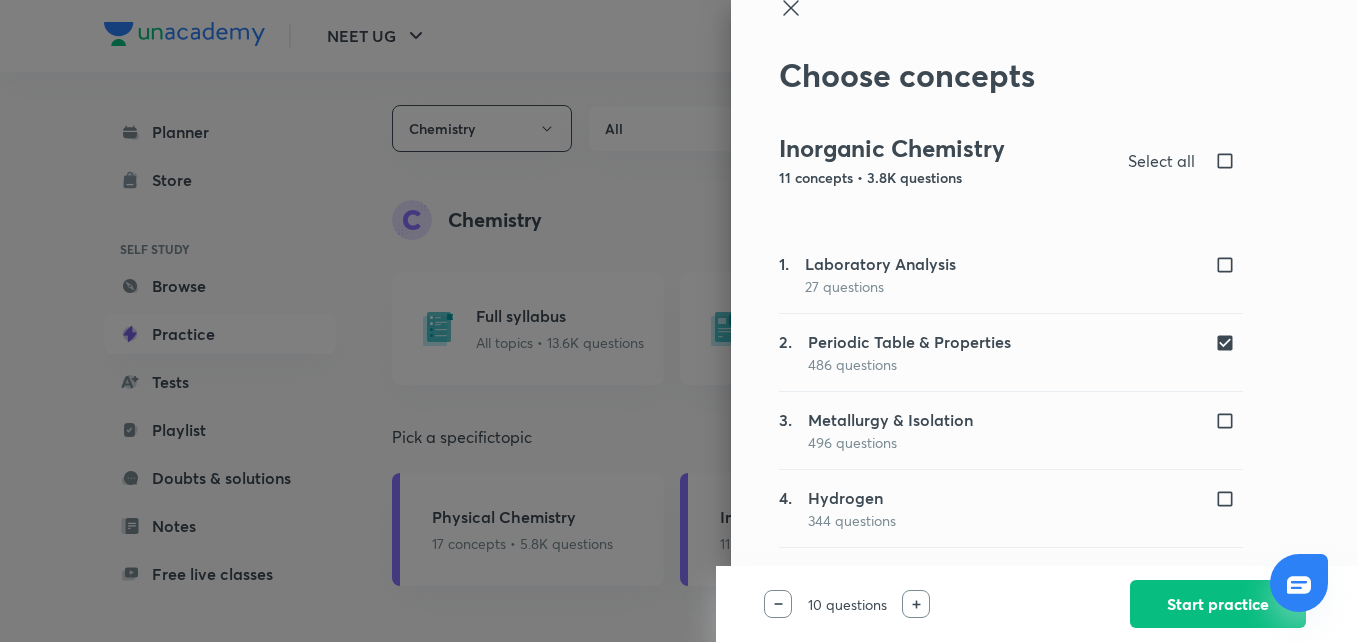 scroll, scrollTop: 0, scrollLeft: 0, axis: both 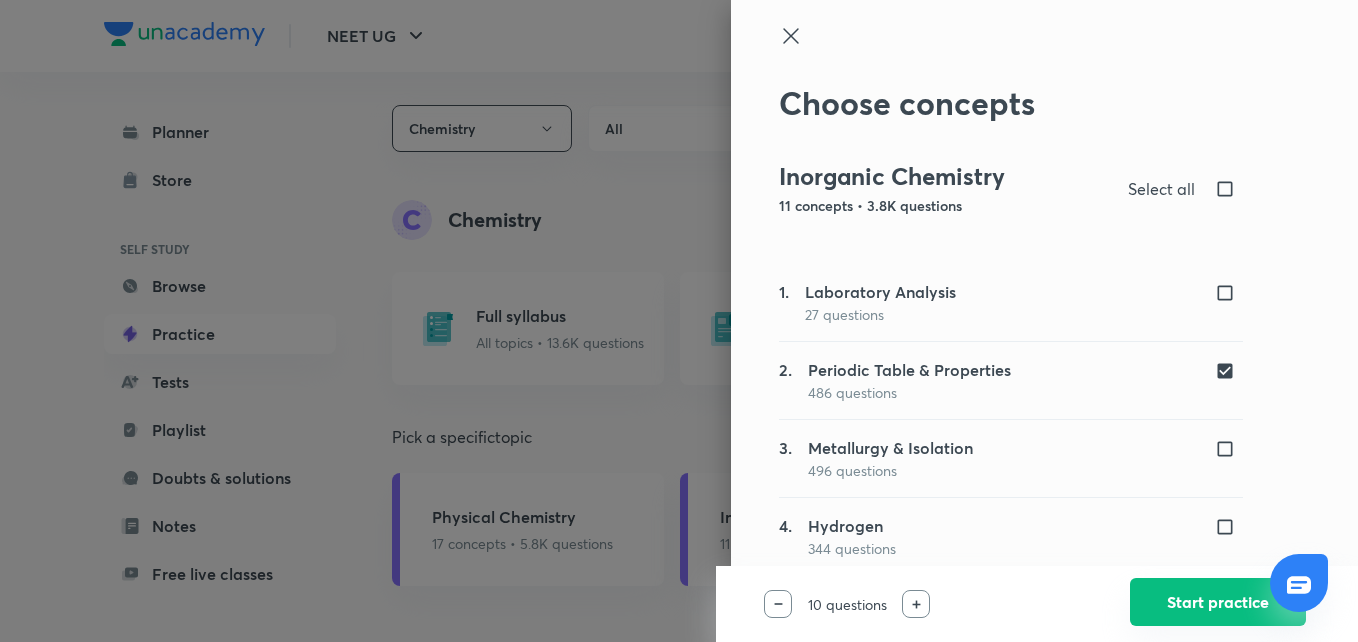click on "Start practice" at bounding box center [1218, 602] 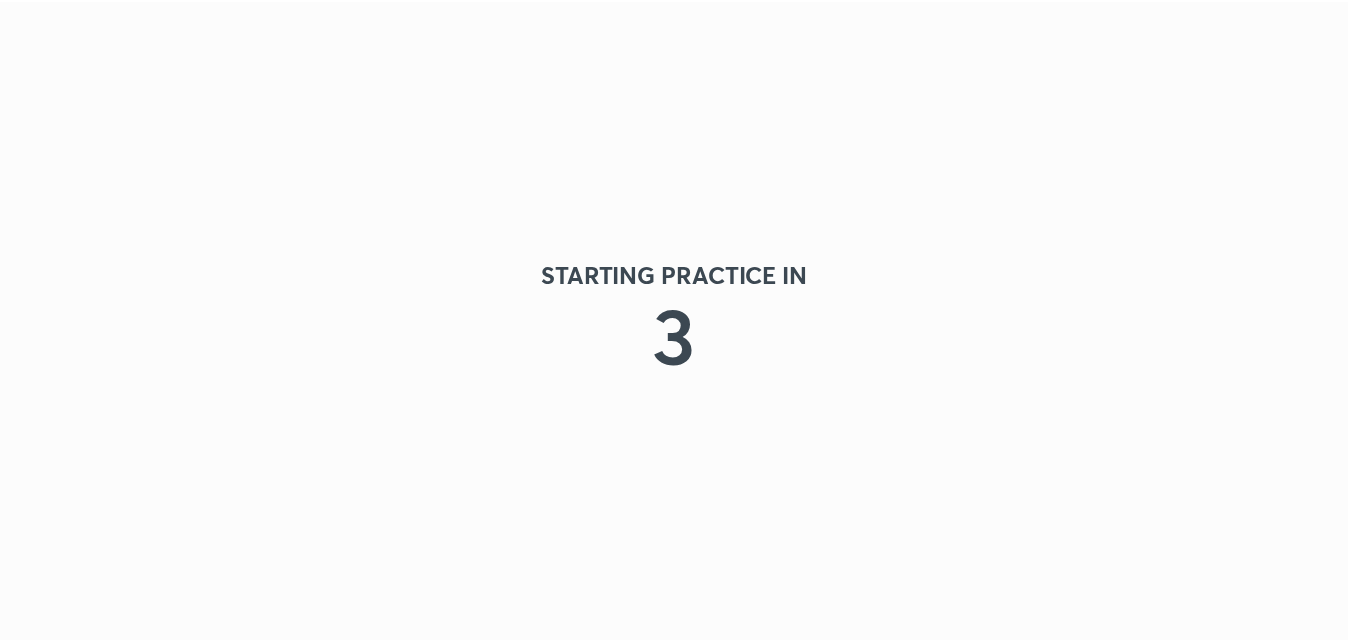 scroll, scrollTop: 0, scrollLeft: 0, axis: both 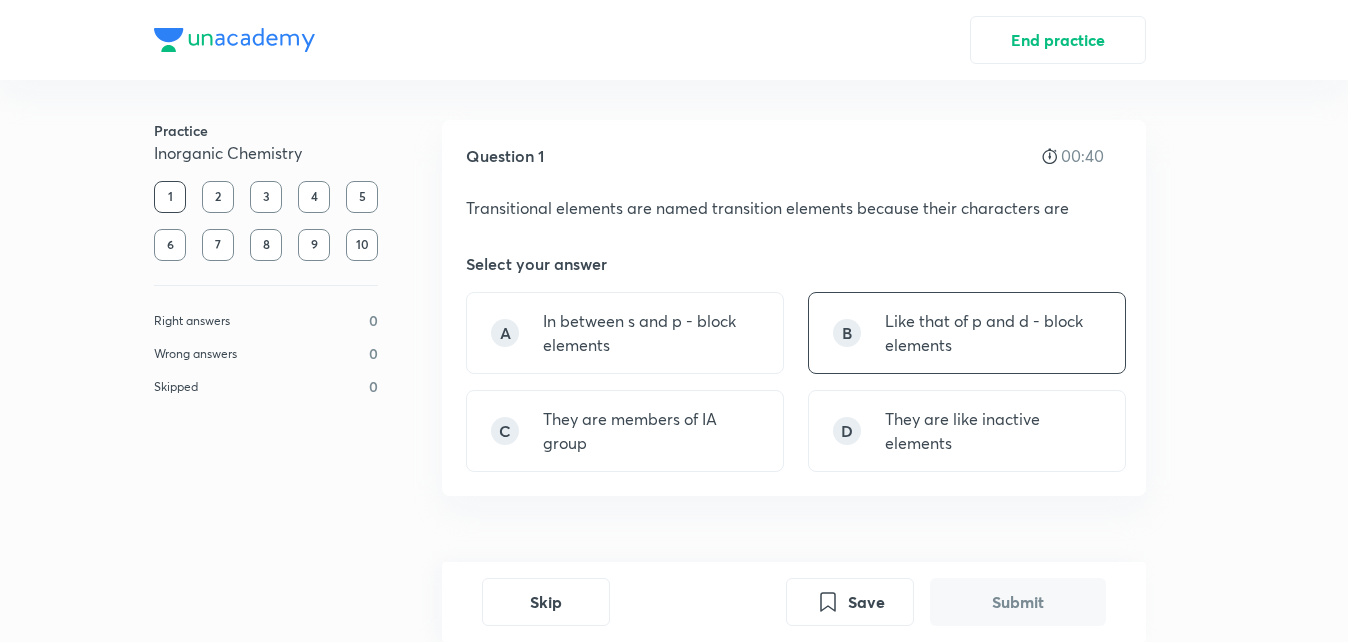 click on "Like that of p and d - block elements" at bounding box center (993, 333) 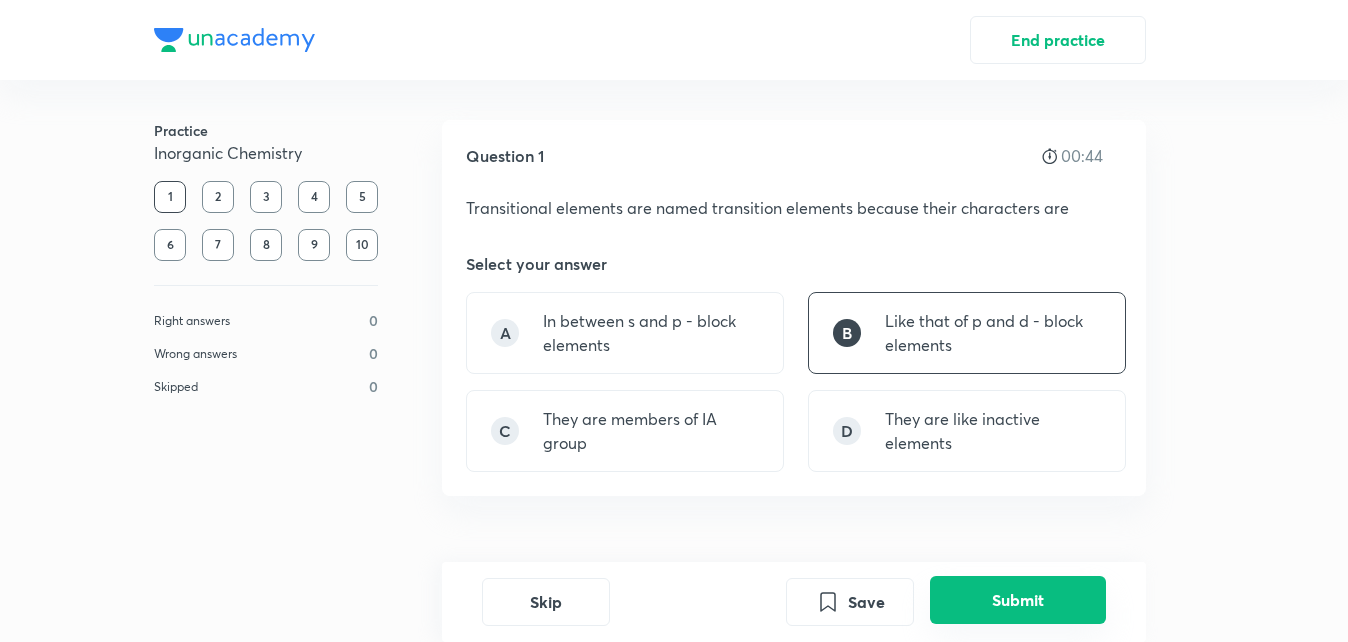 click on "Submit" at bounding box center [1018, 600] 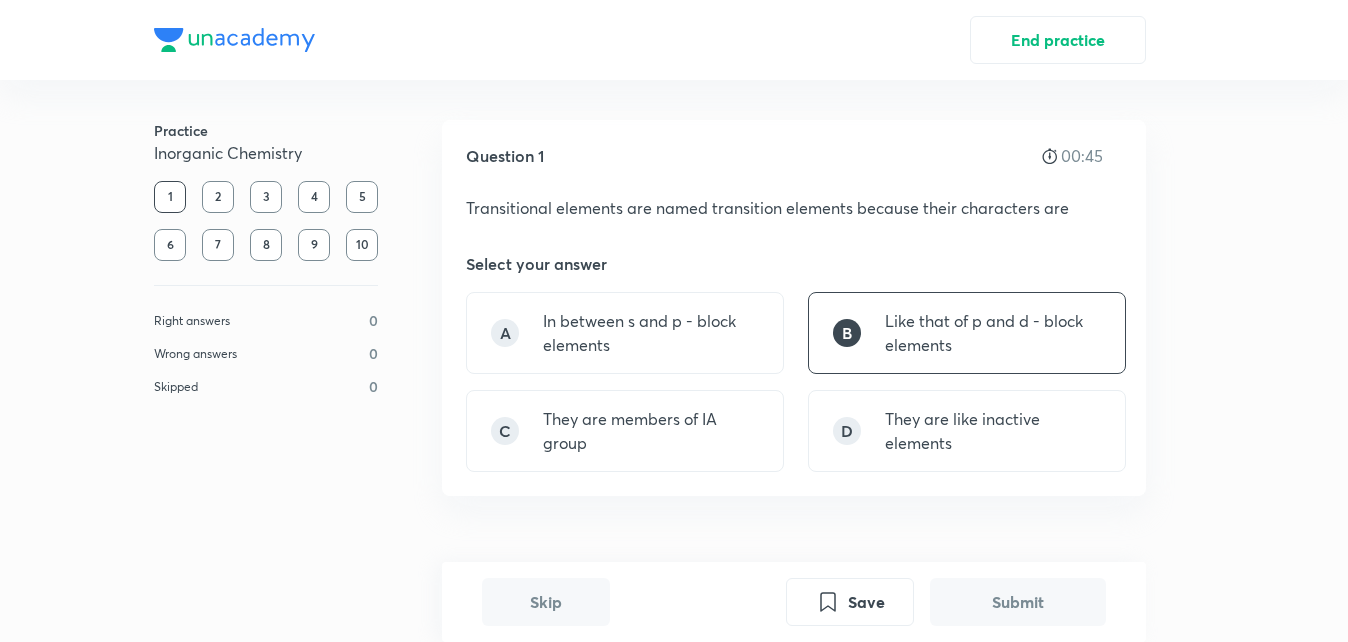 scroll, scrollTop: 487, scrollLeft: 0, axis: vertical 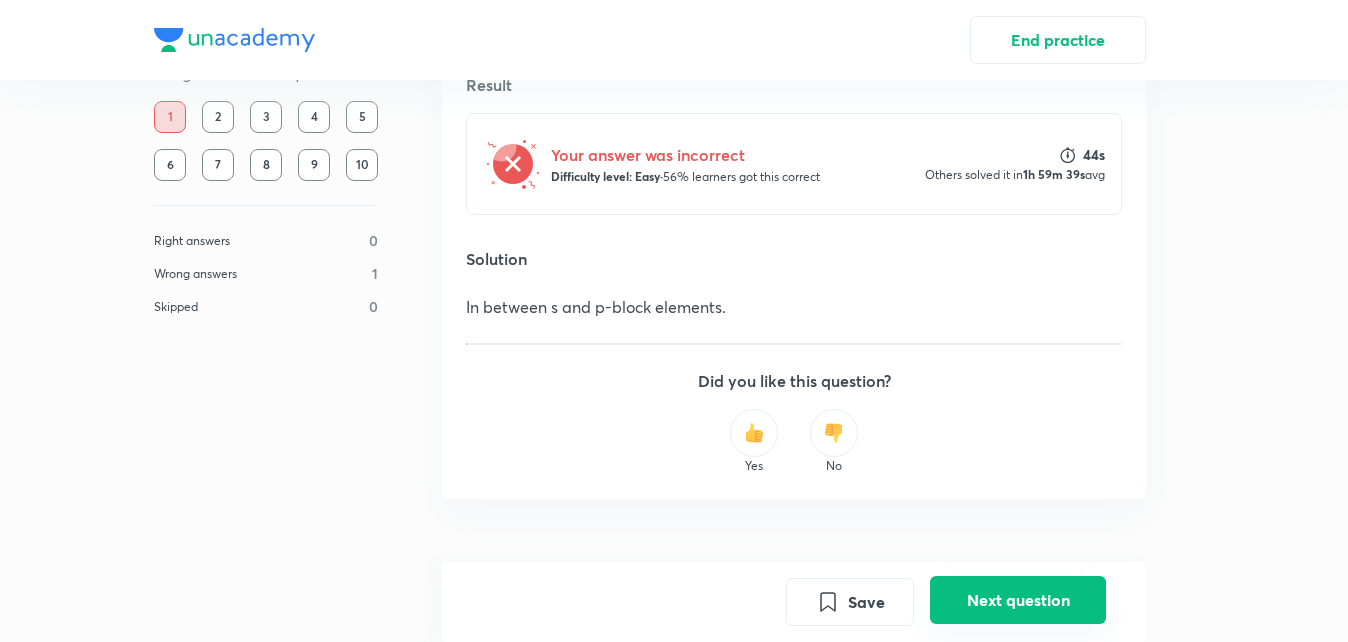 click on "Next question" at bounding box center [1018, 600] 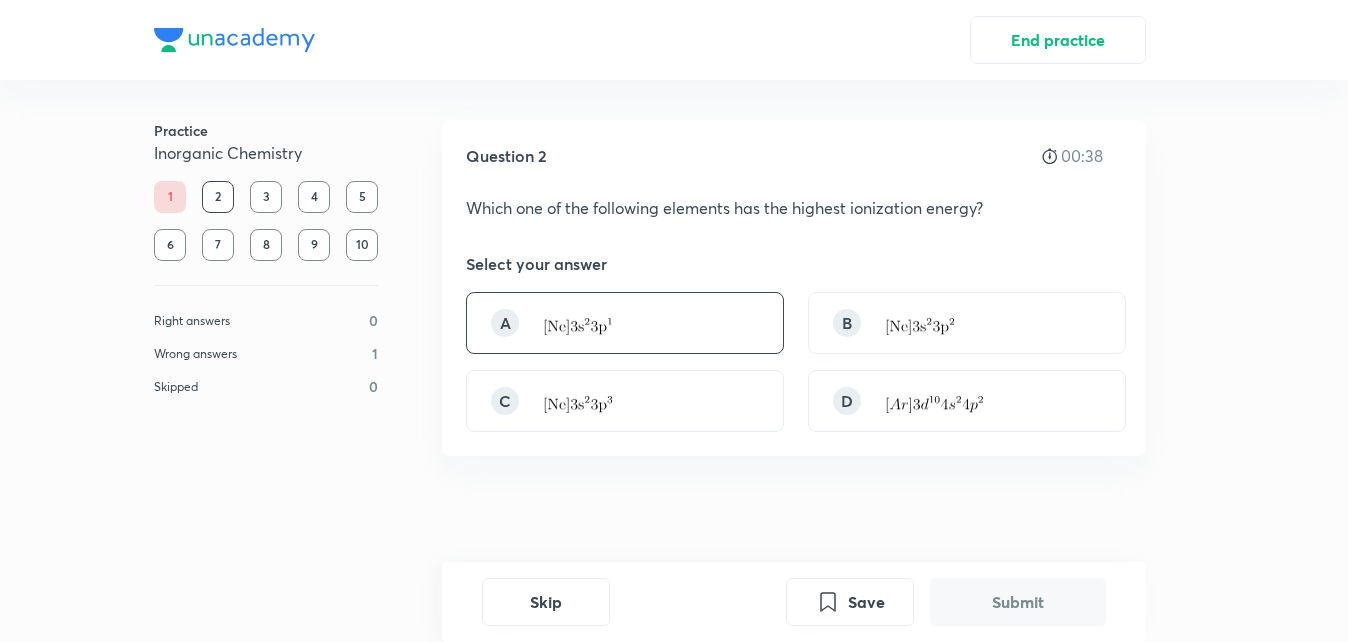 click on "A" at bounding box center (625, 323) 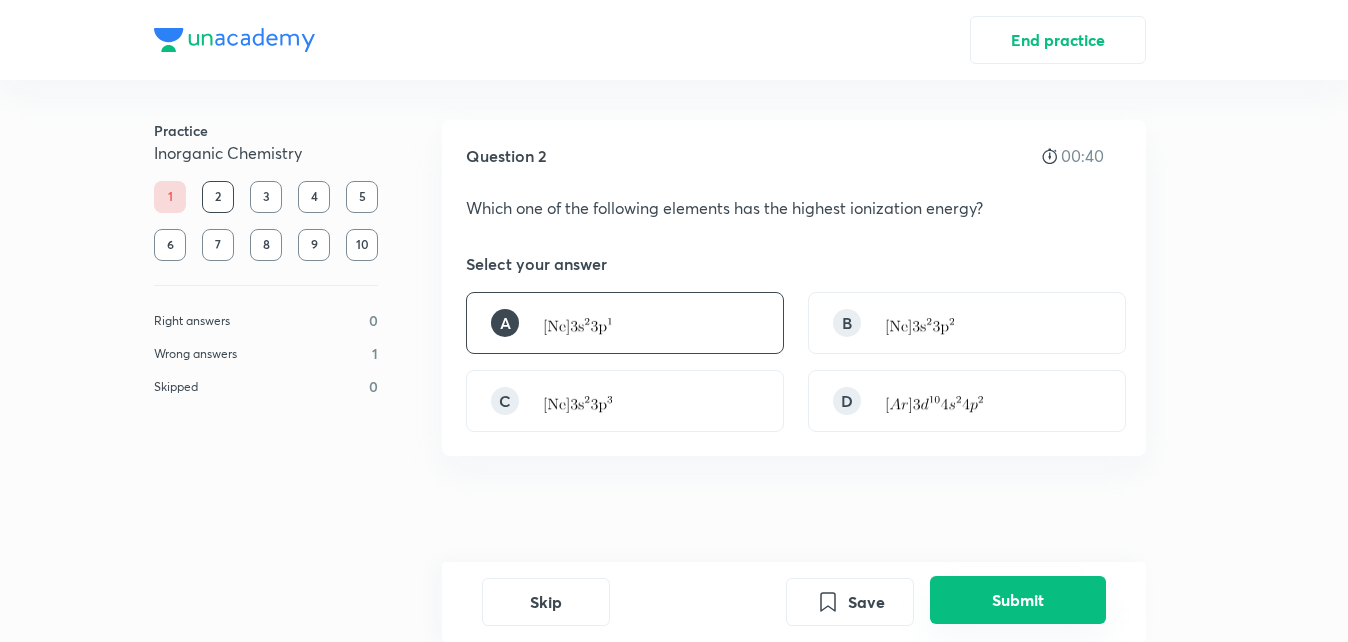 click on "Submit" at bounding box center (1018, 600) 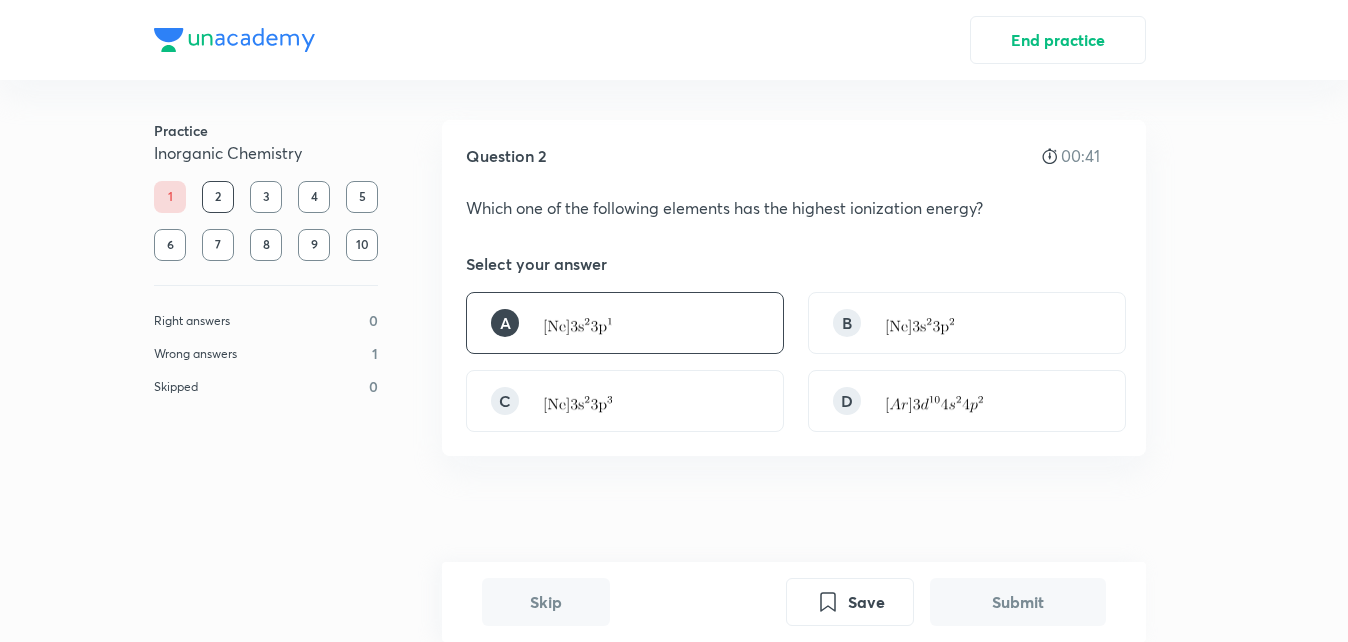 scroll, scrollTop: 472, scrollLeft: 0, axis: vertical 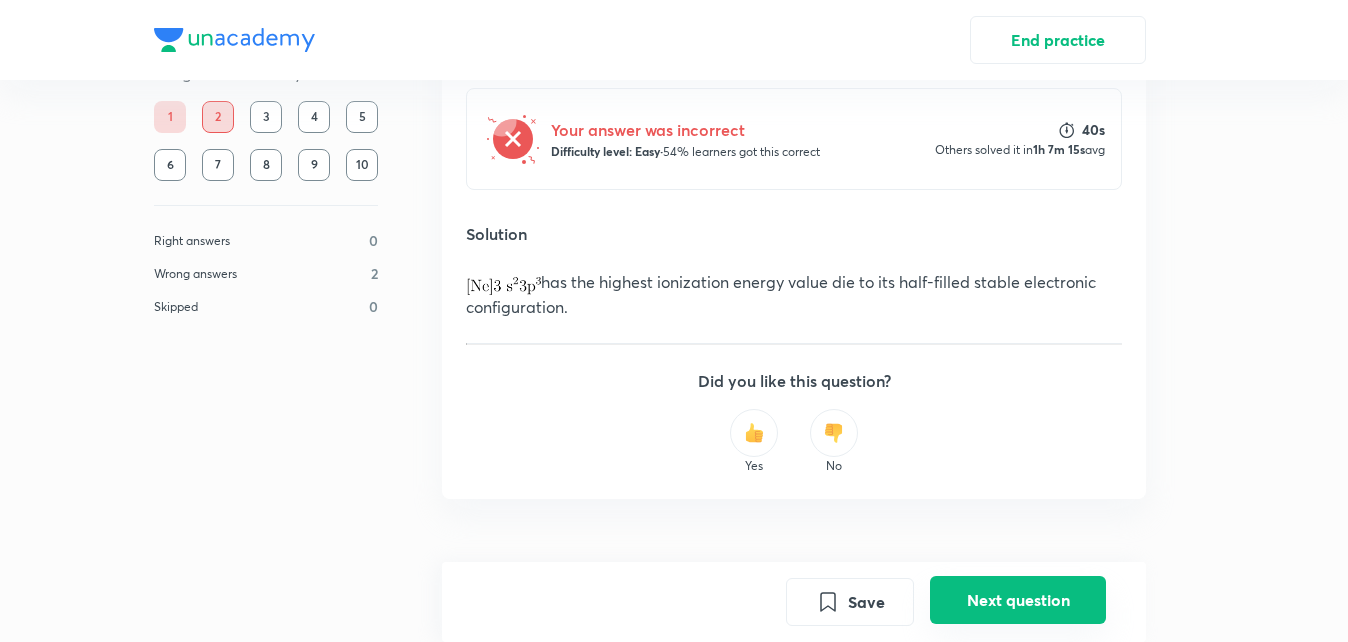 click on "Next question" at bounding box center (1018, 600) 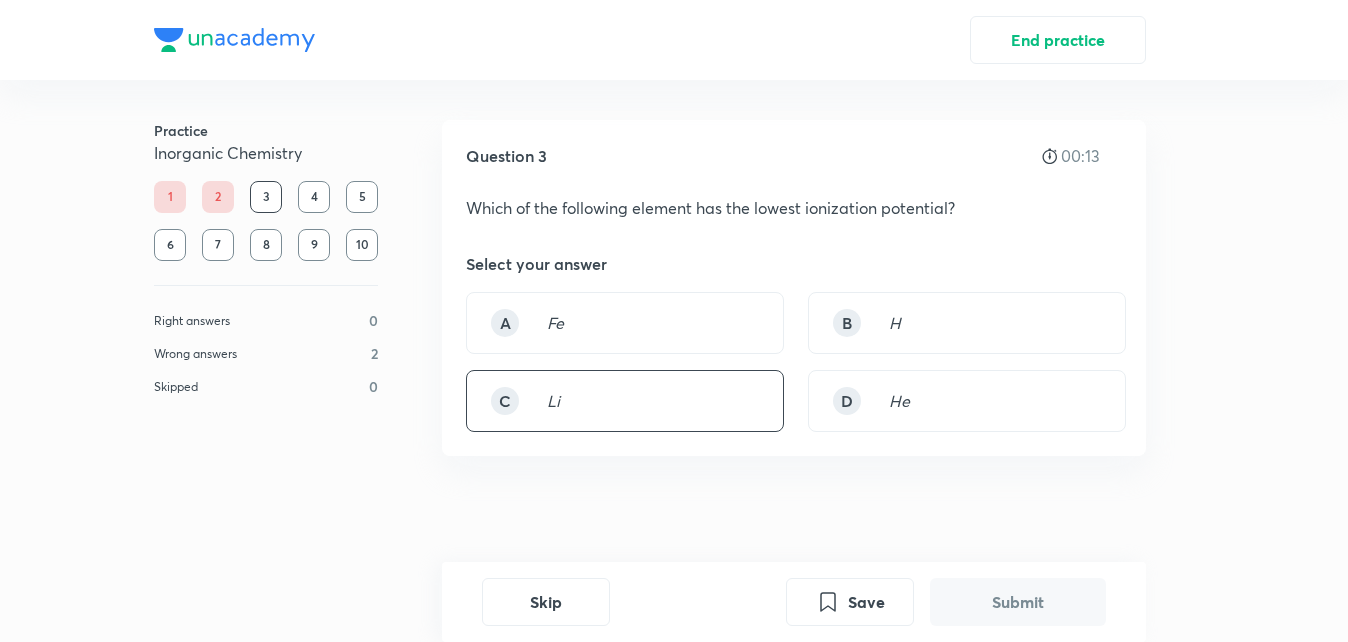 click on "C   Li" at bounding box center [625, 401] 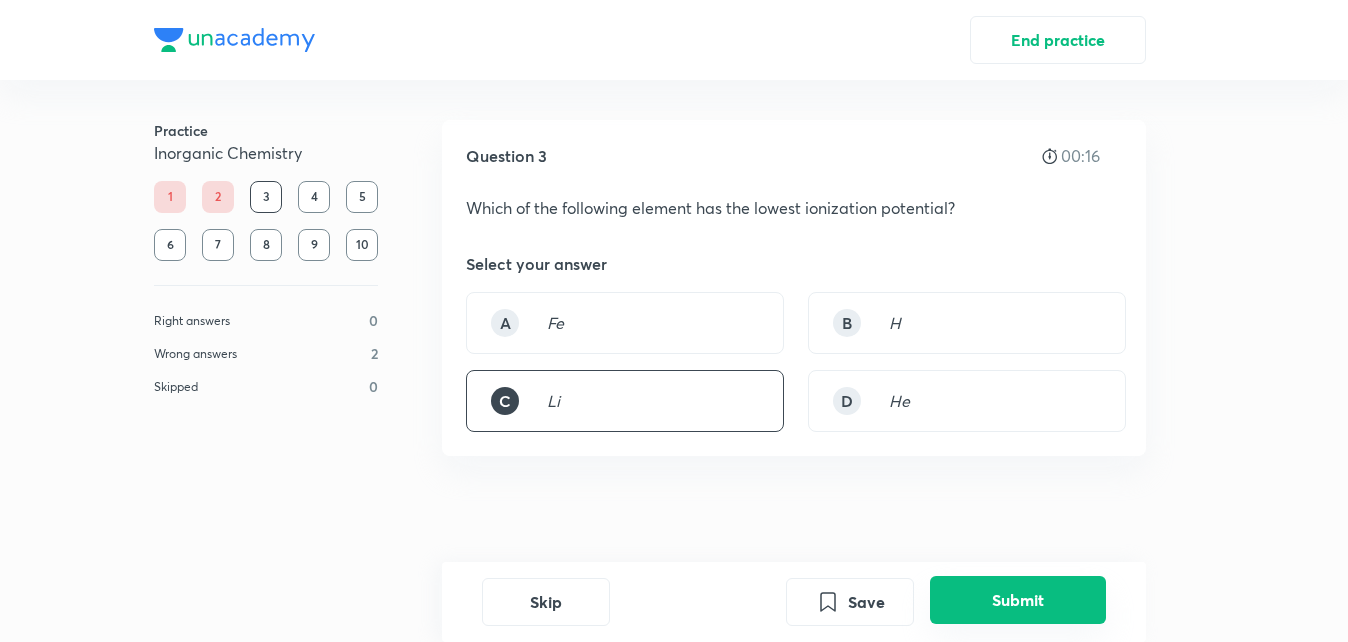 click on "Submit" at bounding box center (1018, 600) 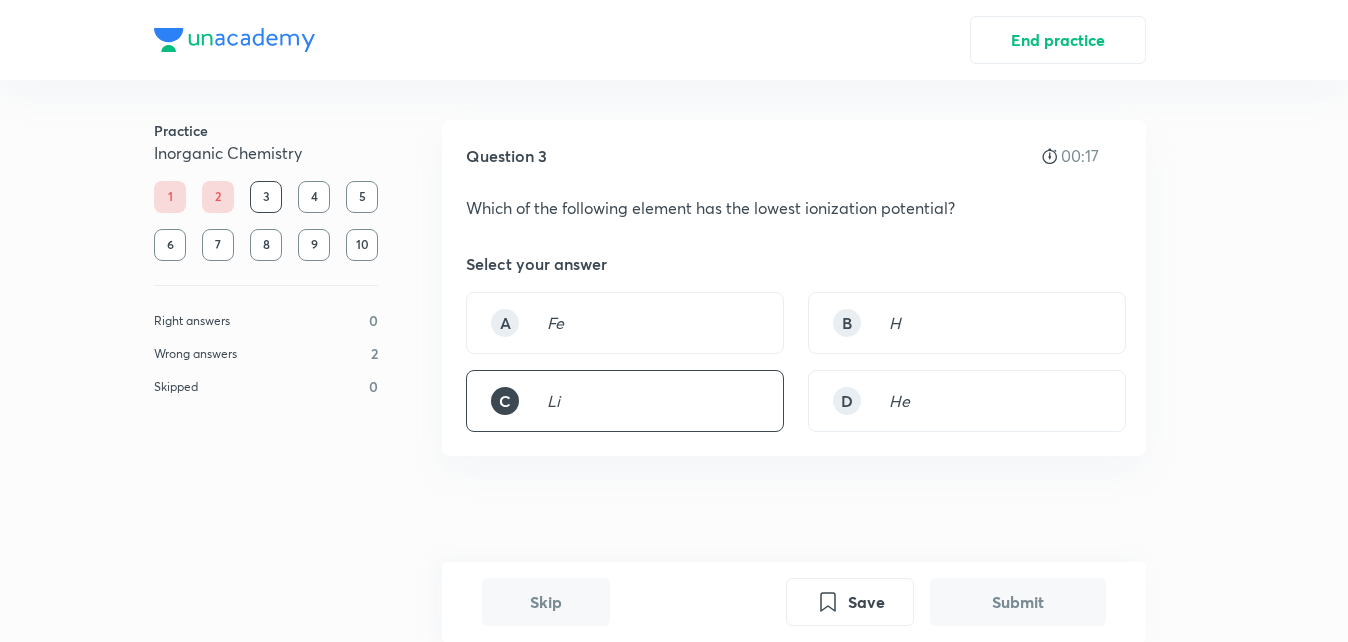 scroll, scrollTop: 492, scrollLeft: 0, axis: vertical 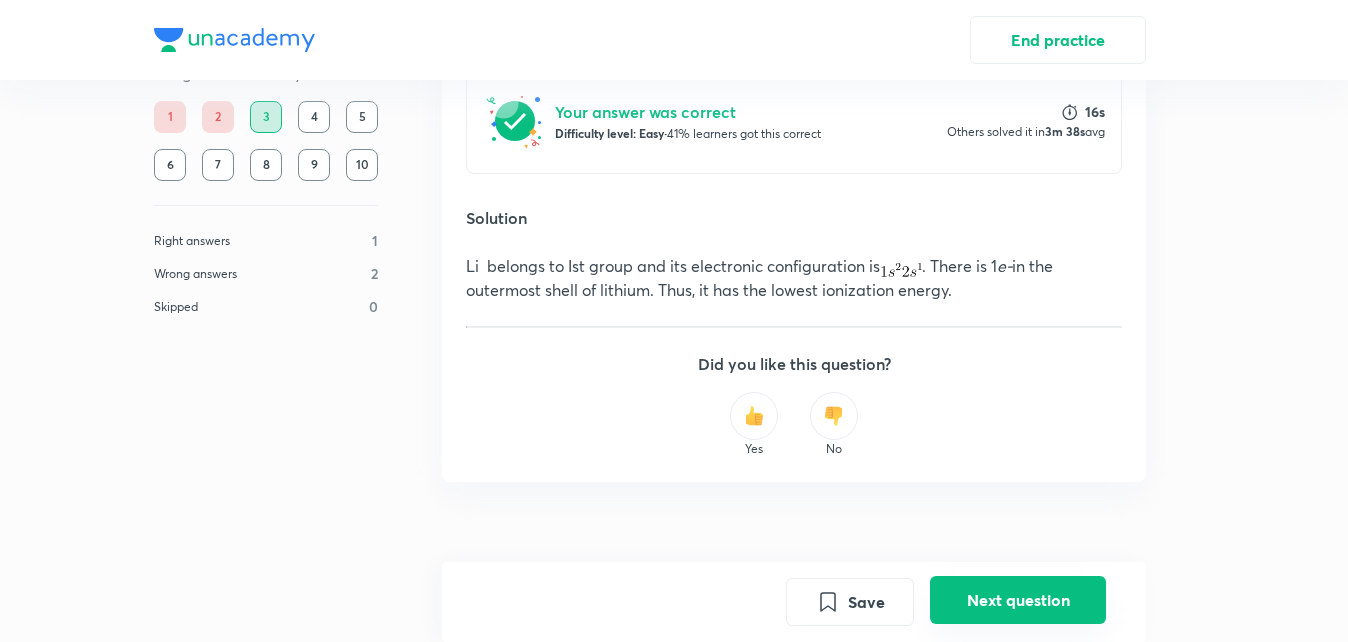 click on "Next question" at bounding box center [1018, 600] 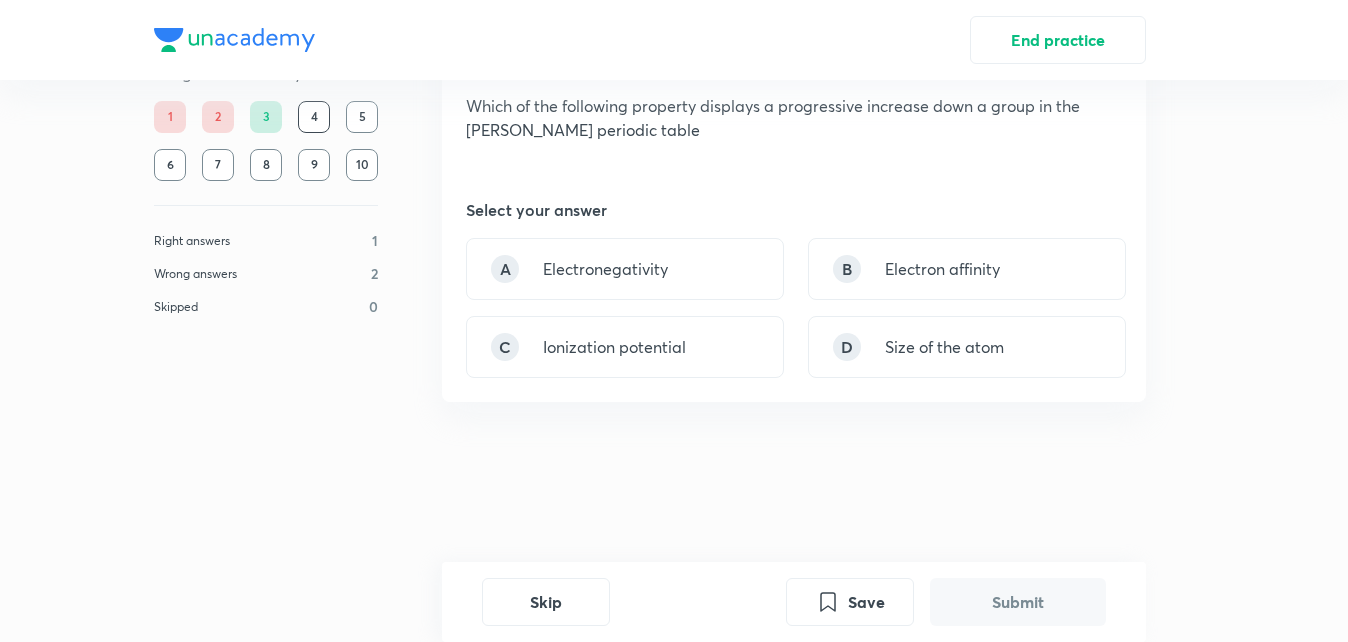 scroll, scrollTop: 0, scrollLeft: 0, axis: both 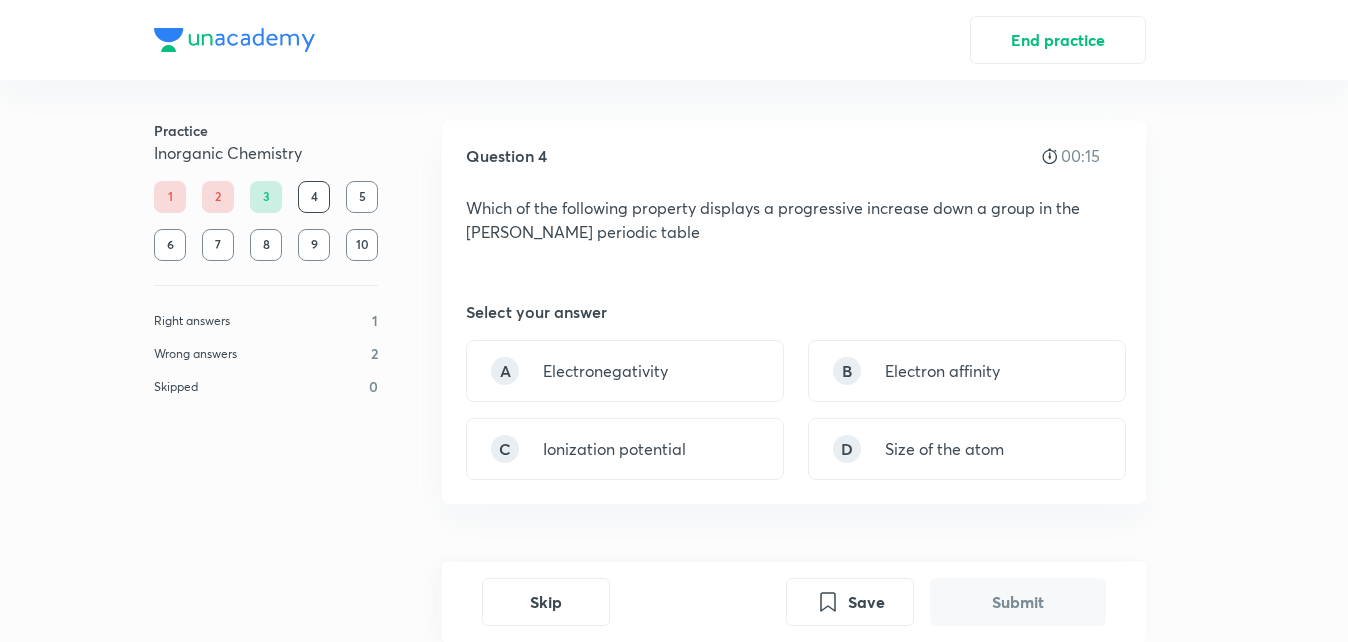 click on "Which of the following property displays a progressive increase down a group in the Bohr's periodic table" at bounding box center [794, 220] 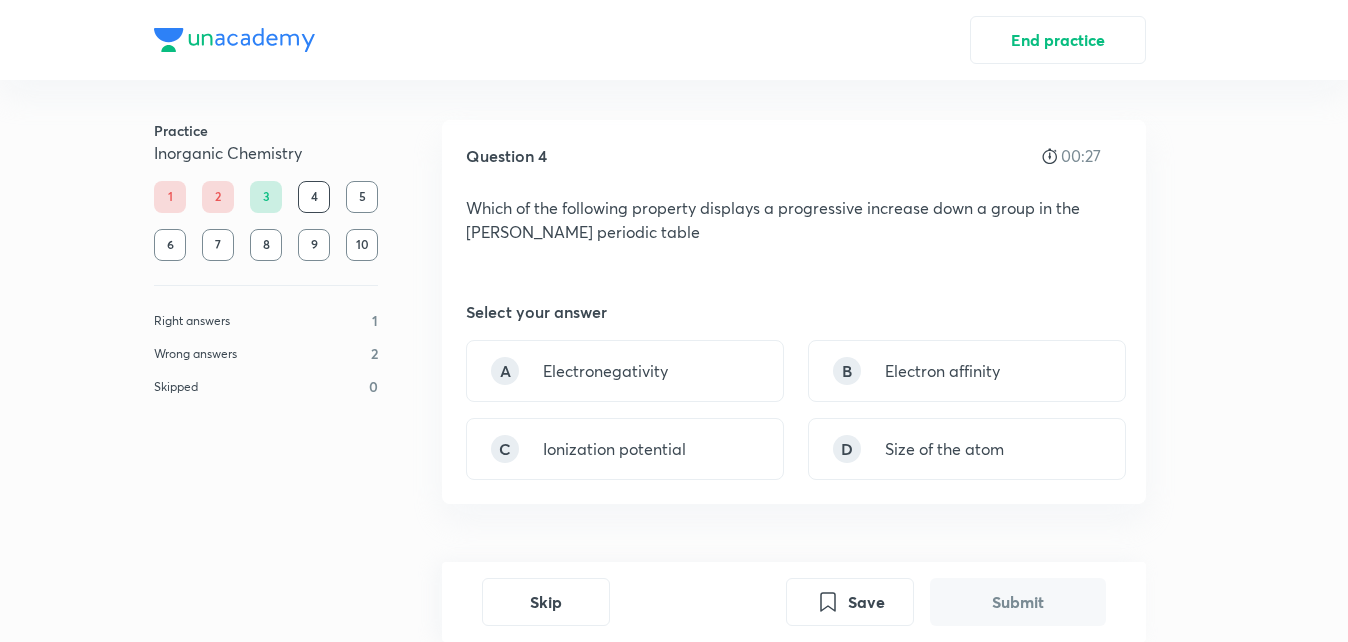 click on "Which of the following property displays a progressive increase down a group in the Bohr's periodic table" at bounding box center [794, 220] 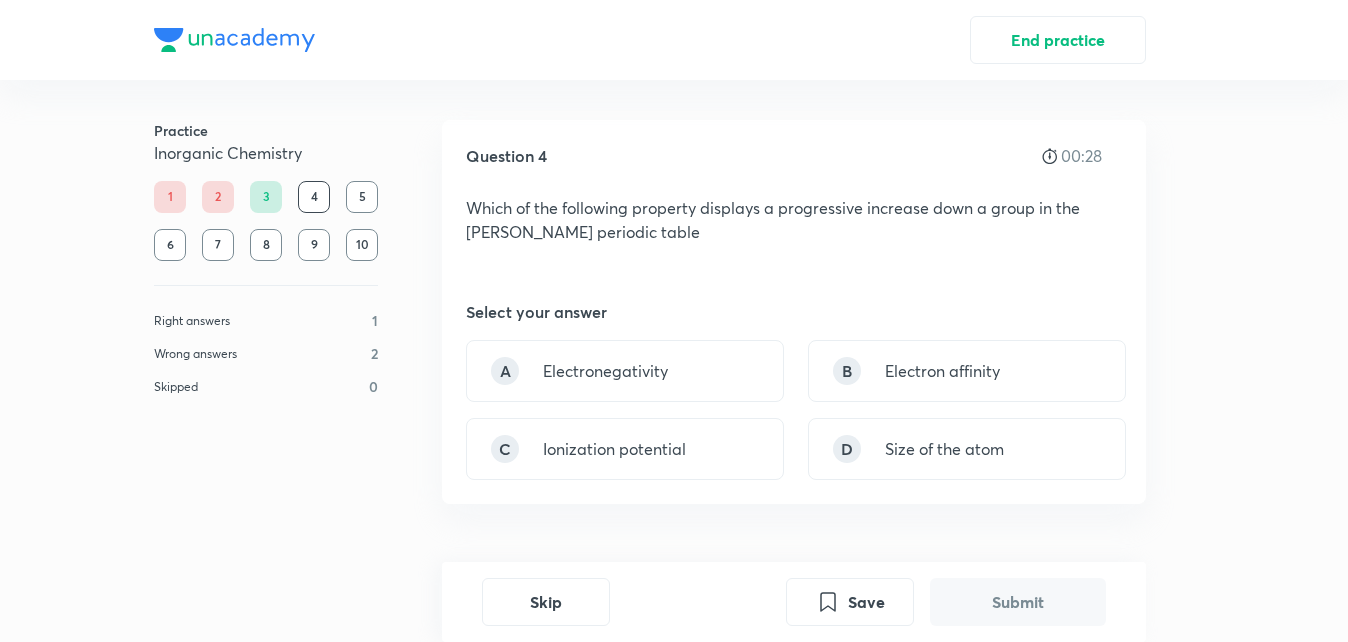 click on "Which of the following property displays a progressive increase down a group in the Bohr's periodic table" at bounding box center [794, 220] 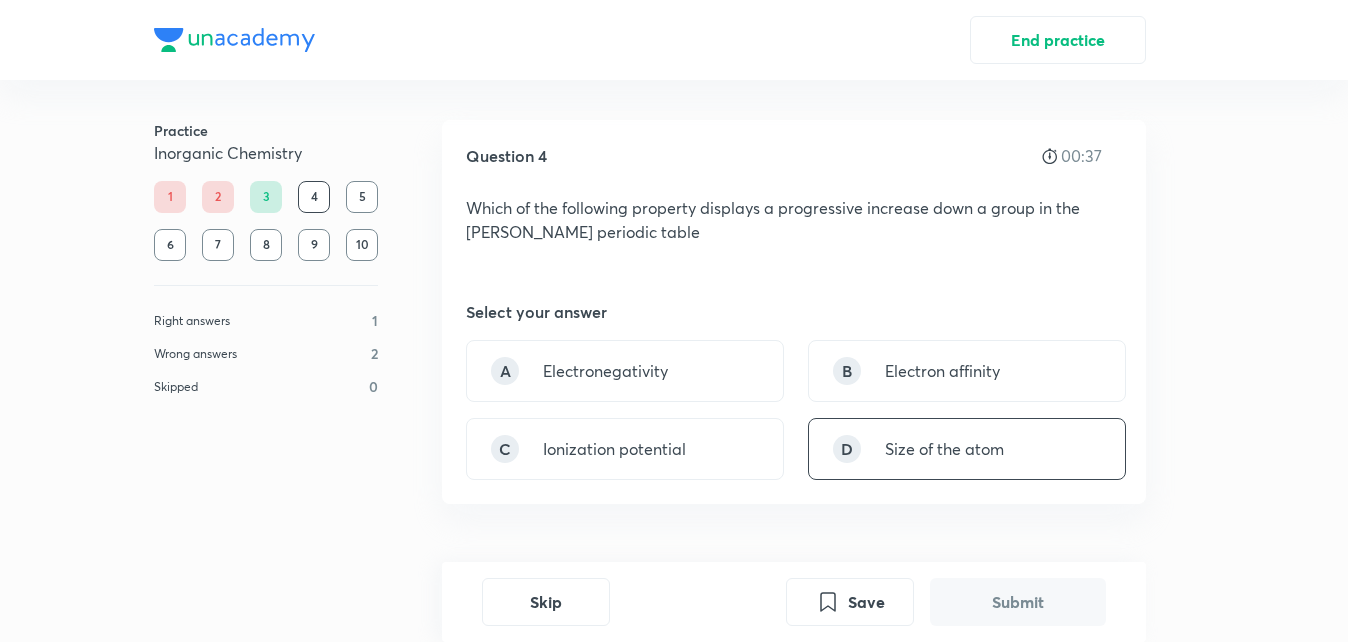 drag, startPoint x: 1045, startPoint y: 224, endPoint x: 894, endPoint y: 446, distance: 268.4865 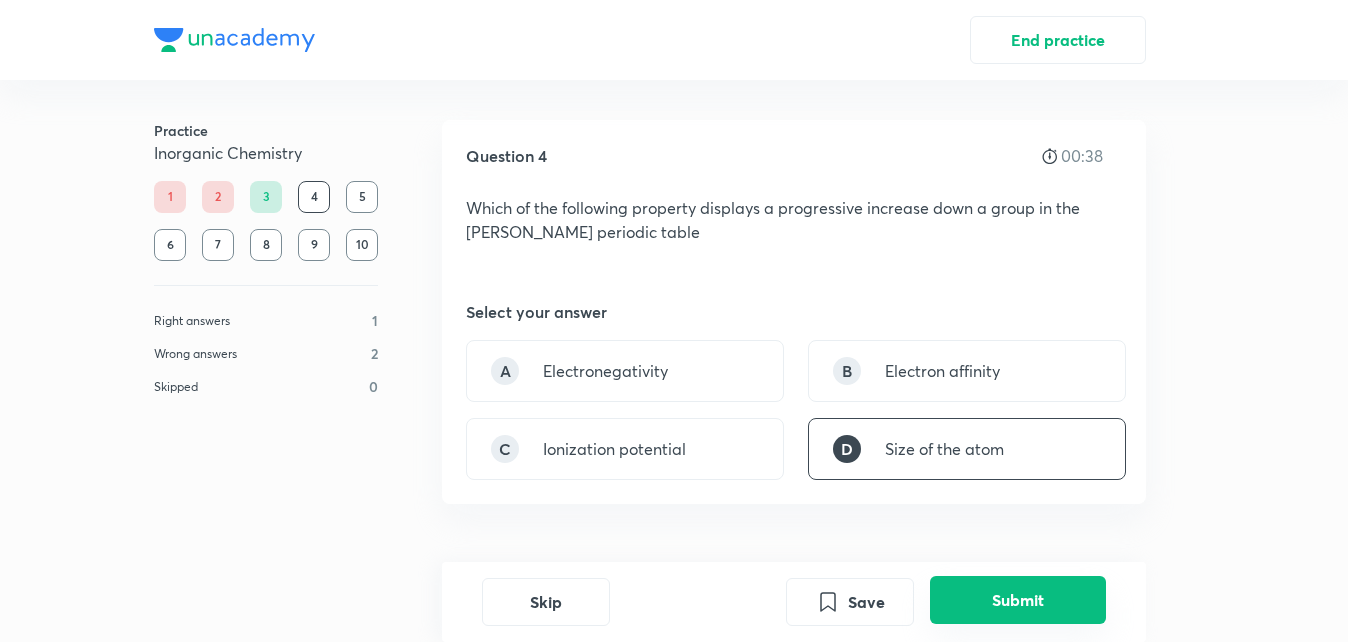 click on "Submit" at bounding box center (1018, 600) 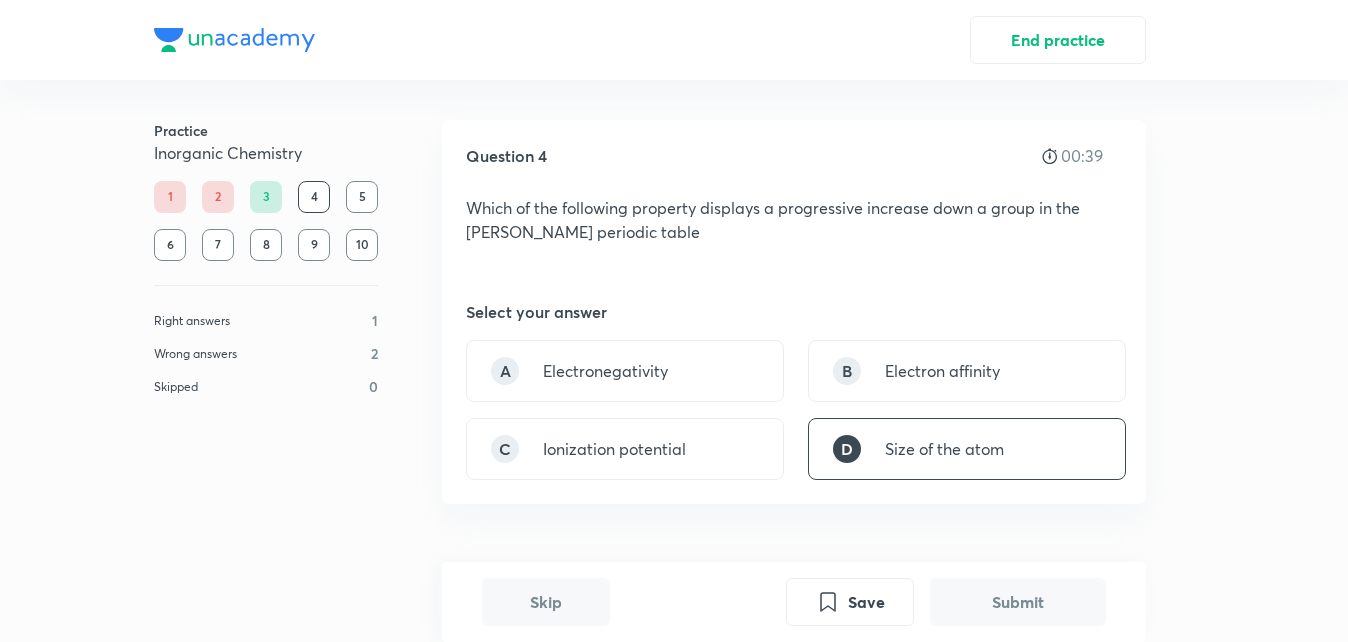 scroll, scrollTop: 516, scrollLeft: 0, axis: vertical 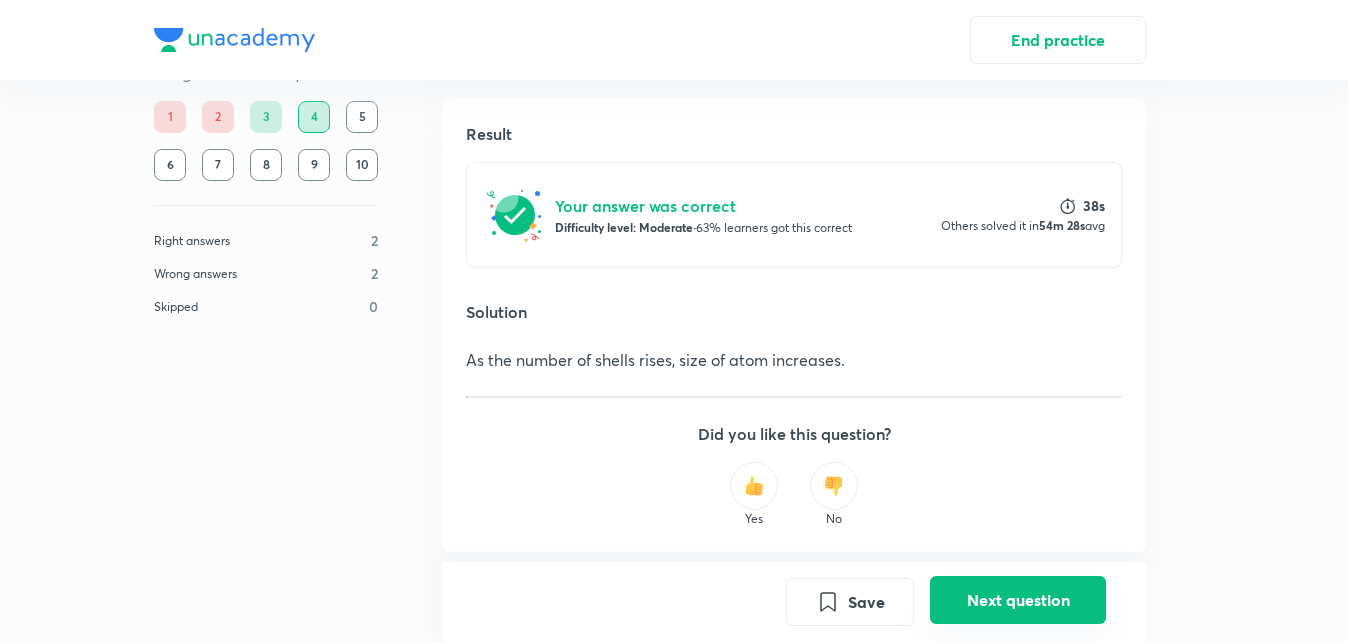 click on "Next question" at bounding box center (1018, 600) 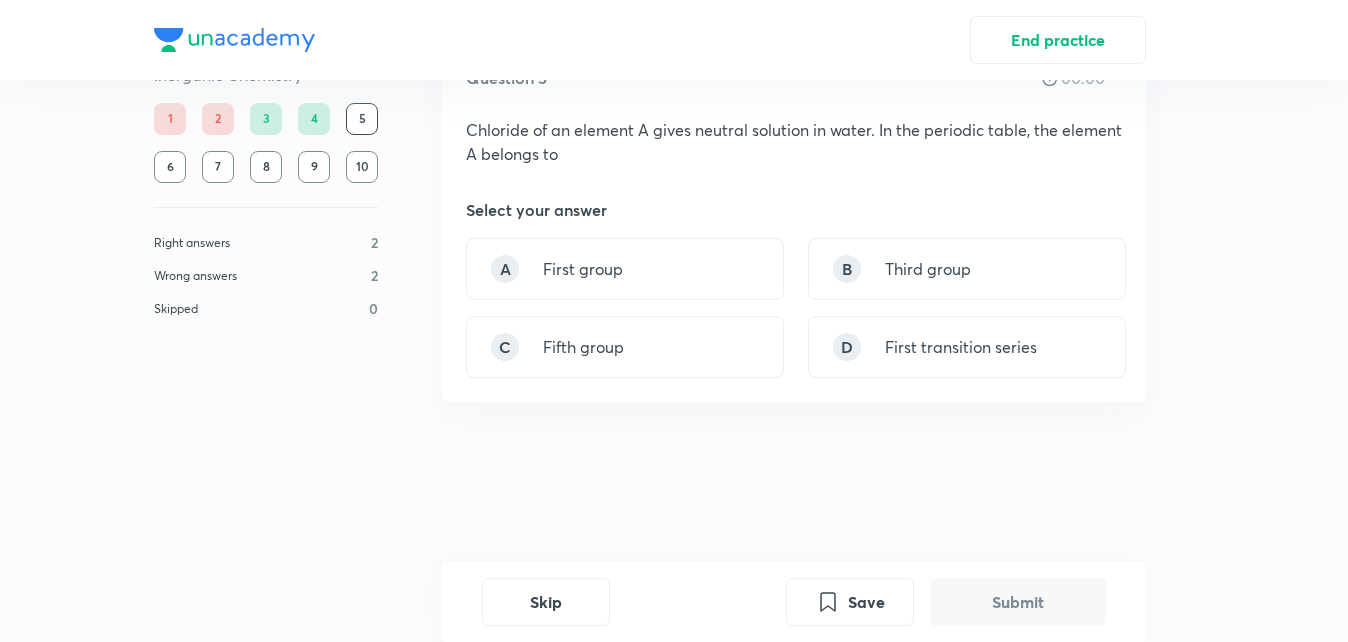 scroll, scrollTop: 0, scrollLeft: 0, axis: both 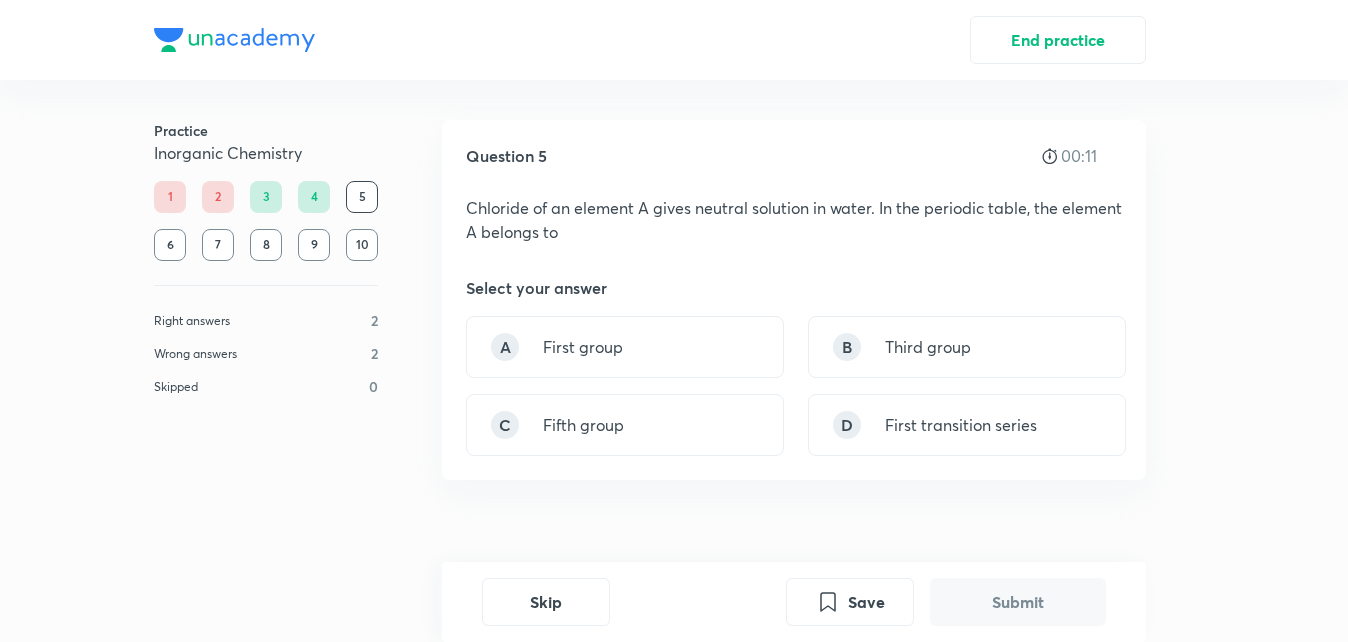 click on "Chloride of an element A gives neutral solution in water. In the periodic table, the element A belongs to" at bounding box center (794, 220) 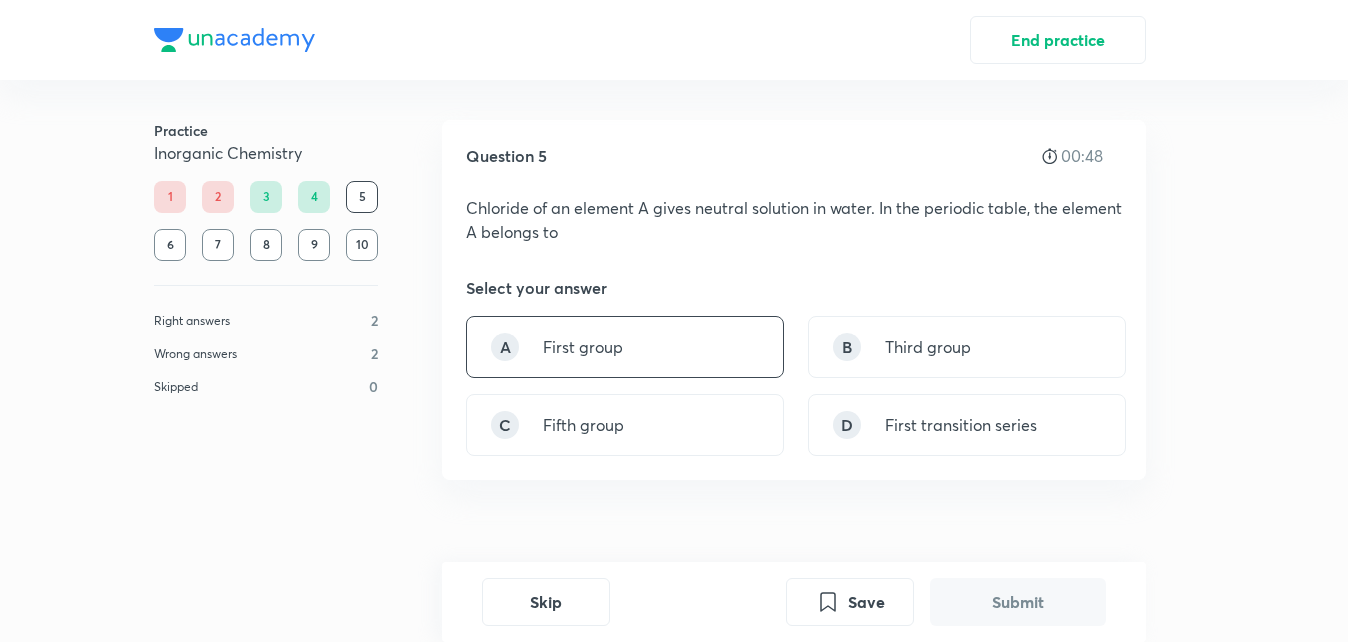 click on "First group" at bounding box center [583, 347] 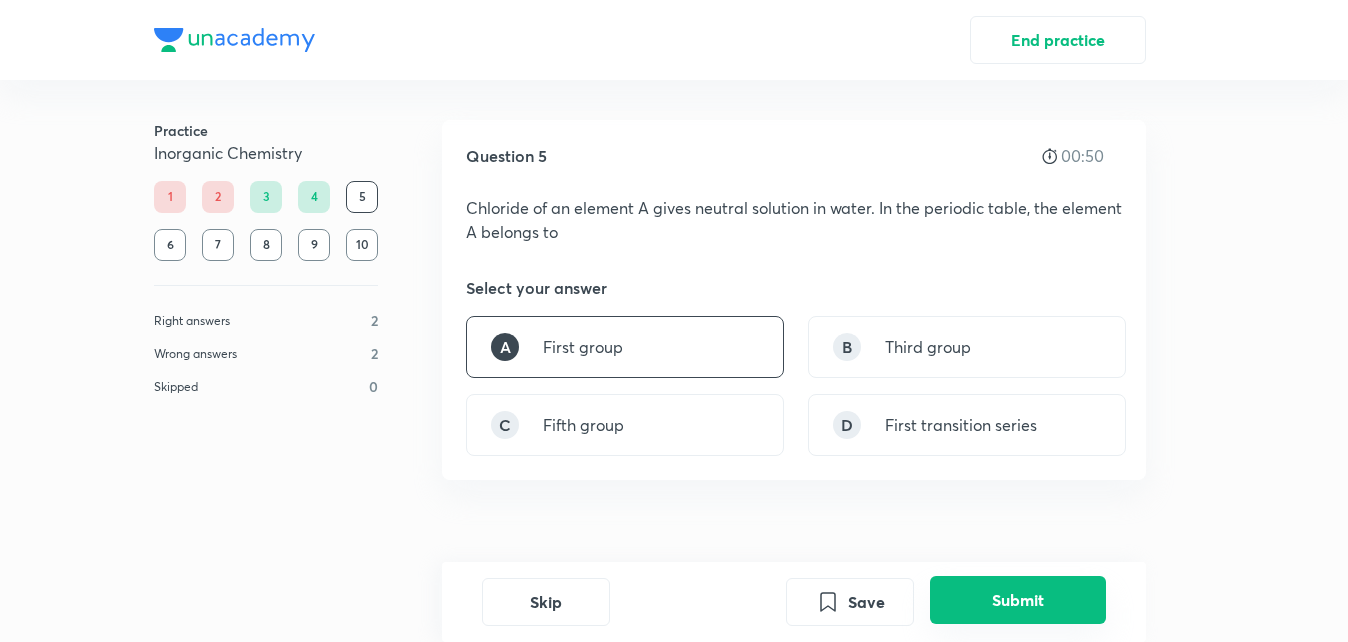 click on "Submit" at bounding box center [1018, 600] 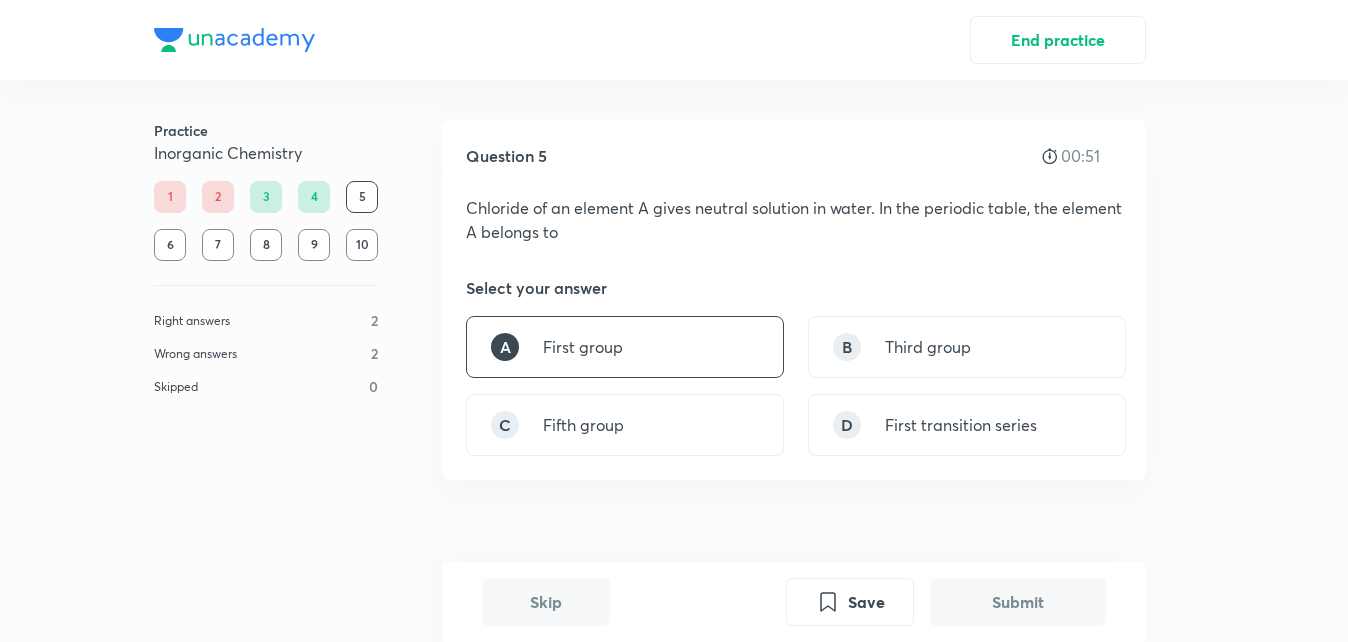 scroll, scrollTop: 516, scrollLeft: 0, axis: vertical 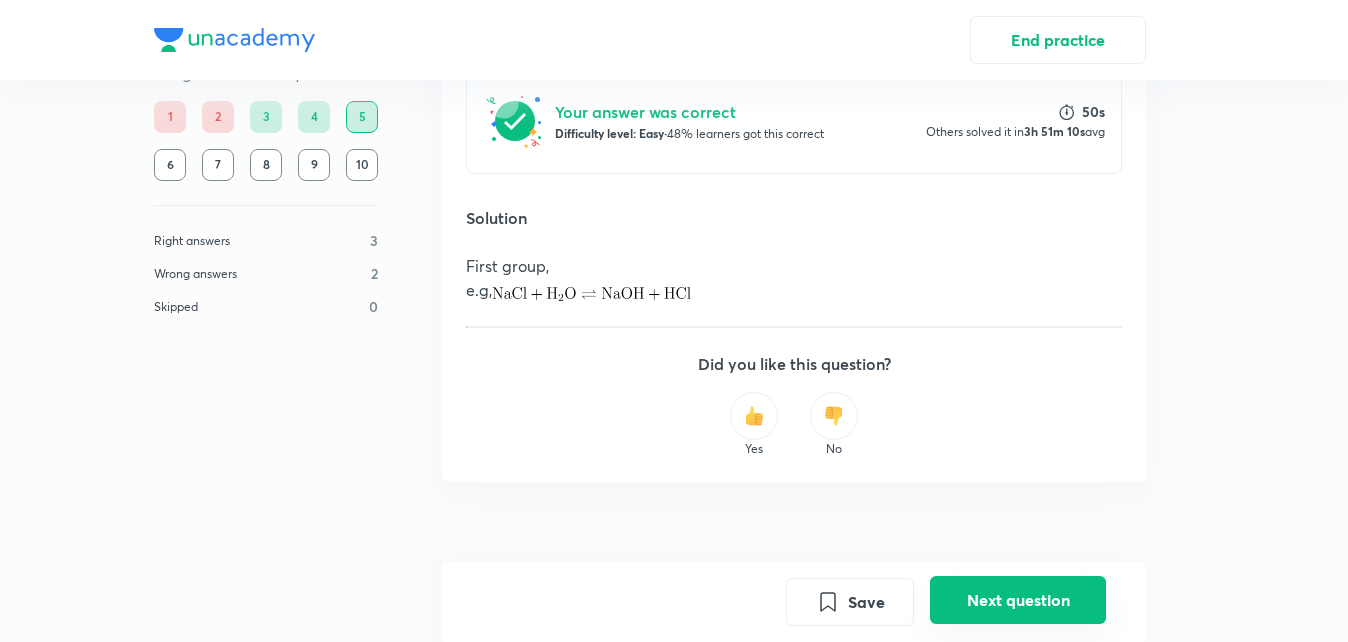 click on "Next question" at bounding box center [1018, 600] 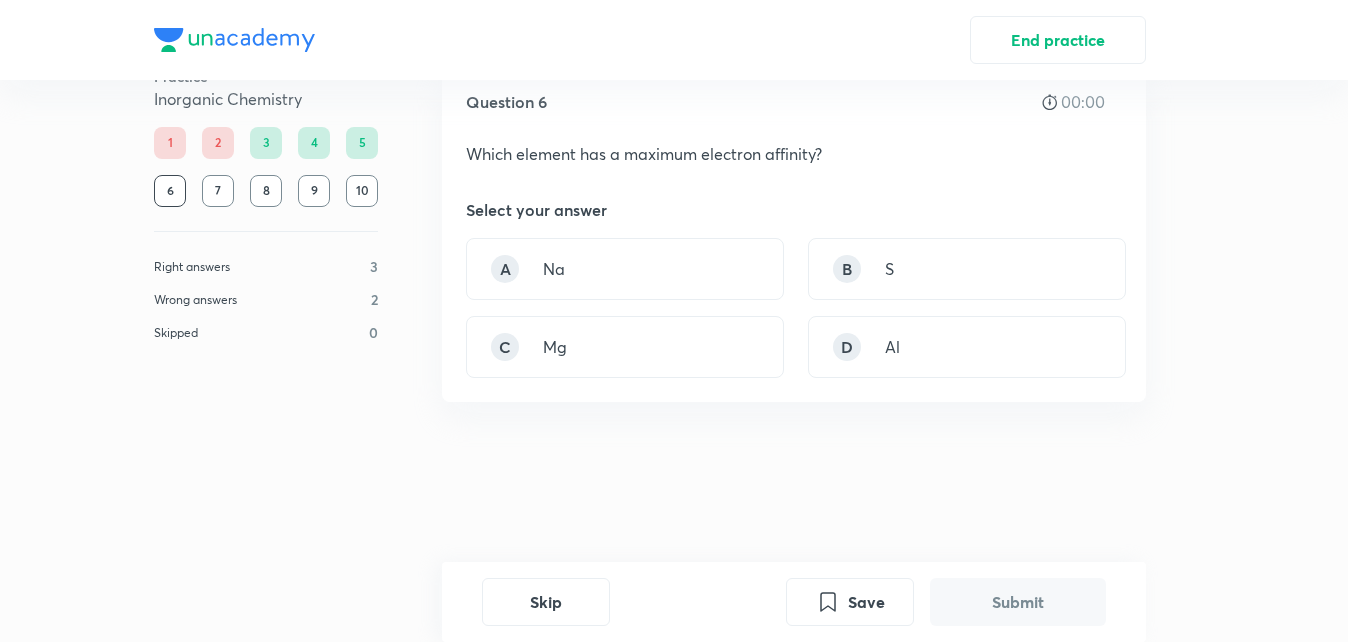 scroll, scrollTop: 0, scrollLeft: 0, axis: both 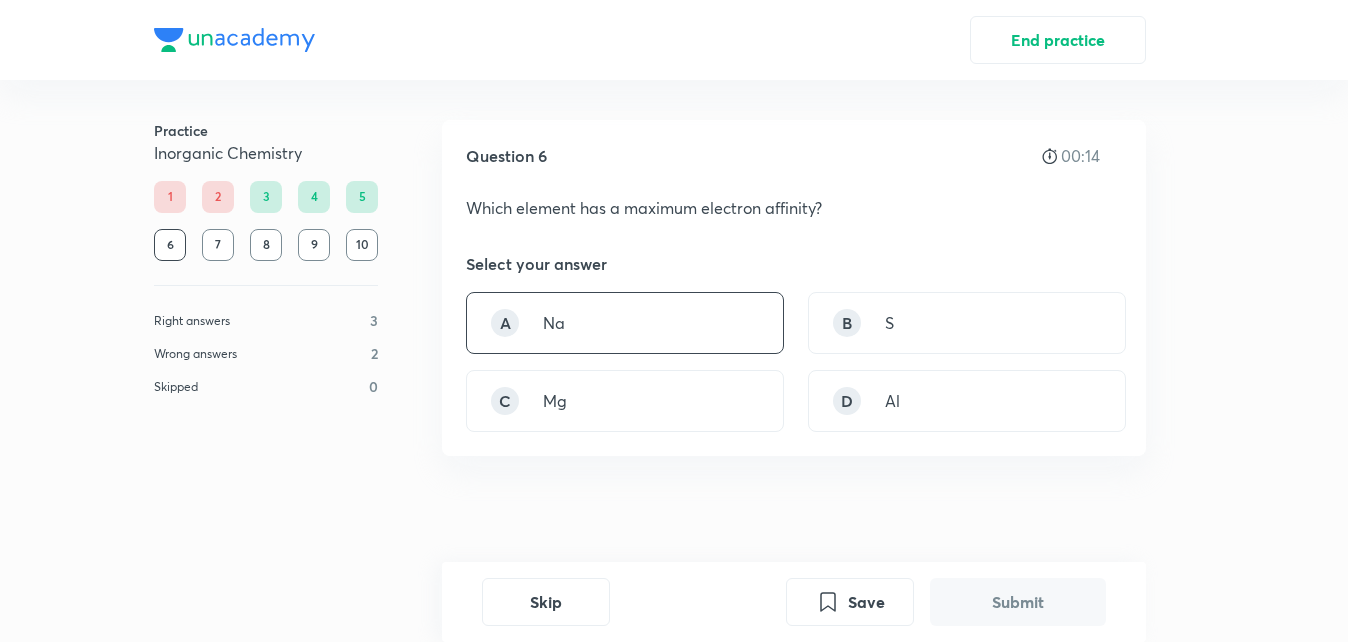 click on "A Na" at bounding box center [625, 323] 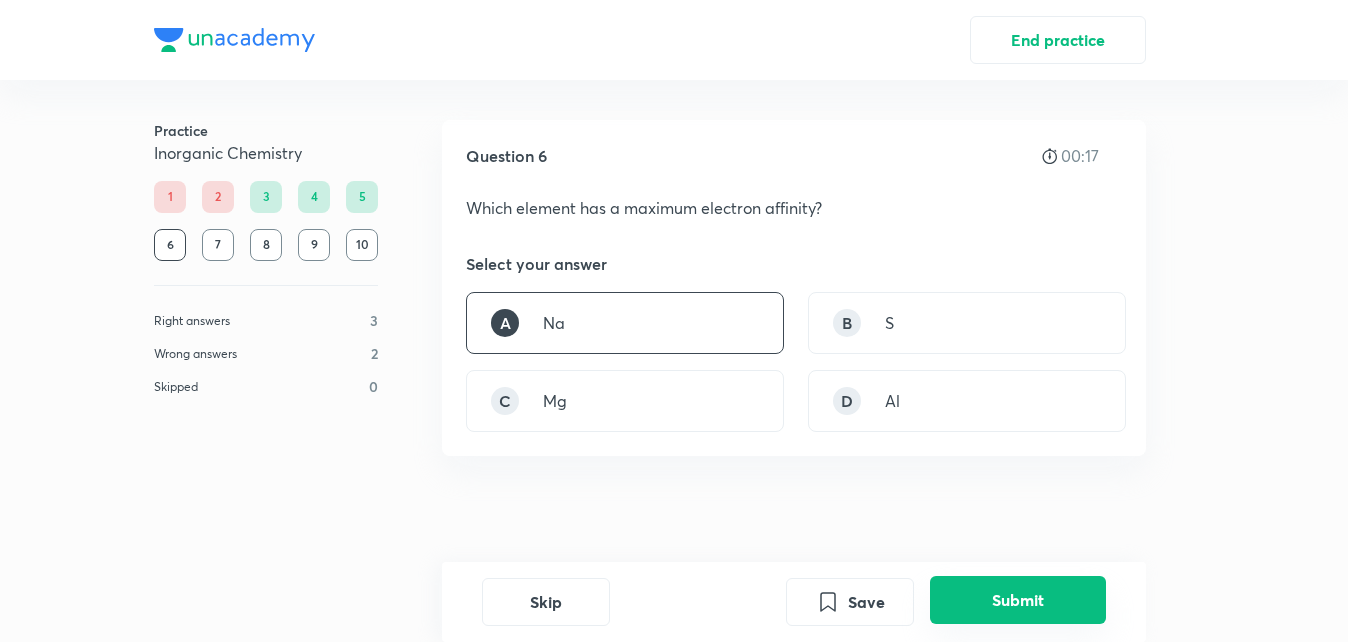 click on "Submit" at bounding box center [1018, 600] 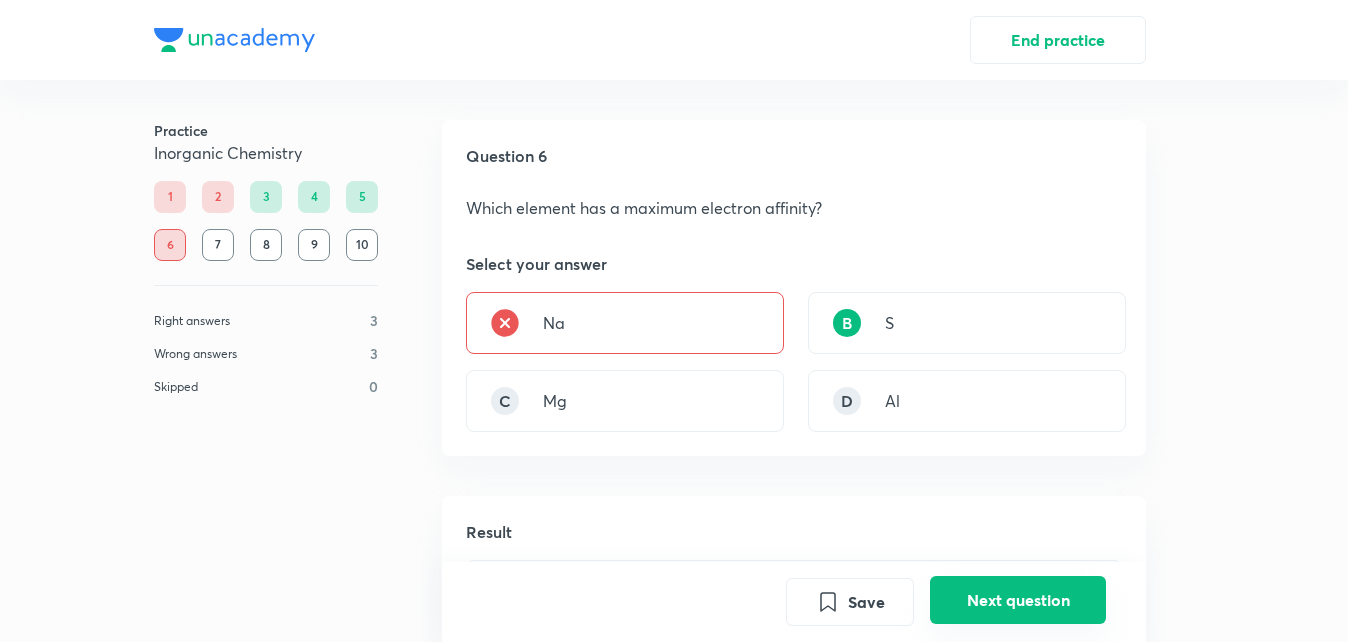 scroll, scrollTop: 471, scrollLeft: 0, axis: vertical 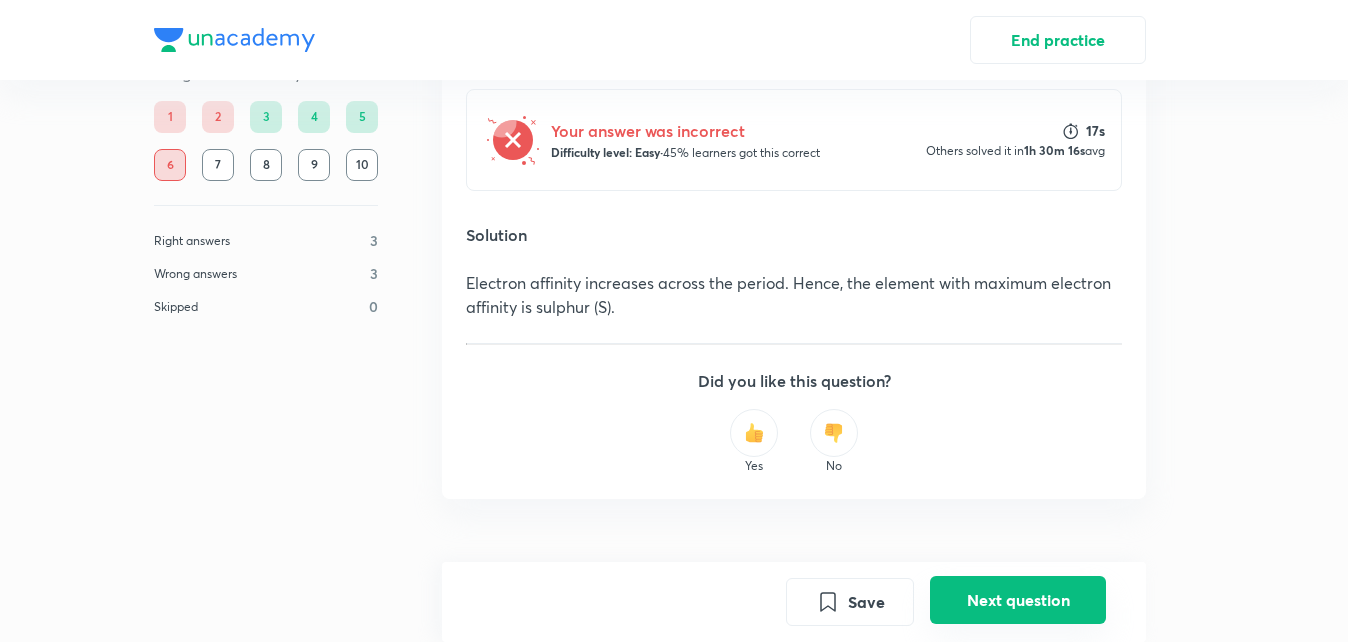 click on "Next question" at bounding box center (1018, 600) 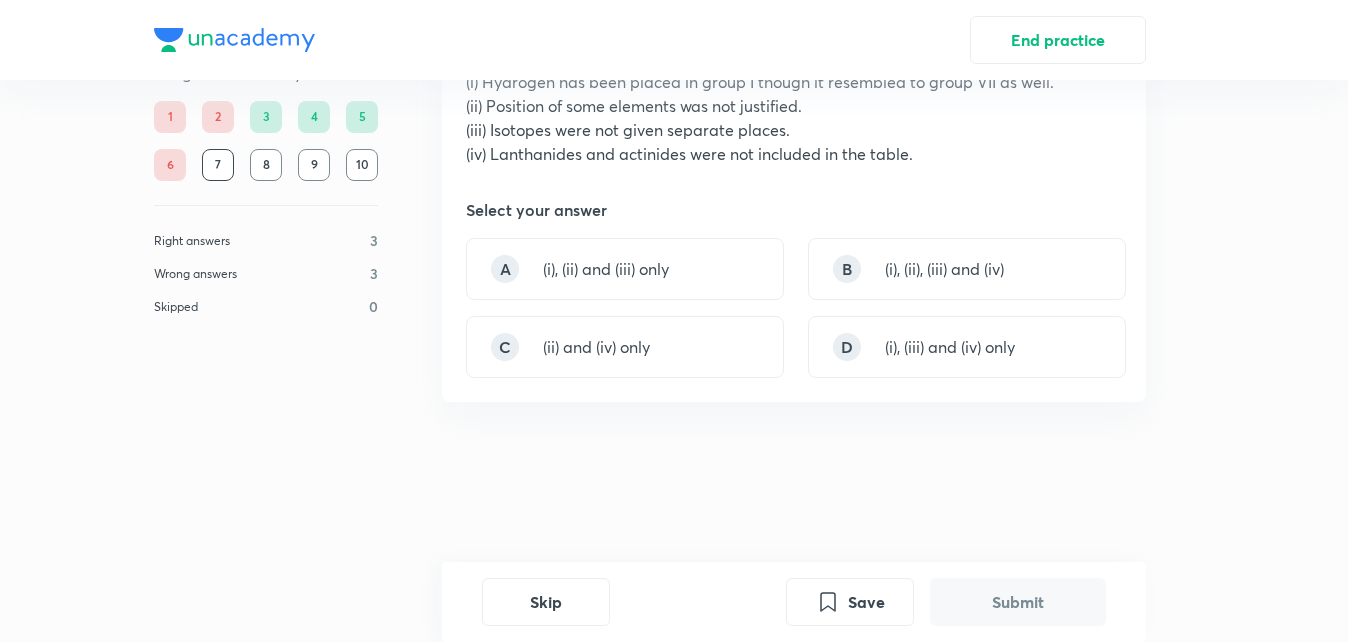 scroll, scrollTop: 0, scrollLeft: 0, axis: both 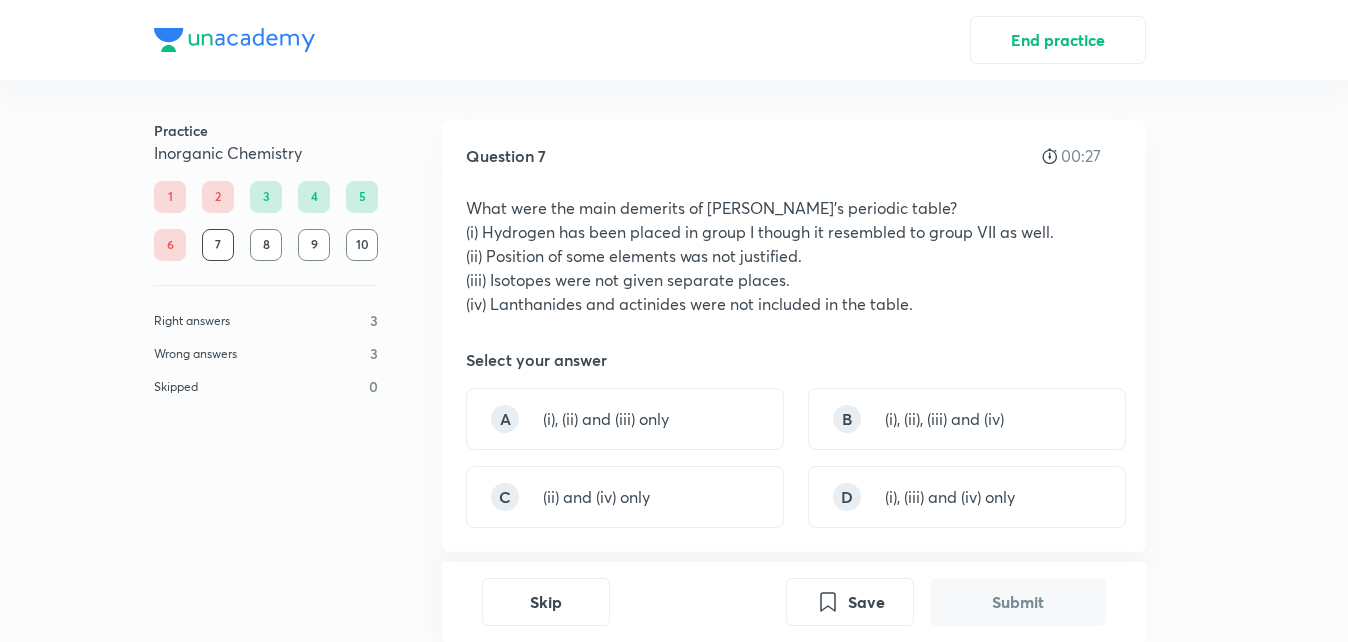 click on "(iv) Lanthanides and actinides were not included in the table." at bounding box center (794, 304) 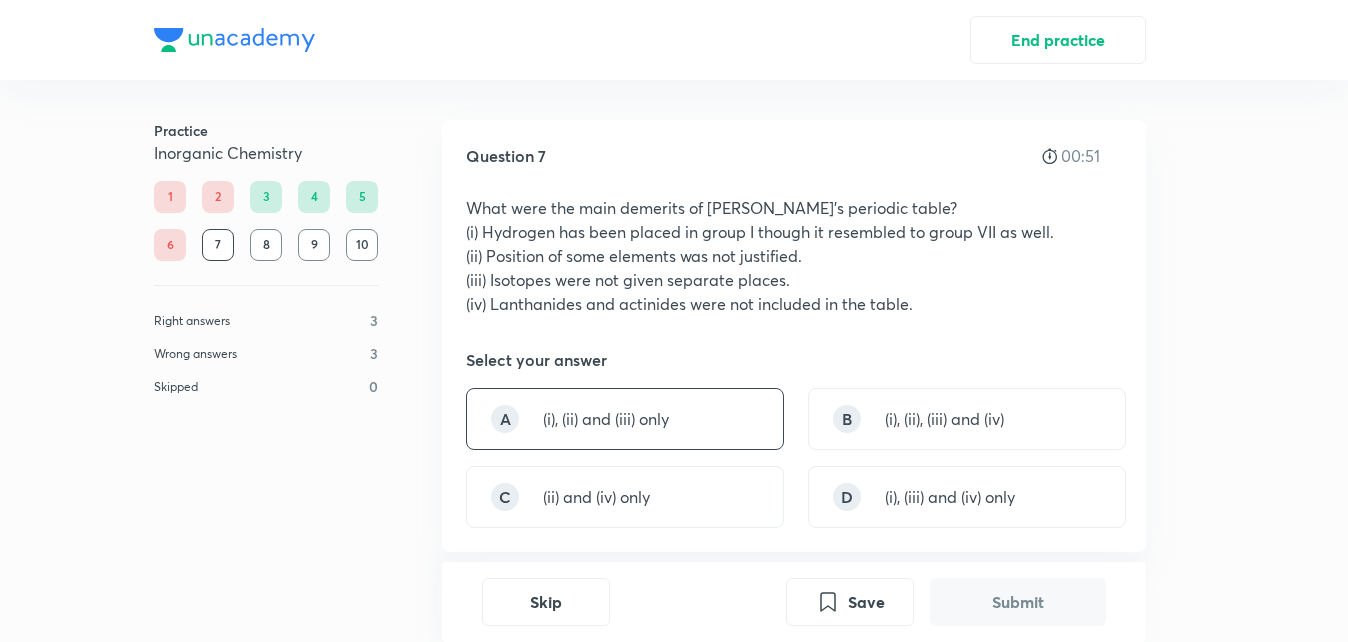 click on "(i), (ii) and (iii) only" at bounding box center (606, 419) 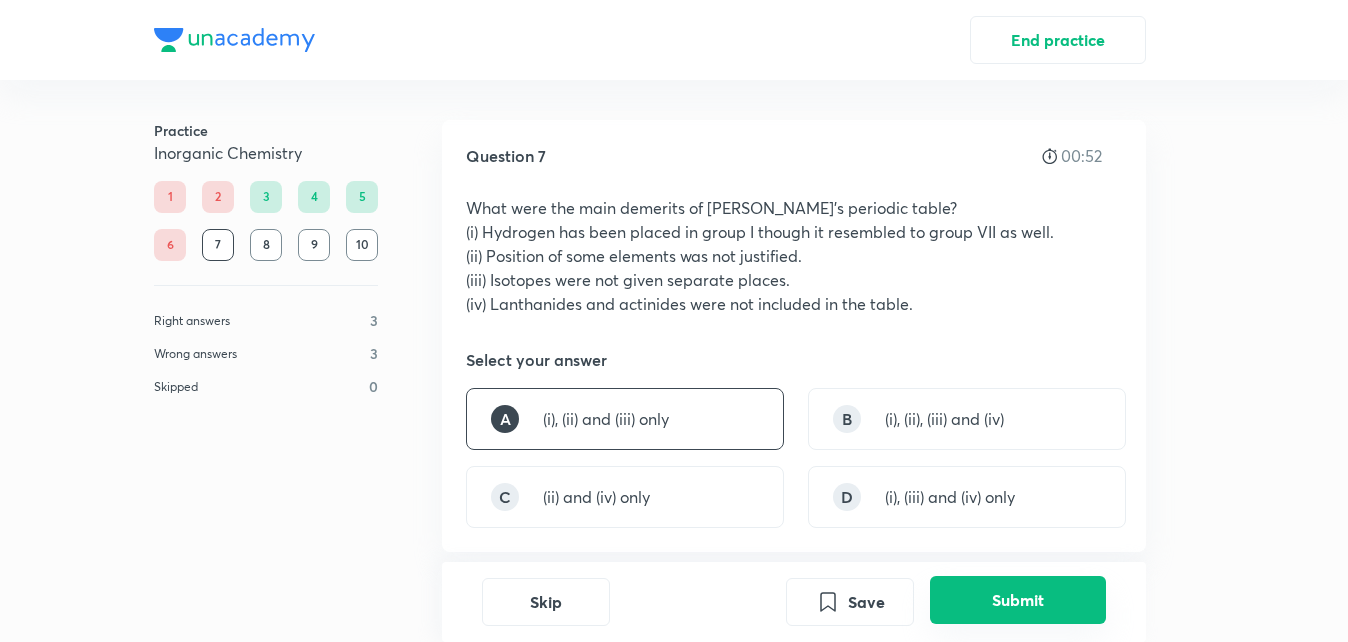 click on "Submit" at bounding box center [1018, 600] 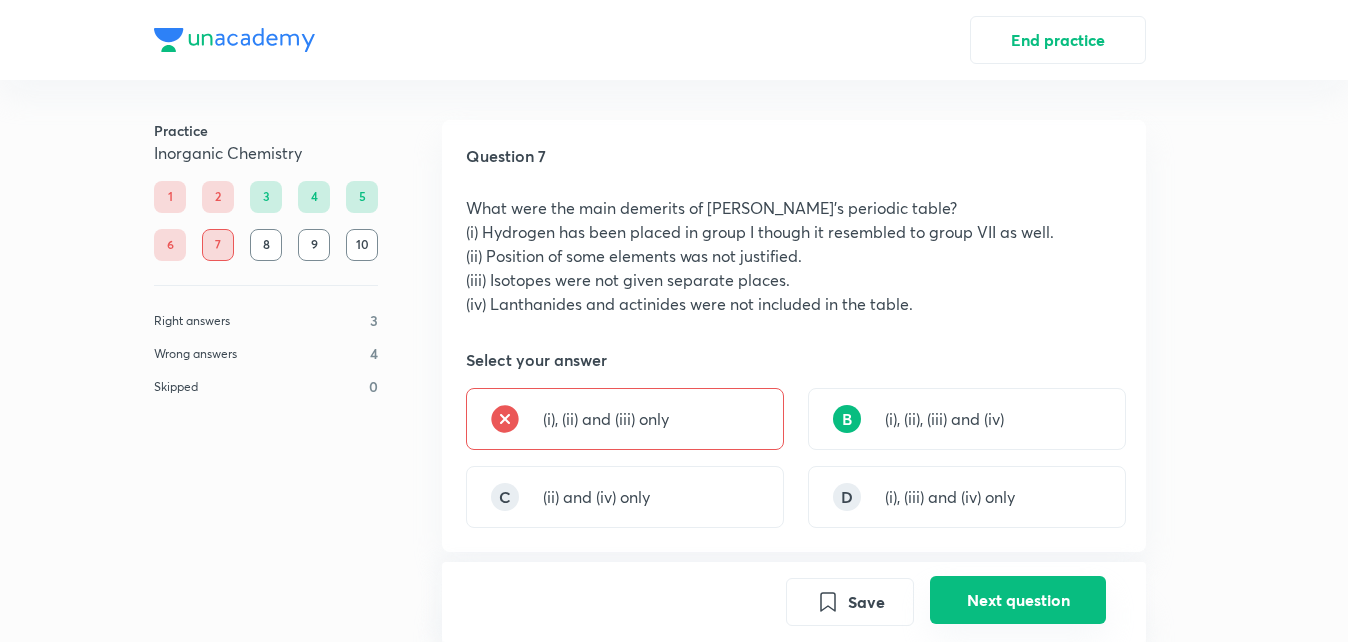 scroll, scrollTop: 592, scrollLeft: 0, axis: vertical 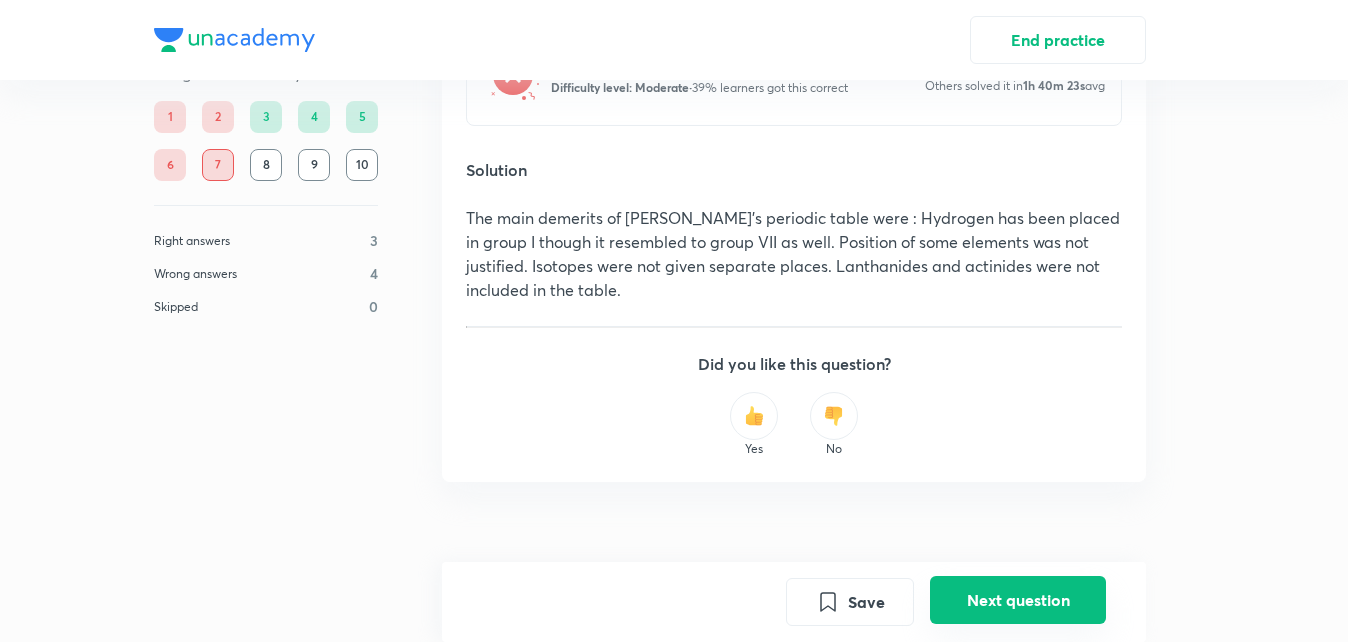click on "Next question" at bounding box center [1018, 600] 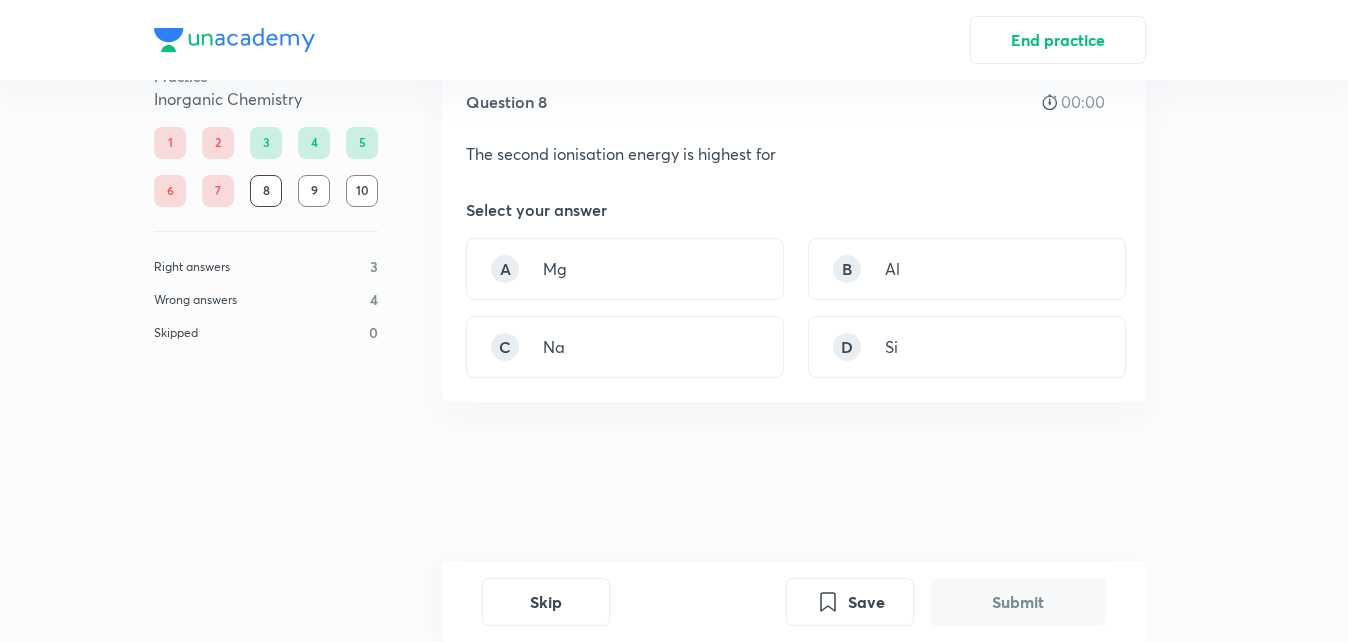 scroll, scrollTop: 0, scrollLeft: 0, axis: both 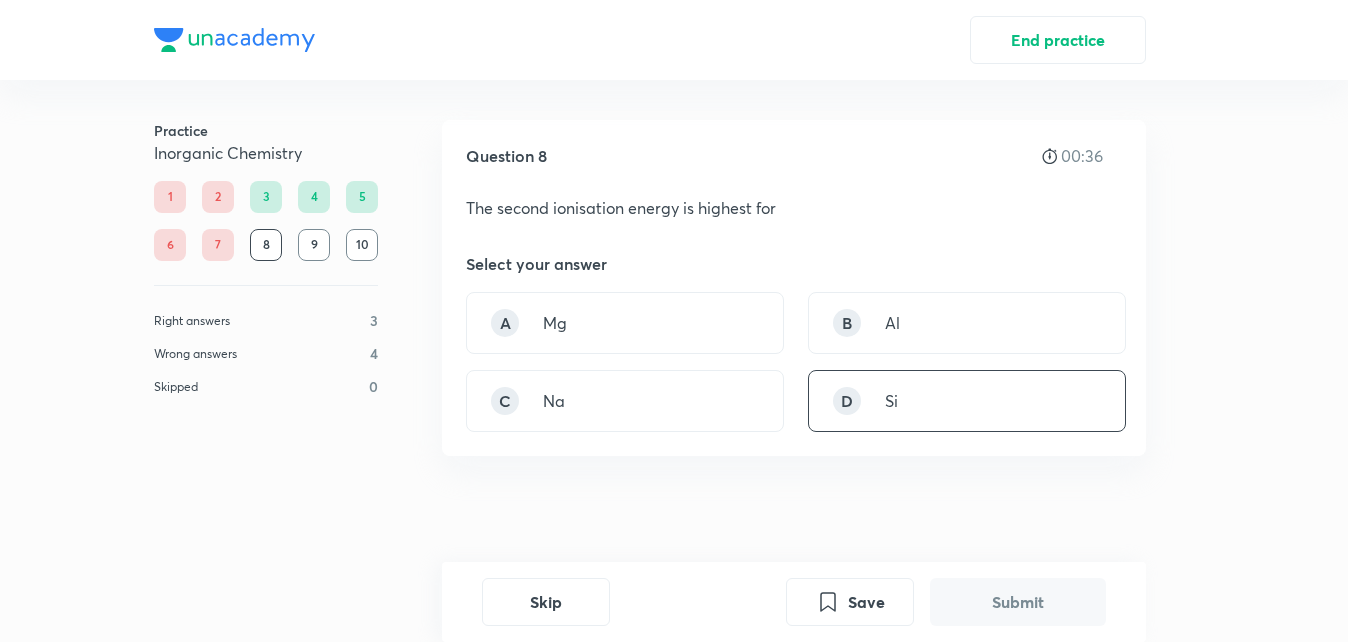 click on "D Si" at bounding box center [967, 401] 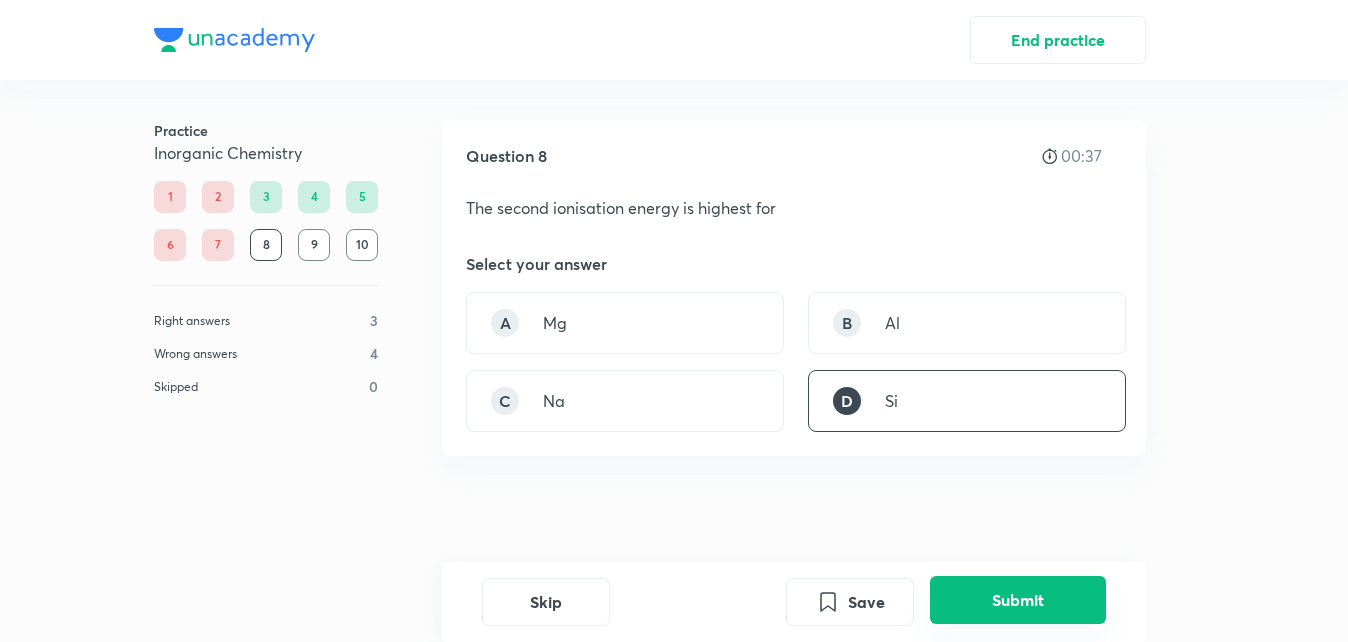 click on "Submit" at bounding box center (1018, 600) 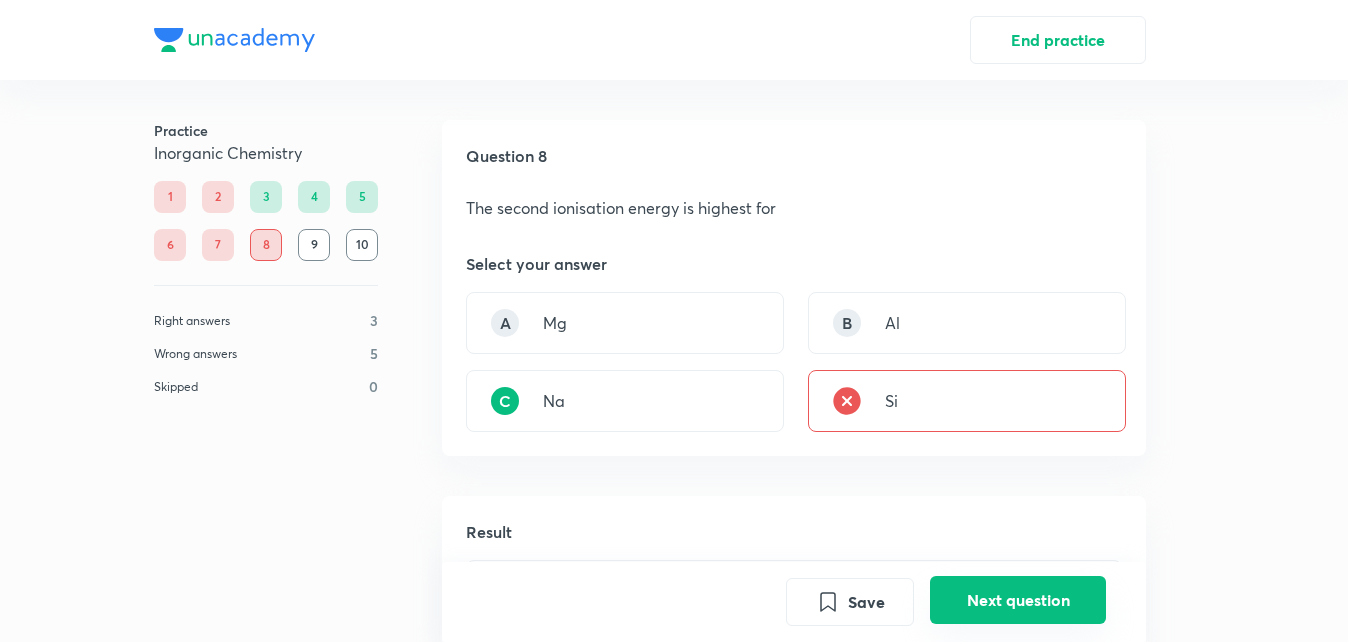scroll, scrollTop: 471, scrollLeft: 0, axis: vertical 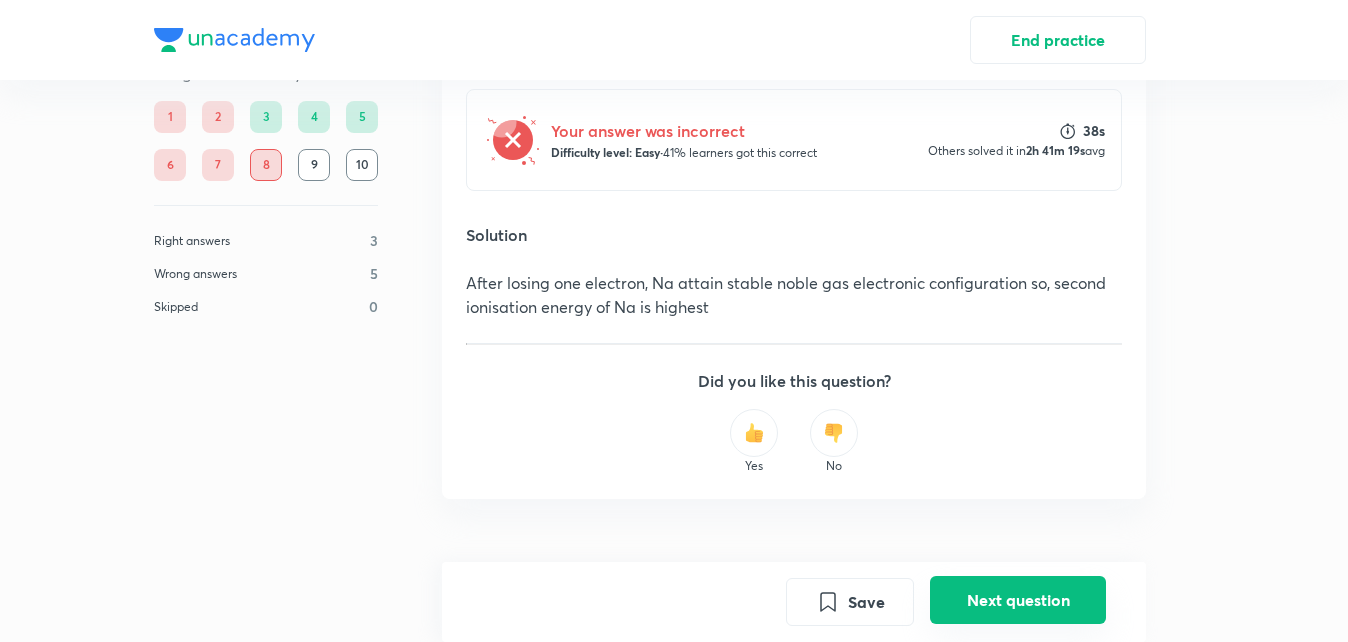 click on "Next question" at bounding box center (1018, 600) 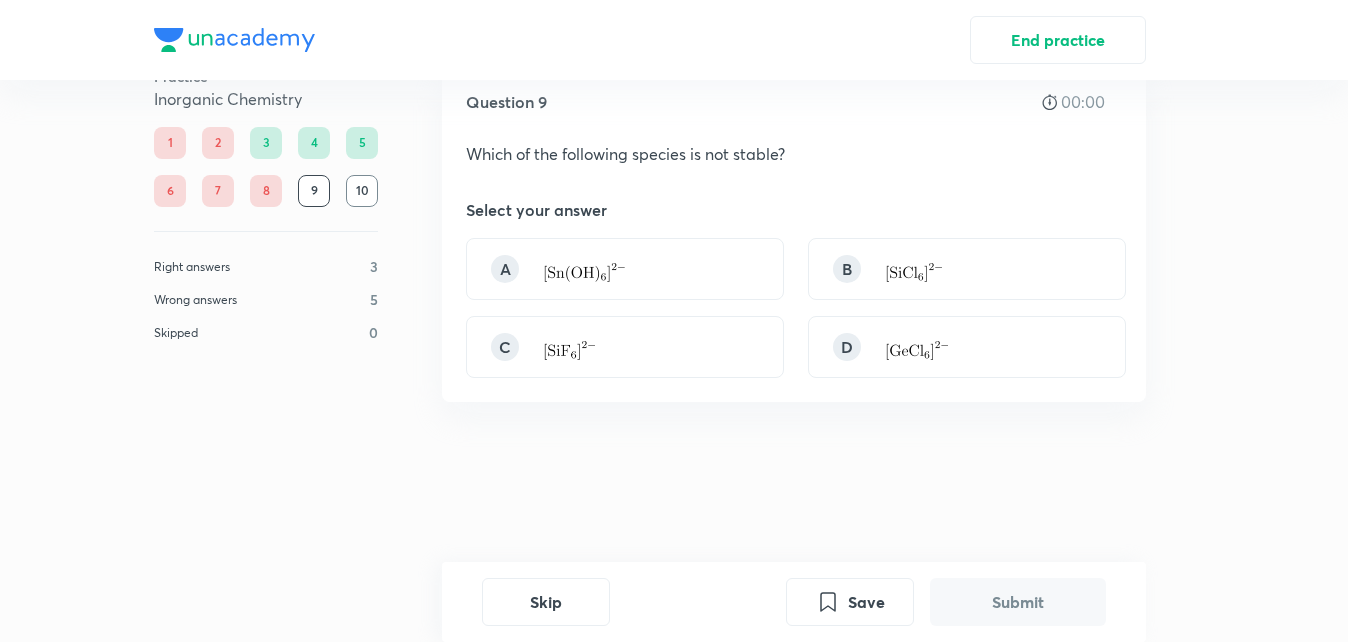 scroll, scrollTop: 0, scrollLeft: 0, axis: both 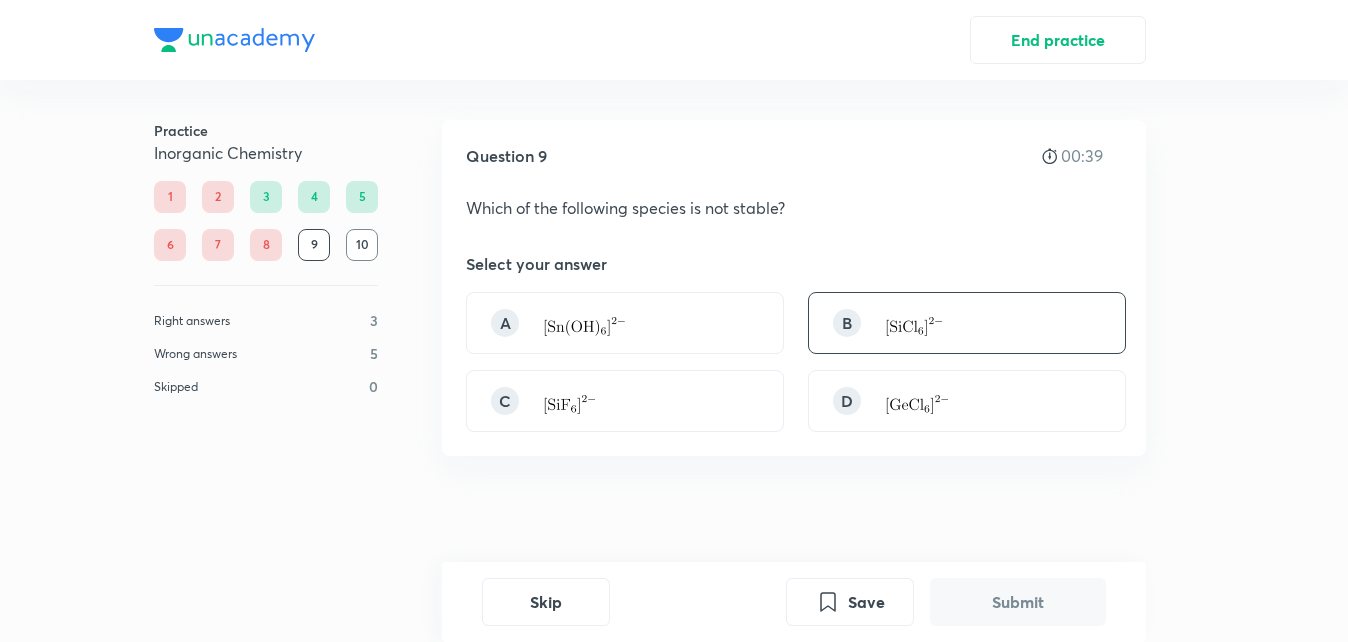 click on "B" at bounding box center [967, 323] 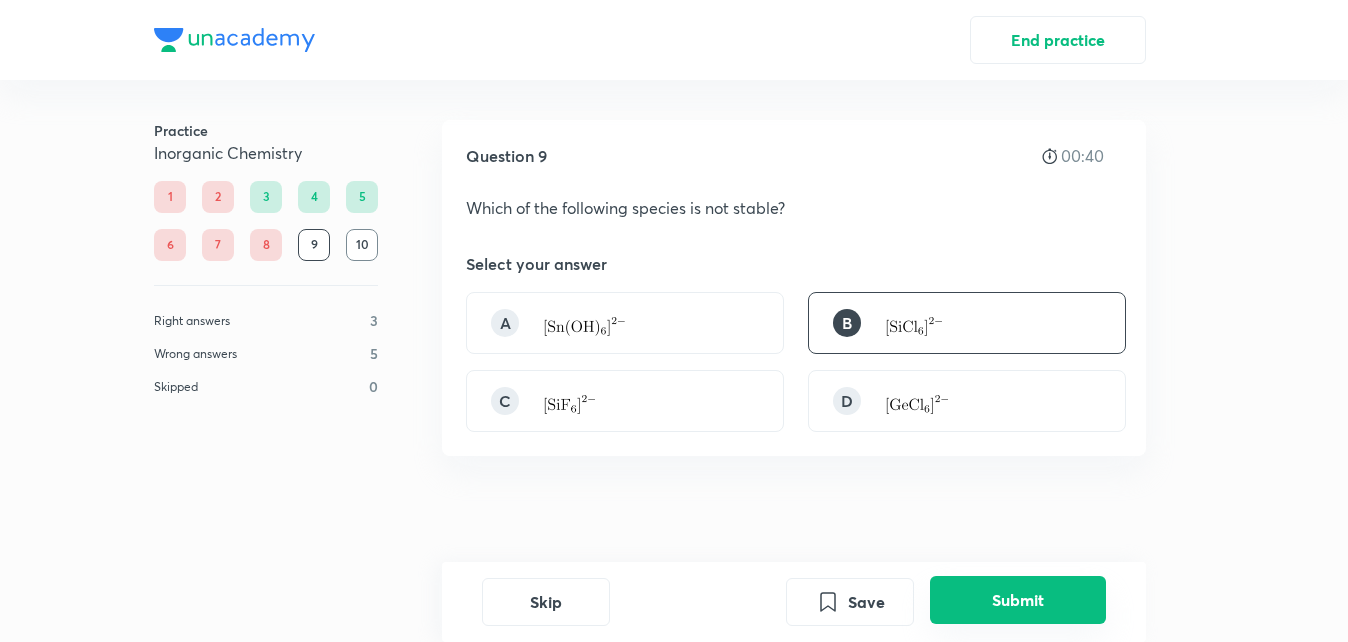click on "Submit" at bounding box center [1018, 600] 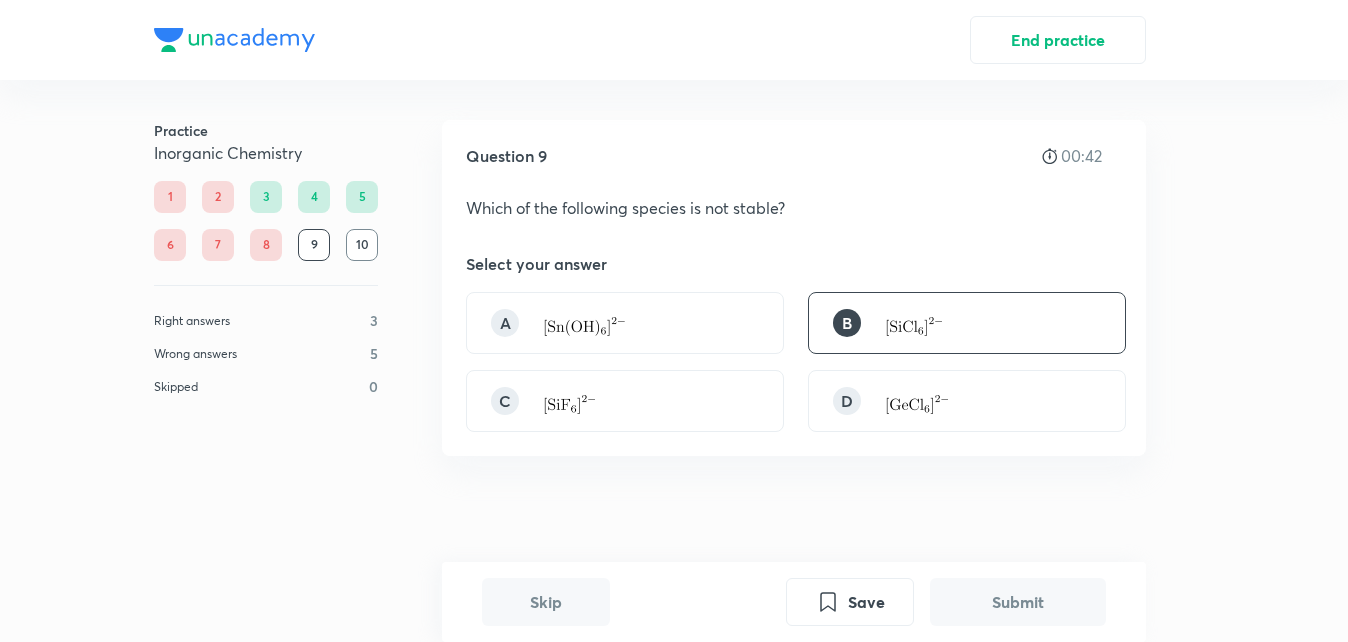 scroll, scrollTop: 496, scrollLeft: 0, axis: vertical 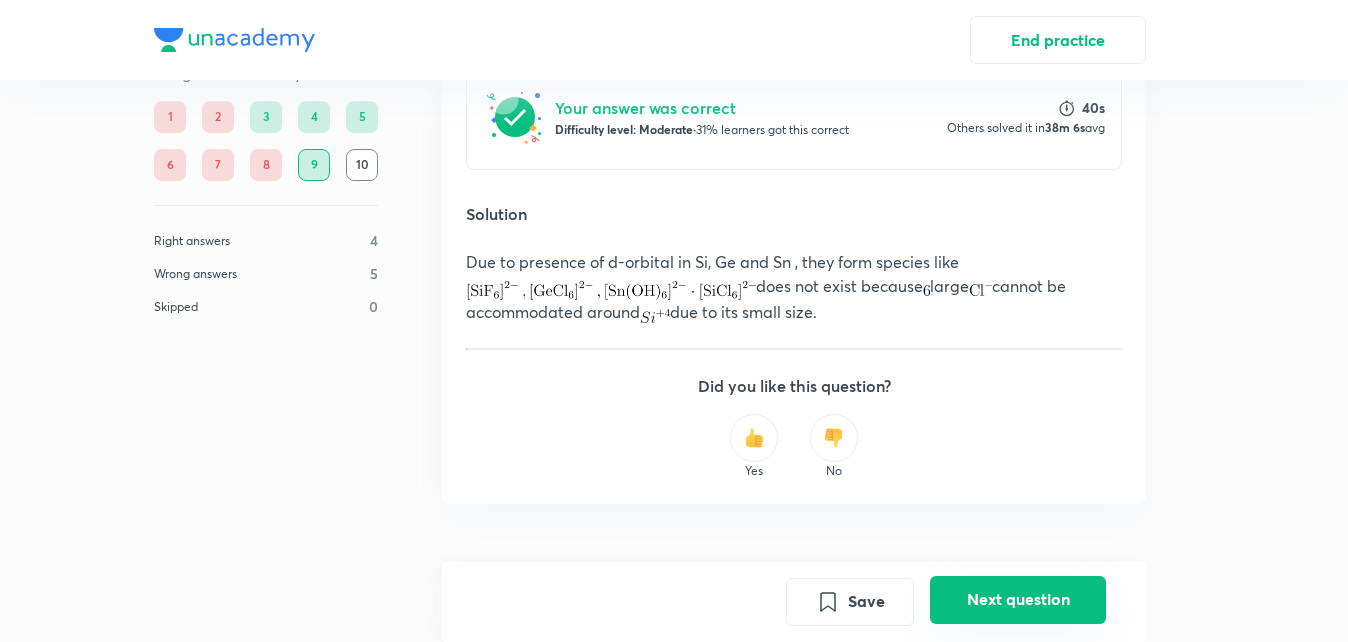click on "Next question" at bounding box center (1018, 600) 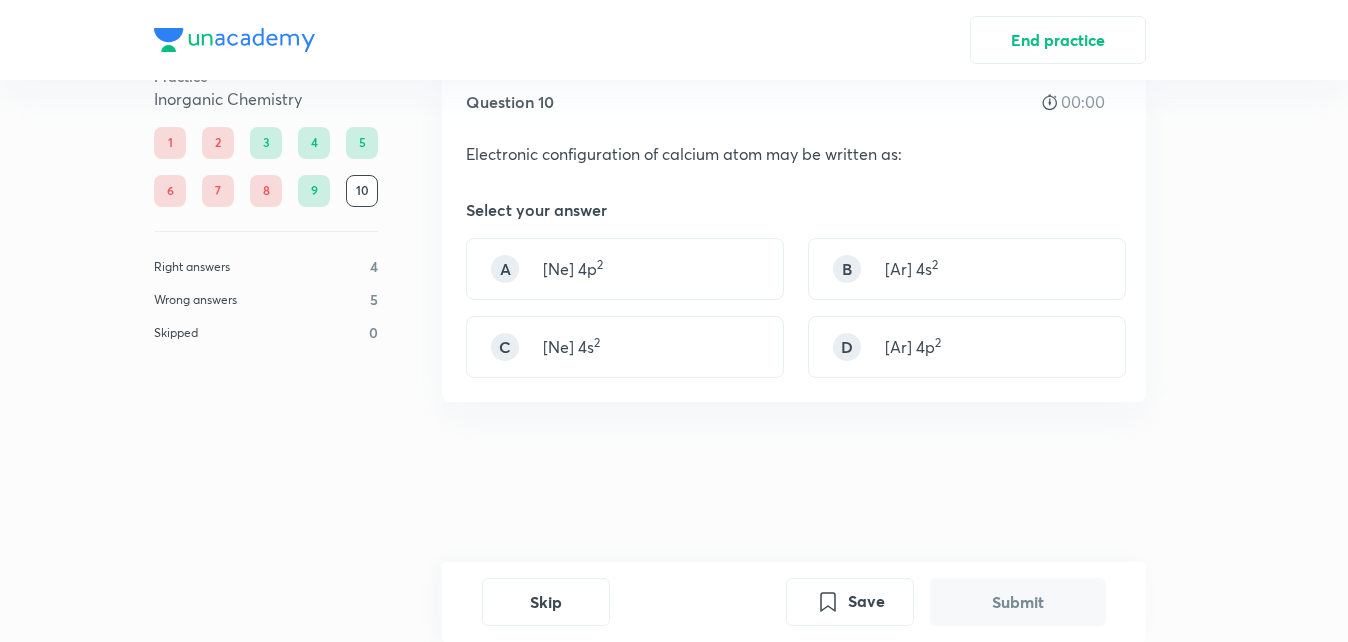 scroll, scrollTop: 0, scrollLeft: 0, axis: both 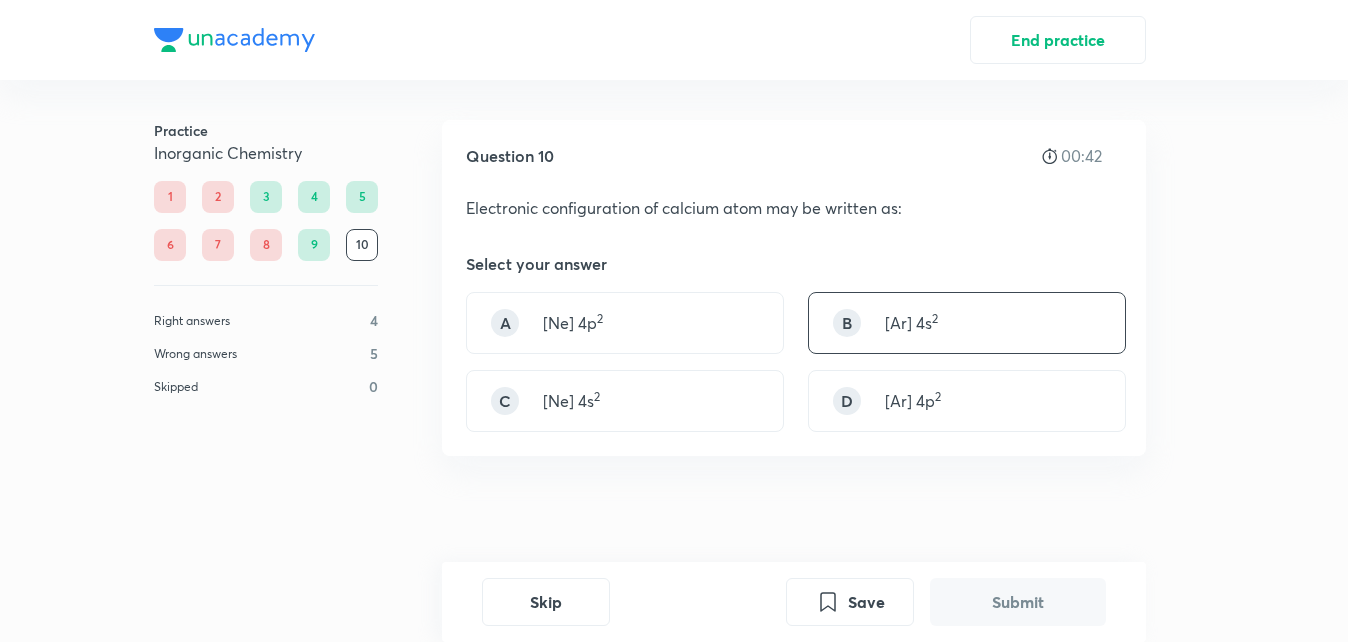 click on "B [Ar] 4s 2" at bounding box center [967, 323] 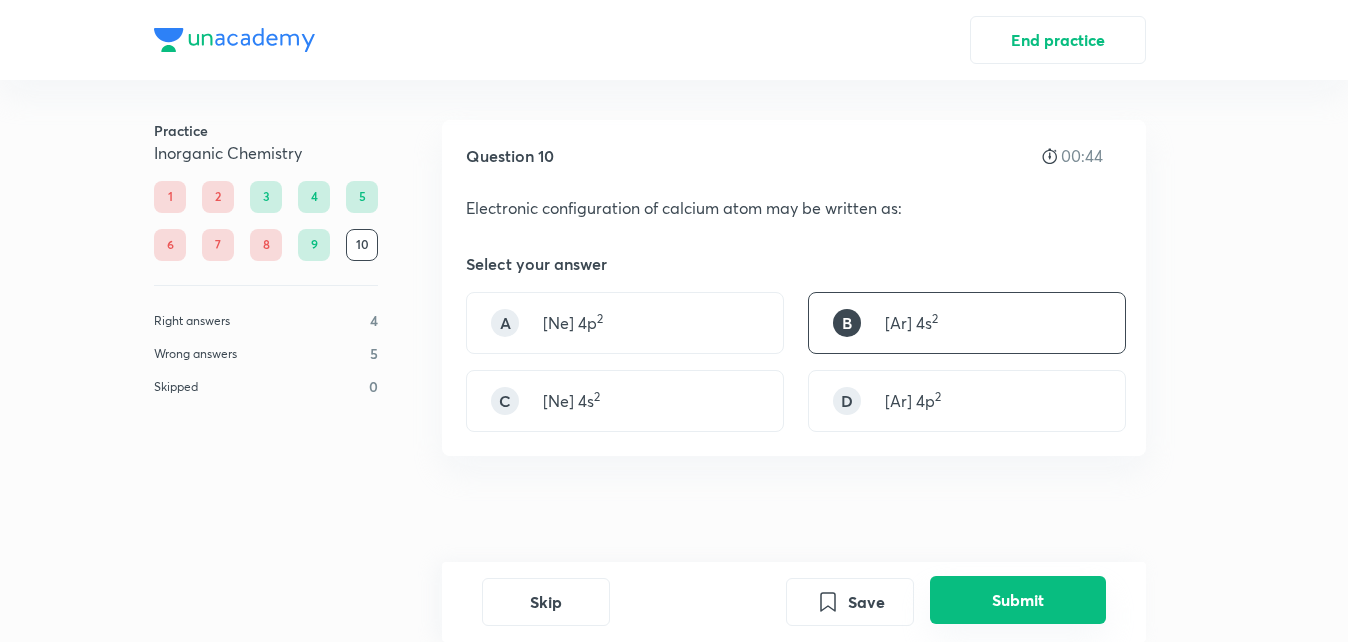 click on "Submit" at bounding box center [1018, 600] 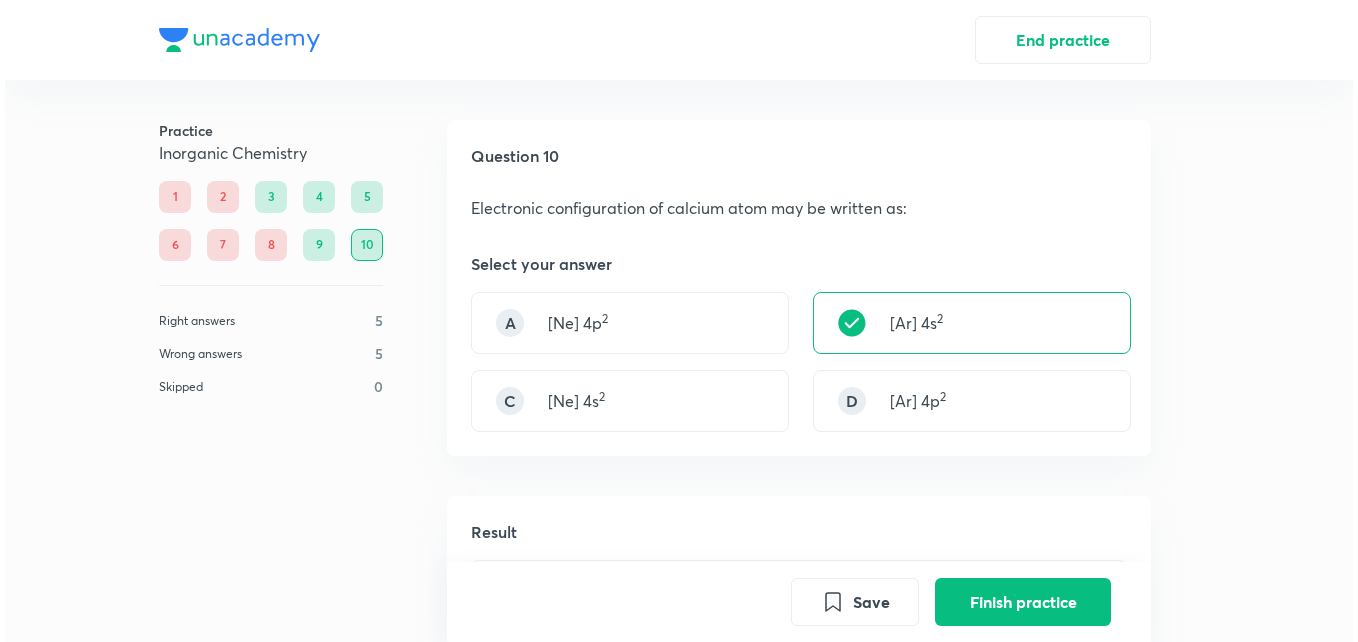 scroll, scrollTop: 496, scrollLeft: 0, axis: vertical 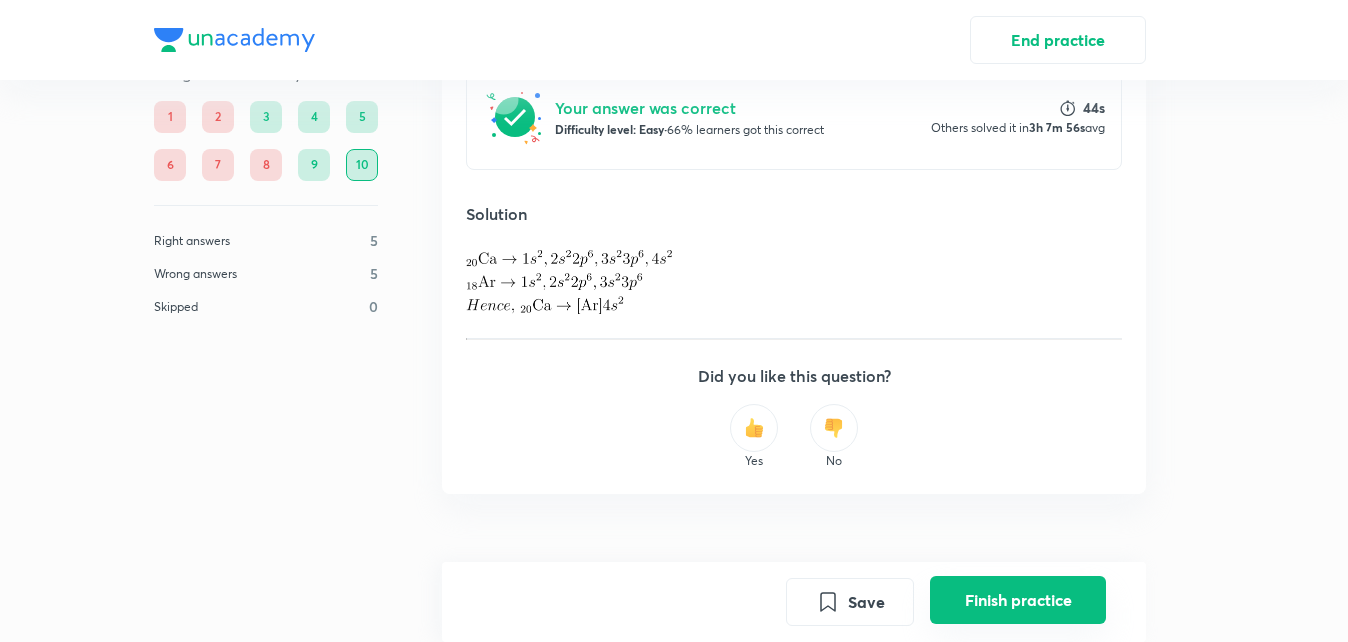 click on "Finish practice" at bounding box center (1018, 600) 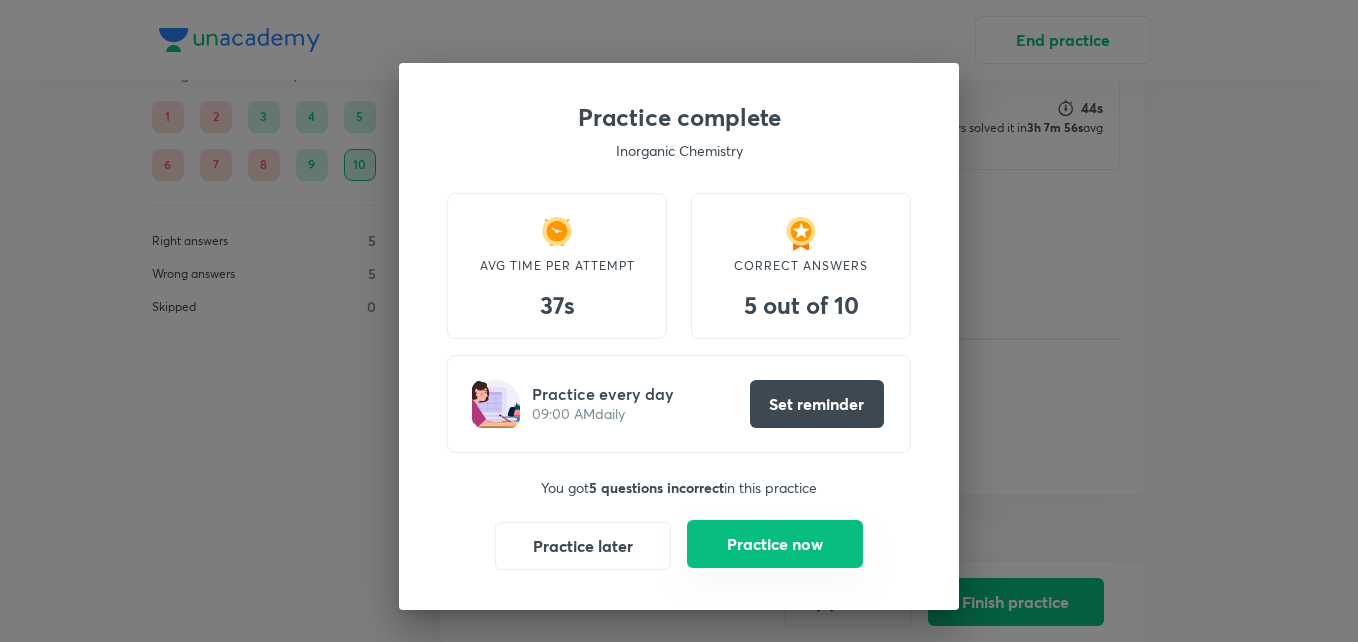 click on "Practice now" at bounding box center (775, 544) 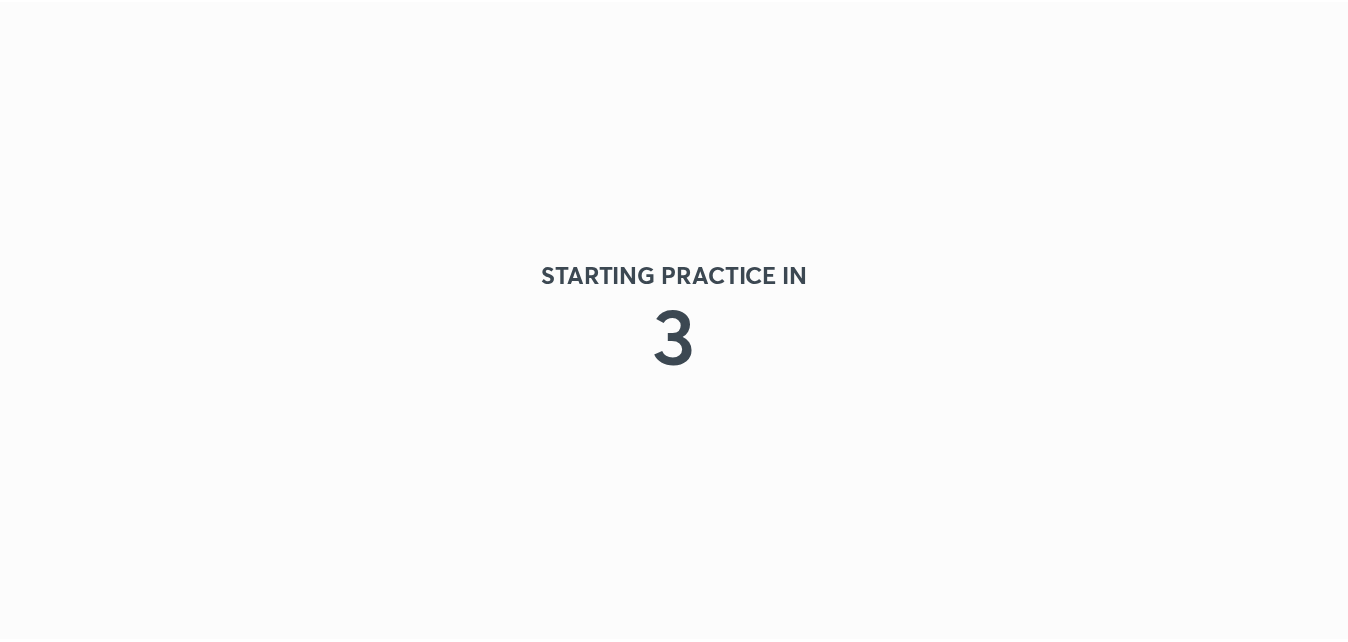 scroll, scrollTop: 0, scrollLeft: 0, axis: both 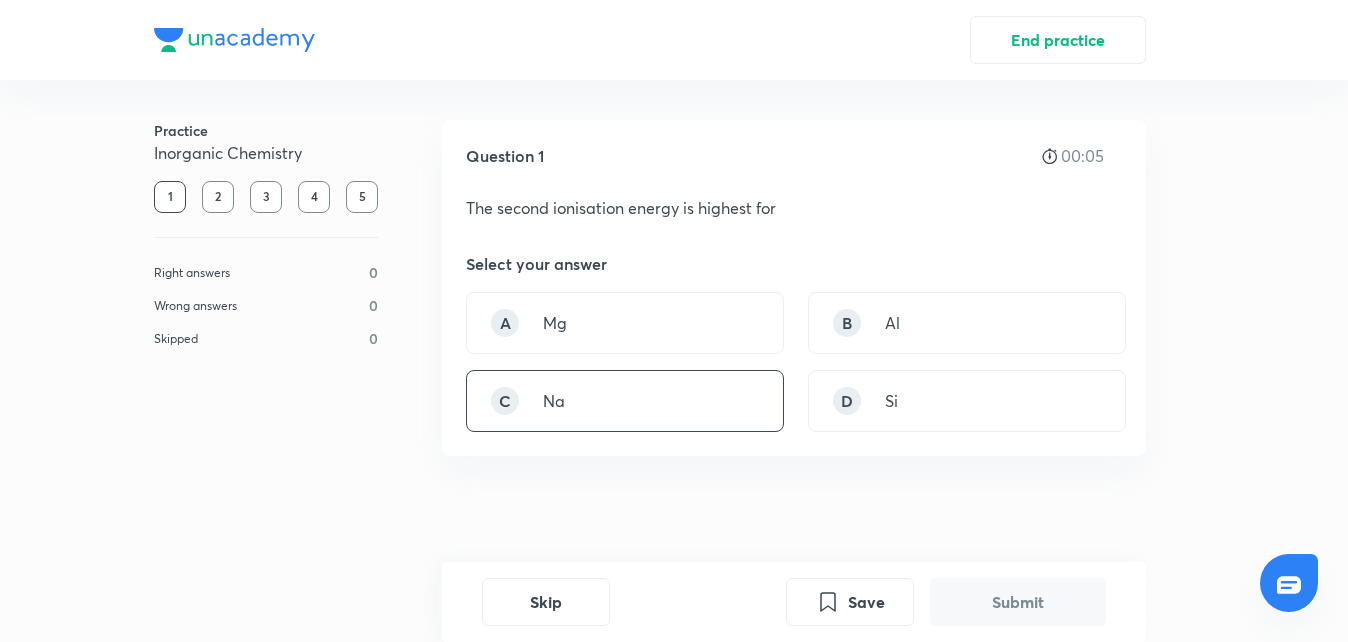 click on "C Na" at bounding box center (625, 401) 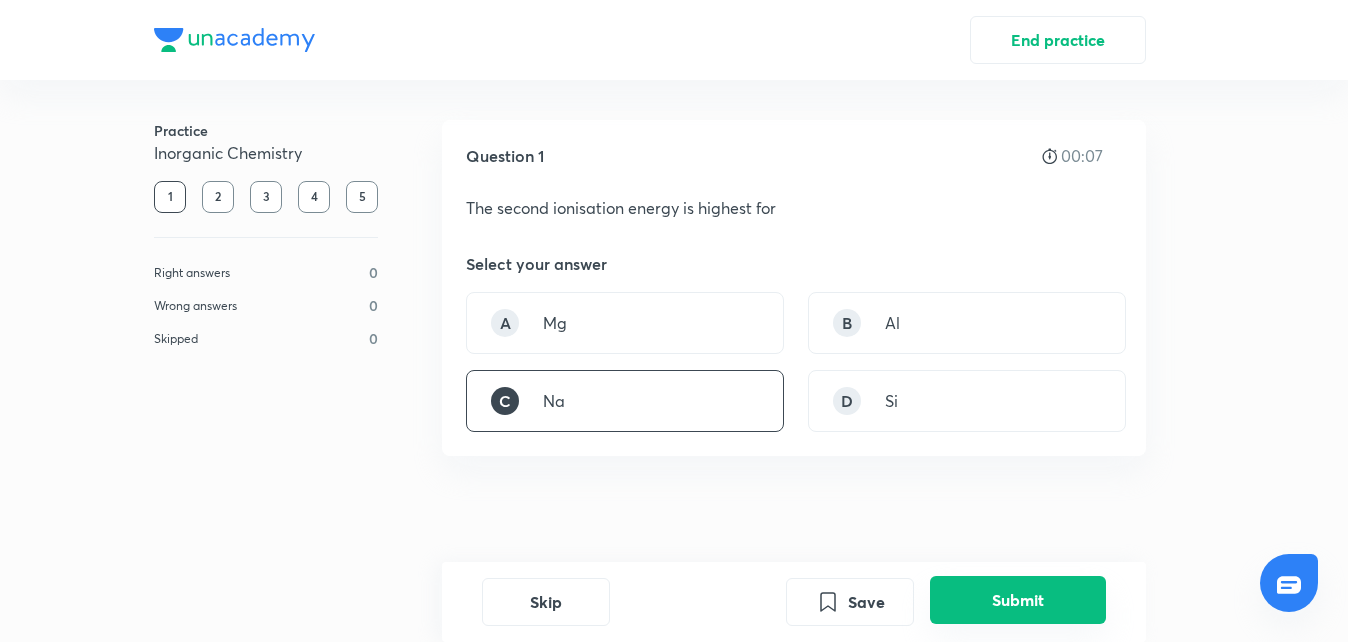 click on "Submit" at bounding box center (1018, 600) 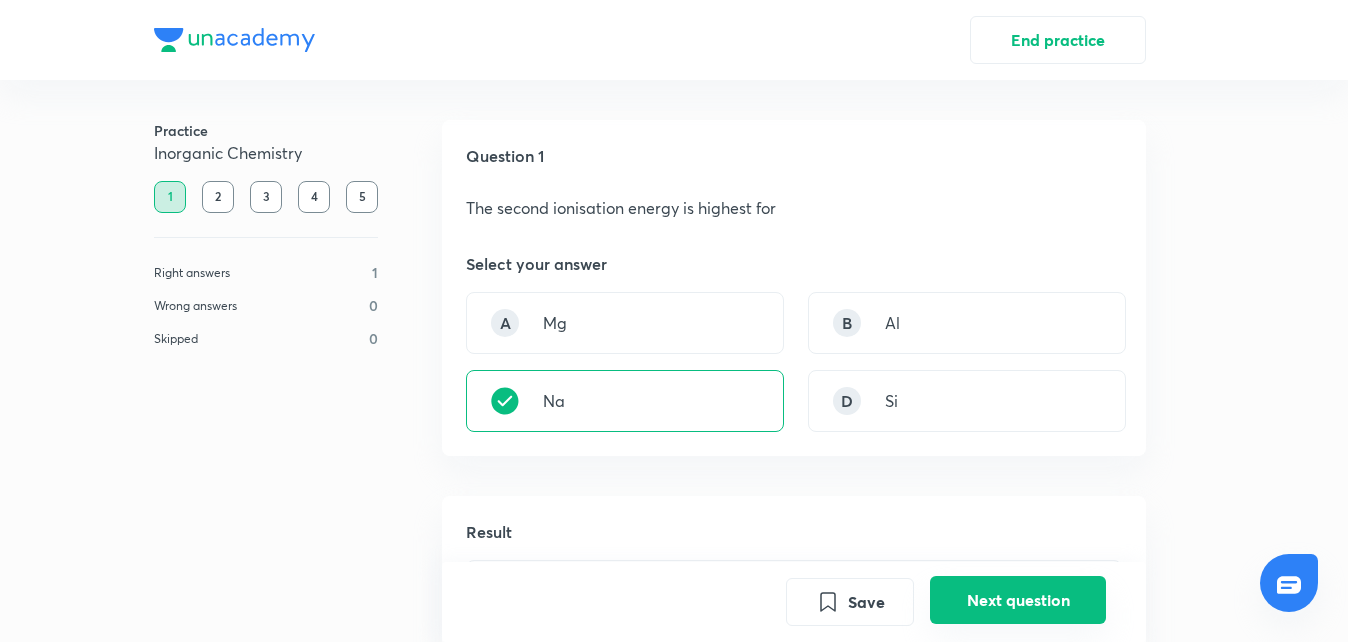scroll, scrollTop: 492, scrollLeft: 0, axis: vertical 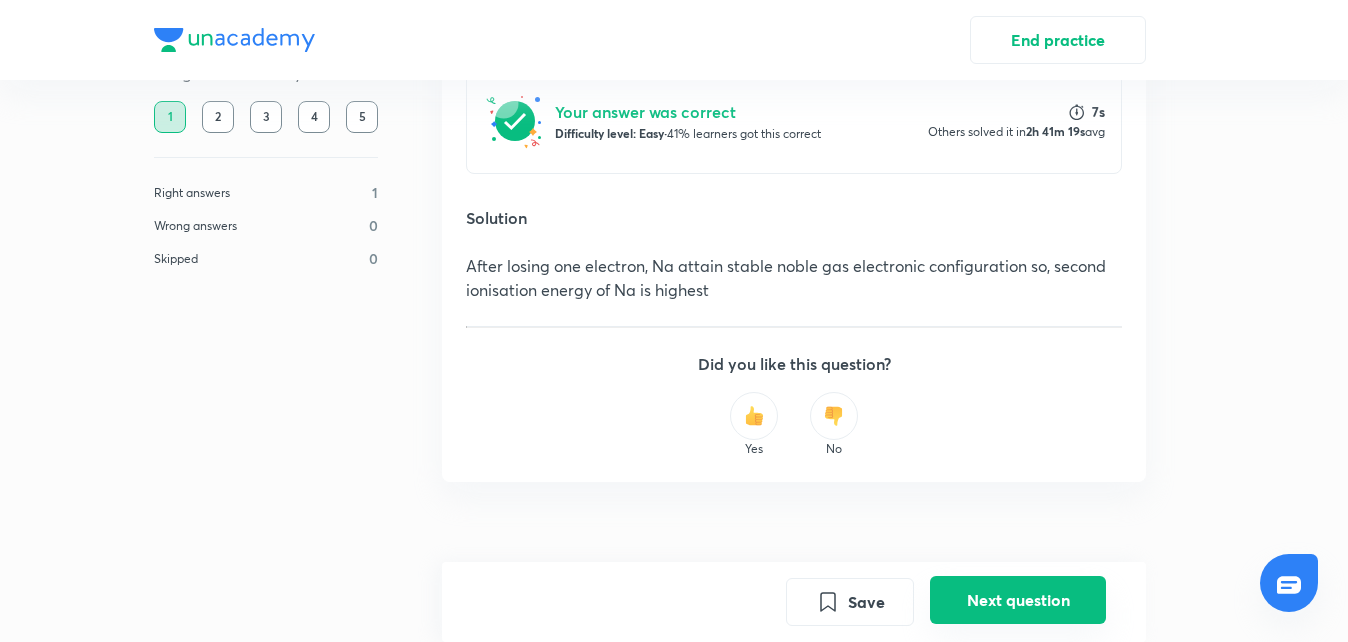 click on "Save Next question" at bounding box center (946, 602) 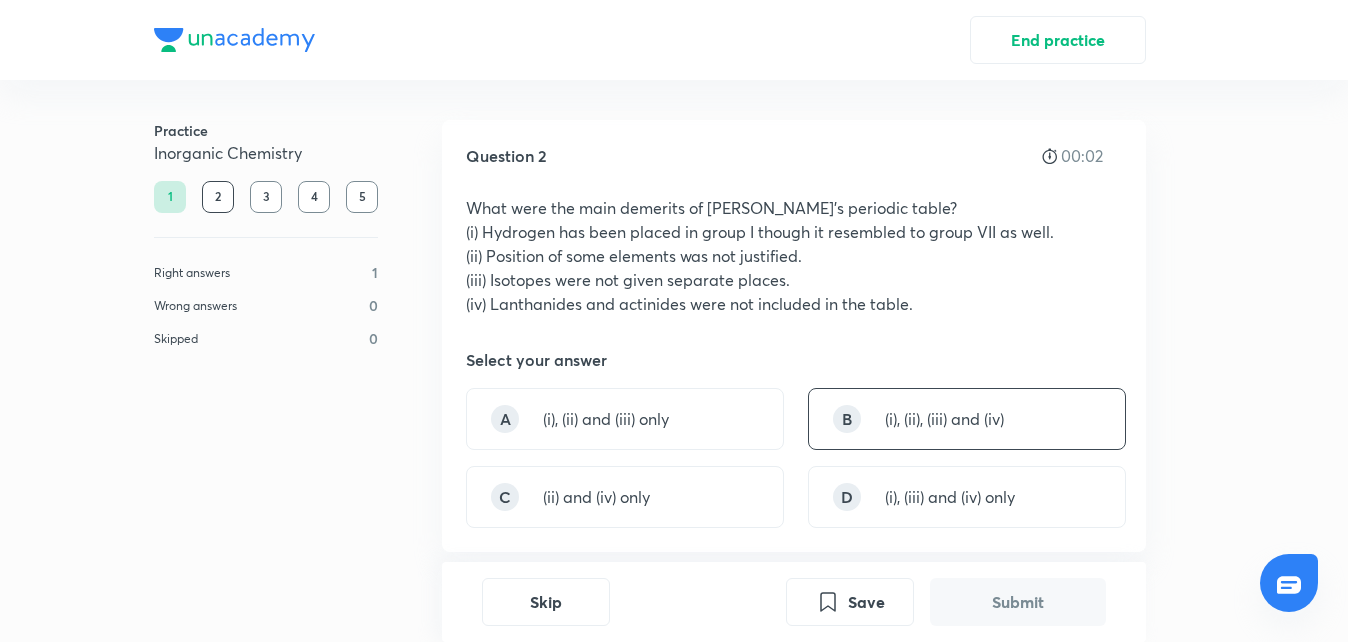 click on "(i), (ii), (iii) and (iv)" at bounding box center [944, 419] 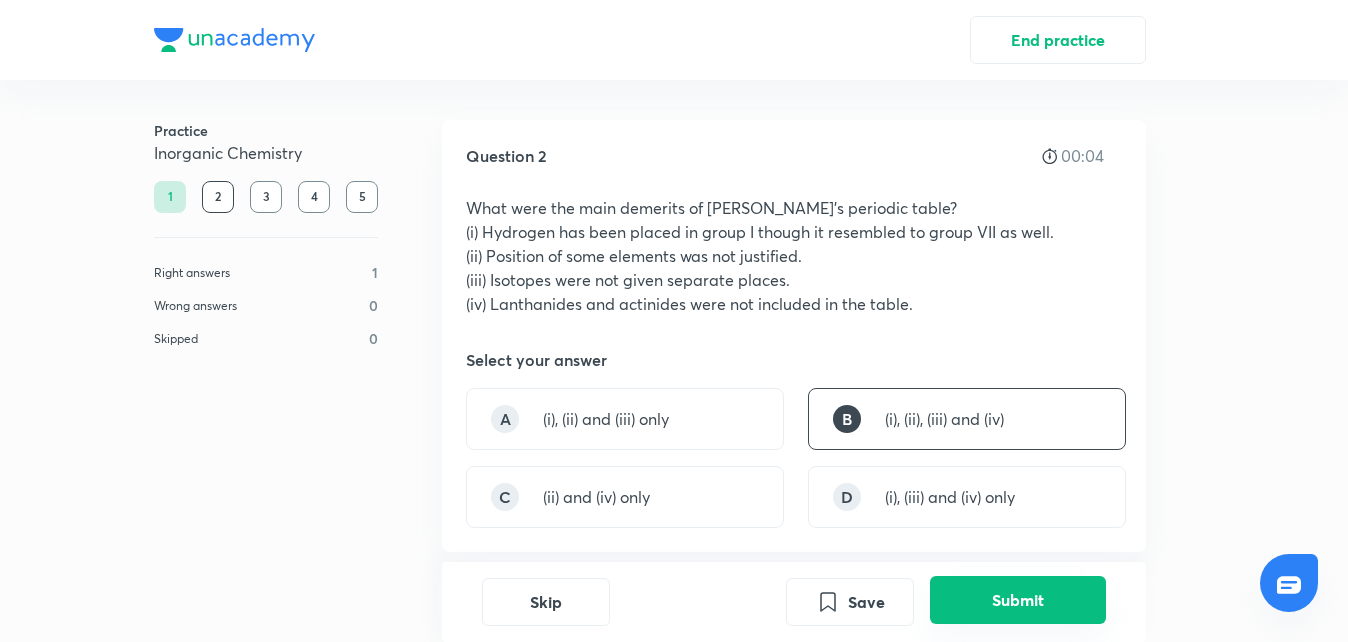 click on "Submit" at bounding box center [1018, 600] 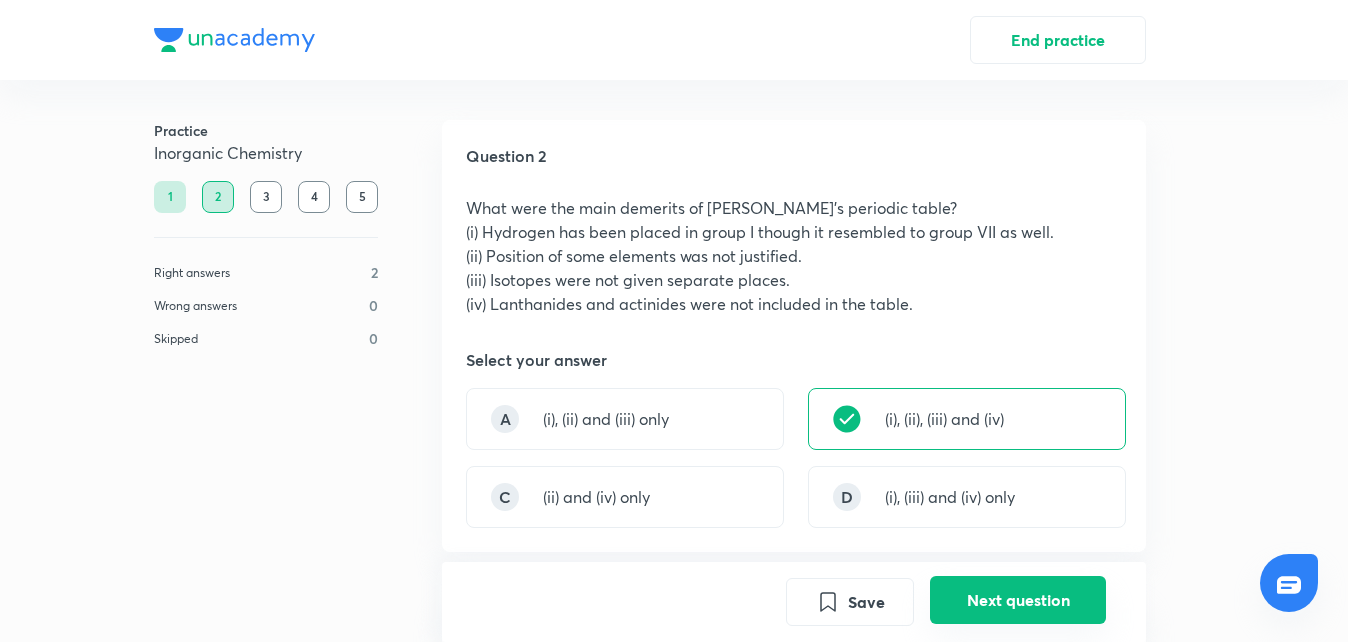 scroll, scrollTop: 592, scrollLeft: 0, axis: vertical 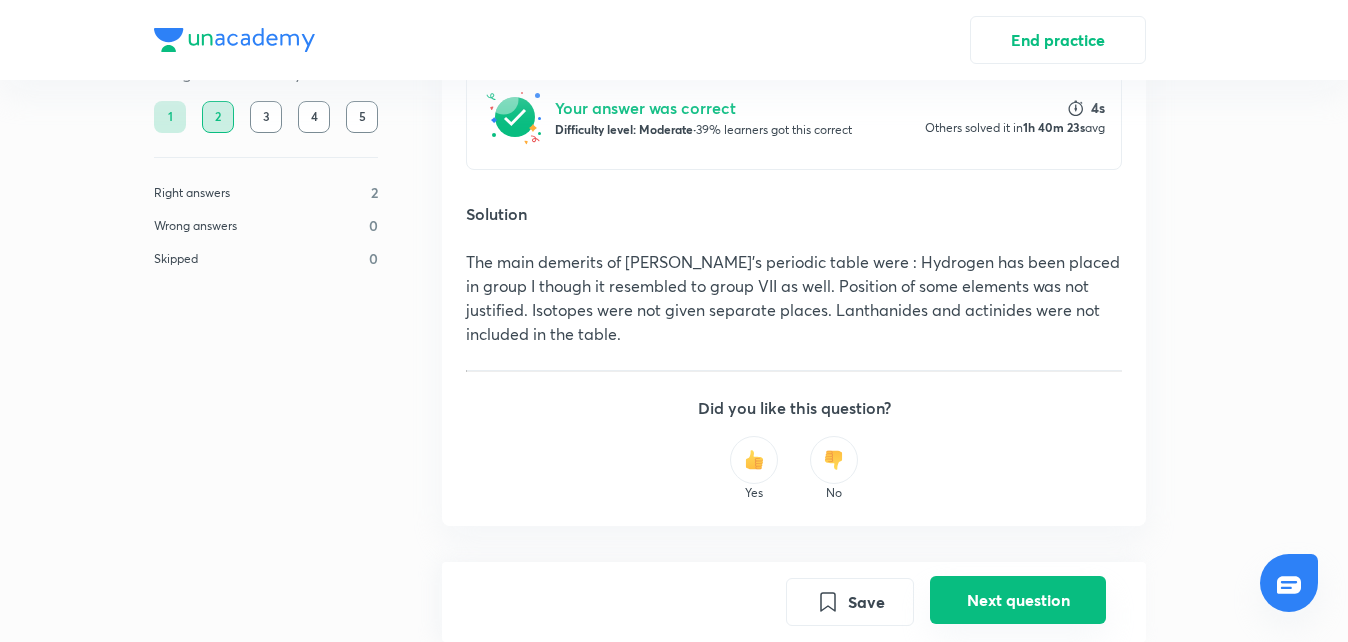 click on "Next question" at bounding box center (1018, 600) 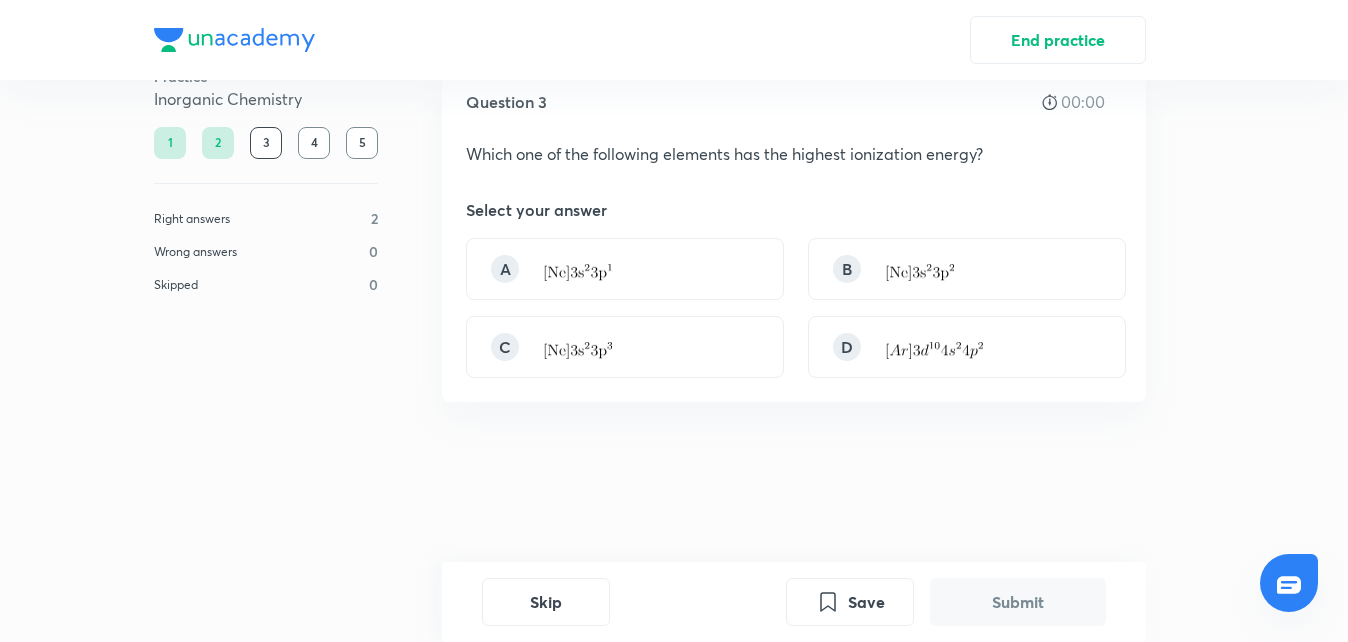 scroll, scrollTop: 0, scrollLeft: 0, axis: both 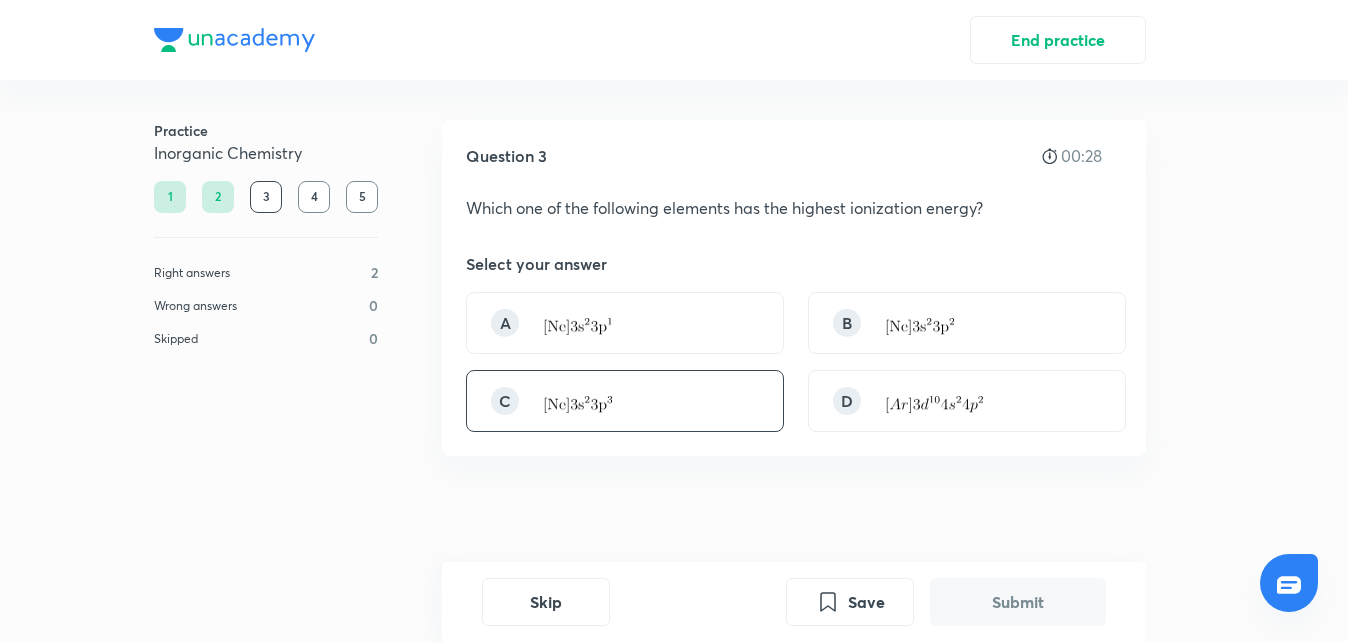 click on "C" at bounding box center (625, 401) 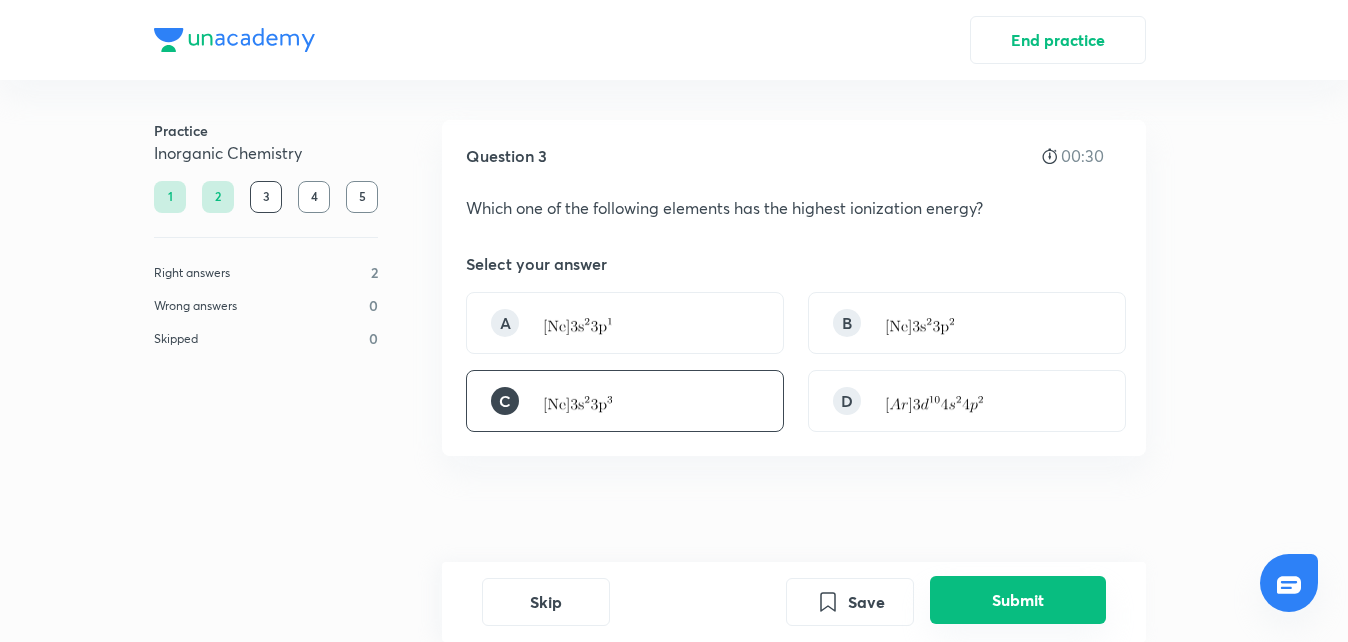 click on "Submit" at bounding box center [1018, 600] 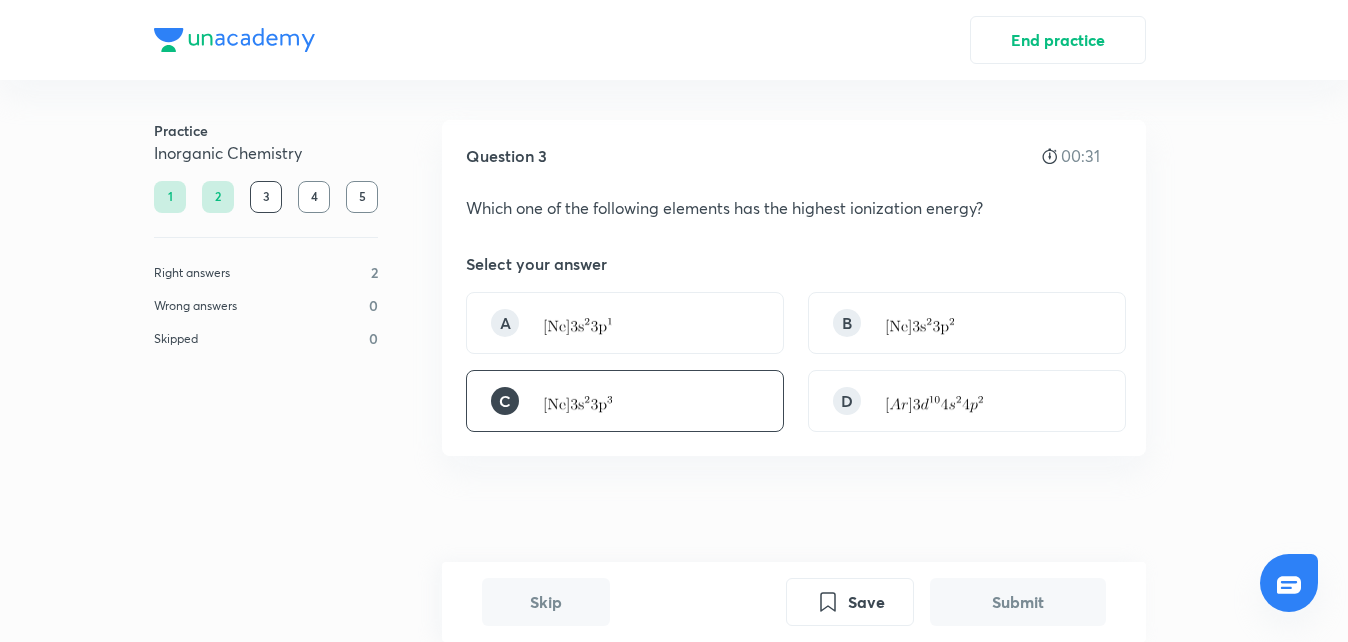 scroll, scrollTop: 493, scrollLeft: 0, axis: vertical 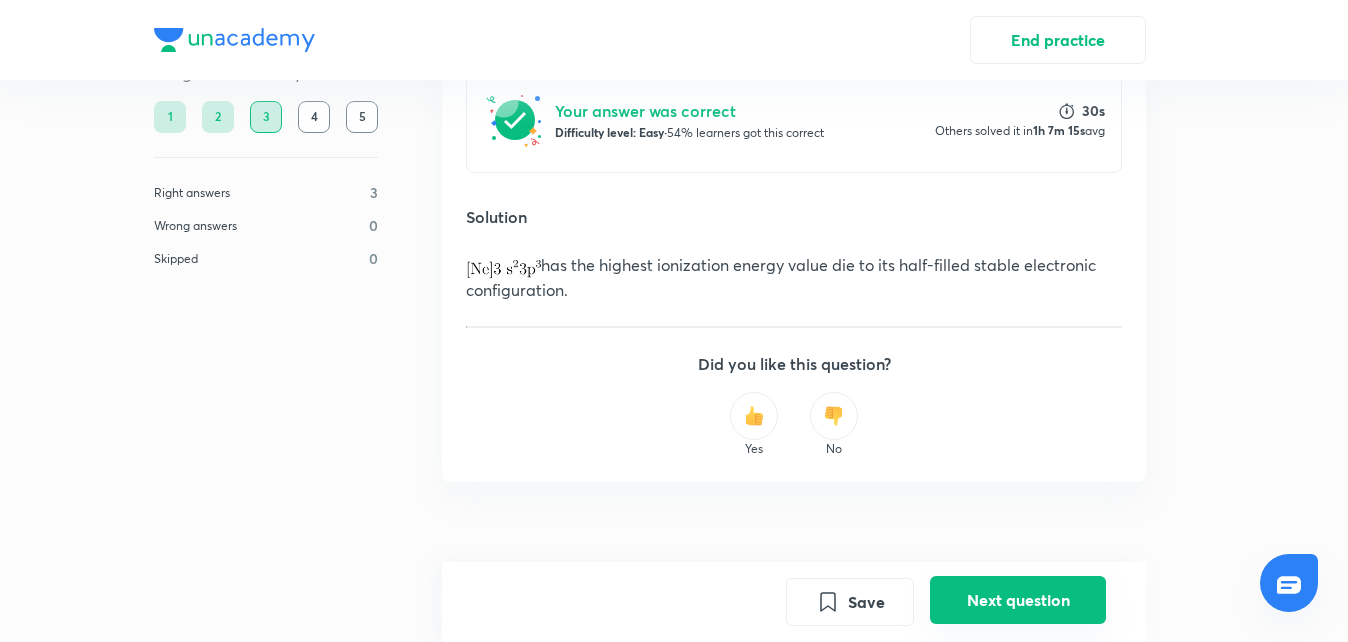 click on "Next question" at bounding box center [1018, 600] 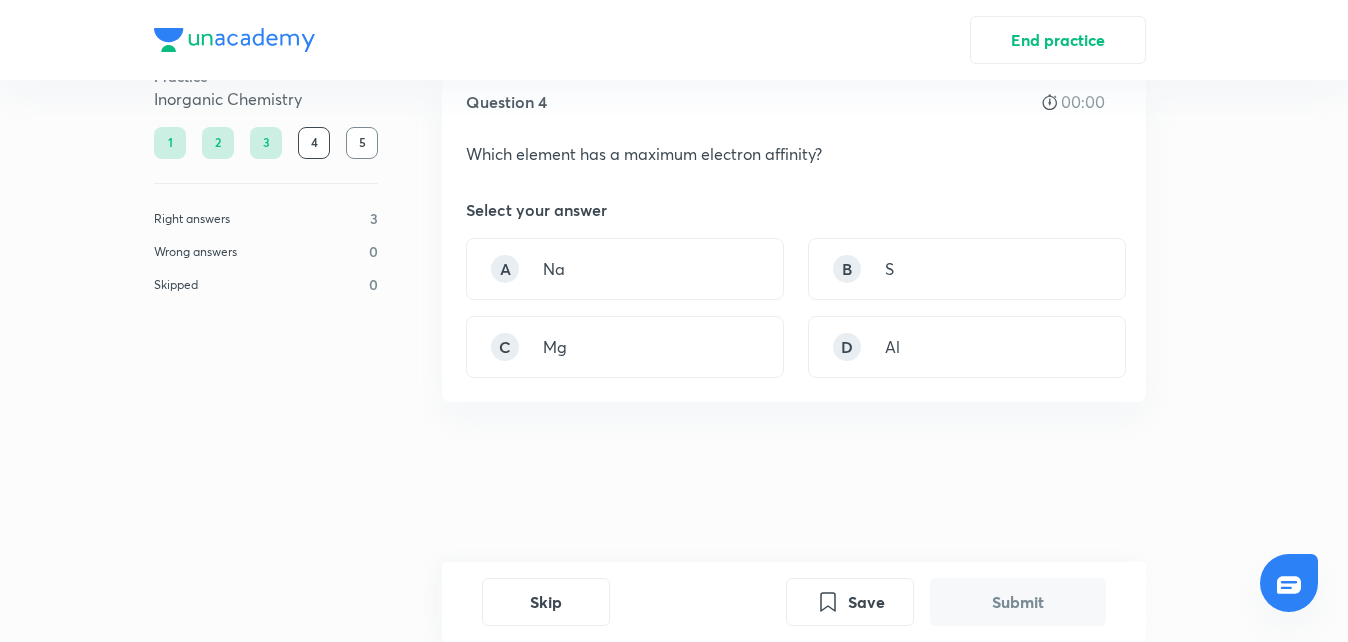 scroll, scrollTop: 0, scrollLeft: 0, axis: both 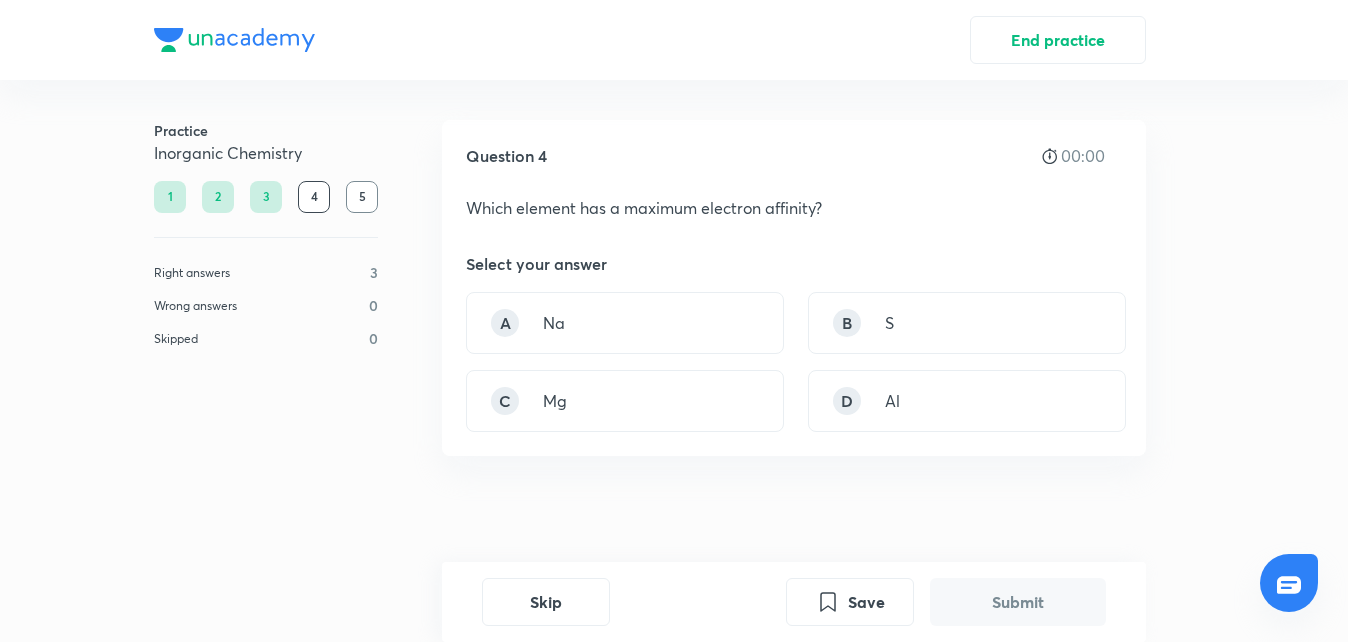 click on "Submit" at bounding box center [1018, 602] 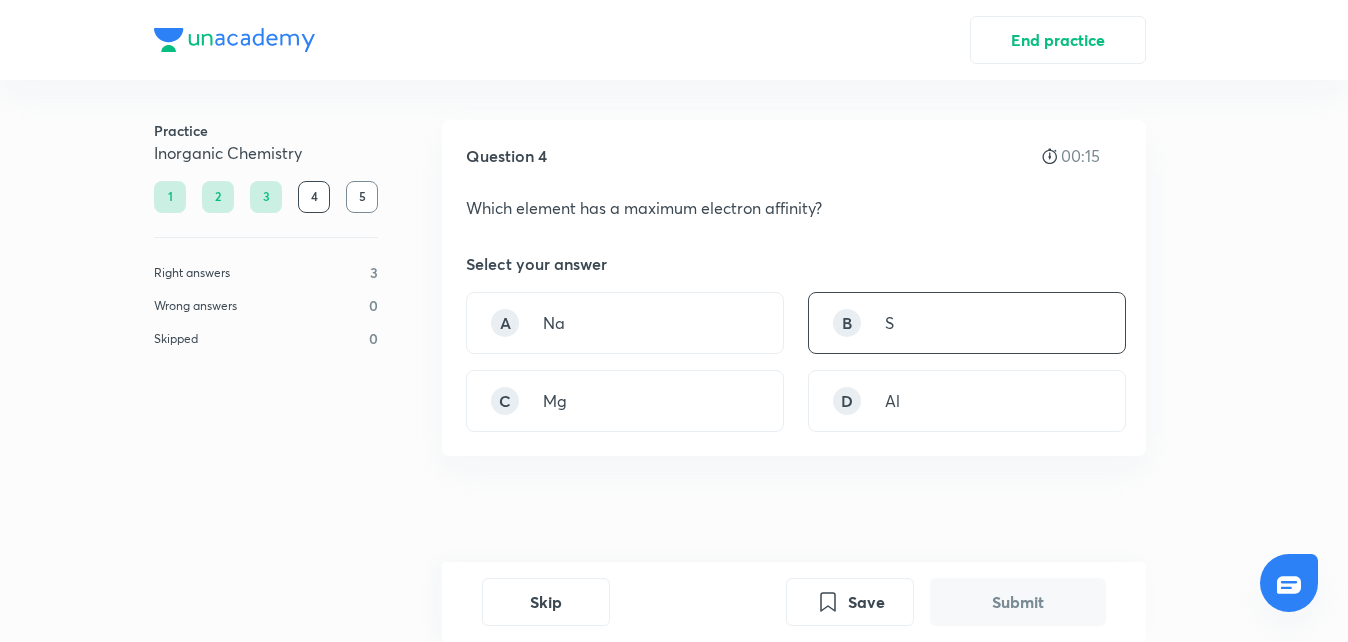 click on "B" at bounding box center [847, 323] 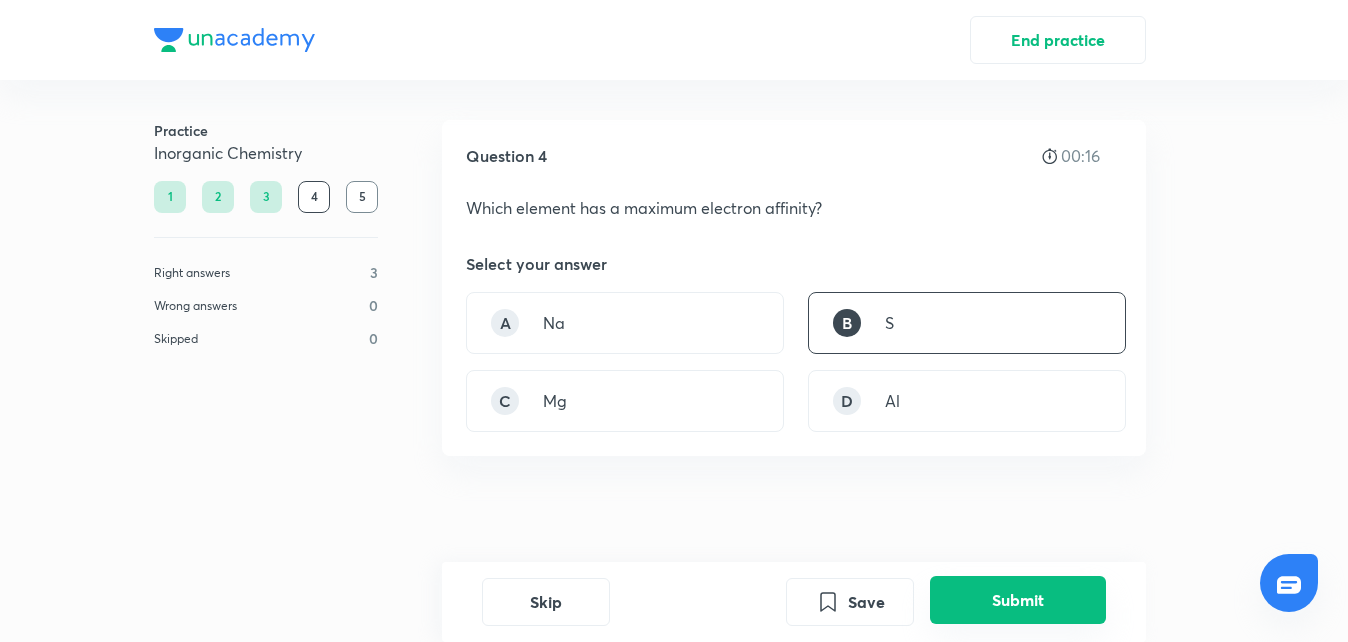click on "Submit" at bounding box center [1018, 600] 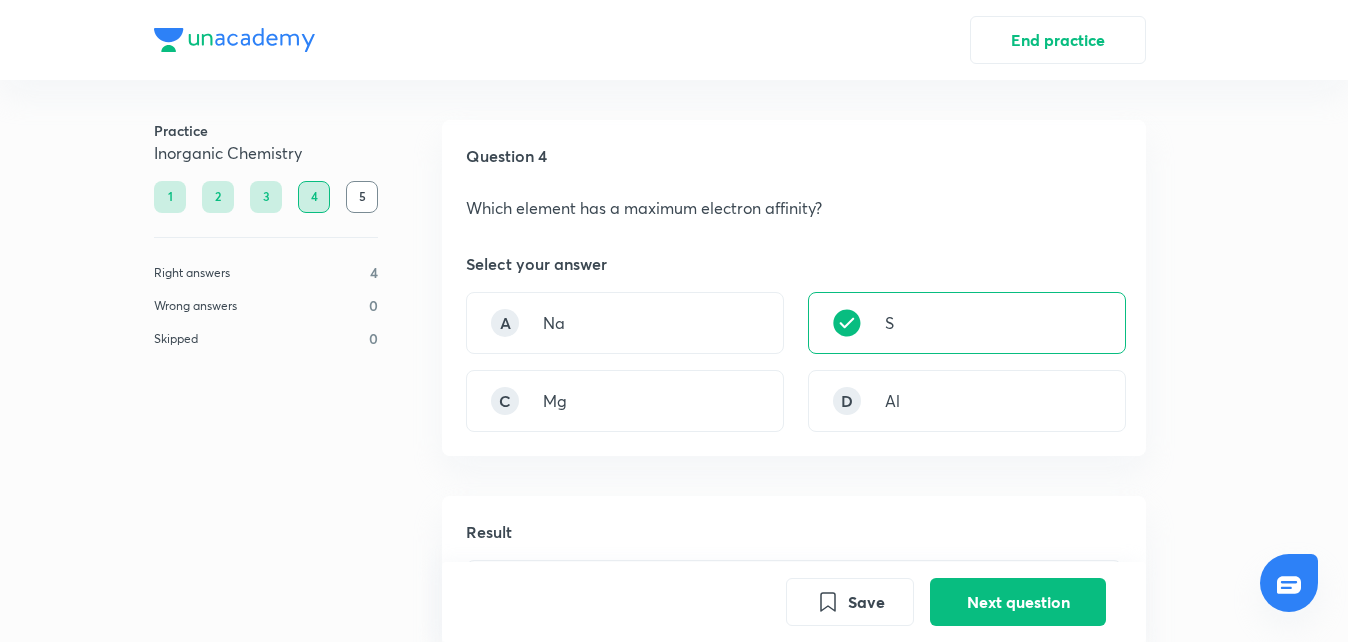 scroll, scrollTop: 492, scrollLeft: 0, axis: vertical 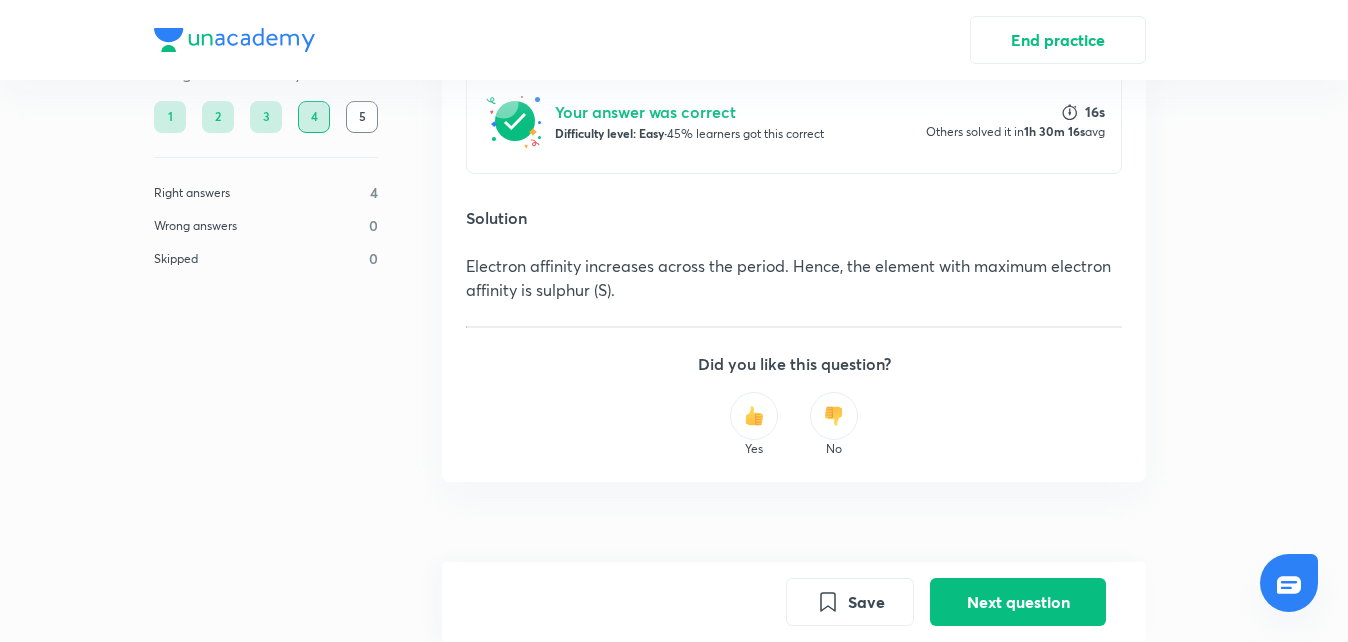 click on "Save Next question" at bounding box center (794, 602) 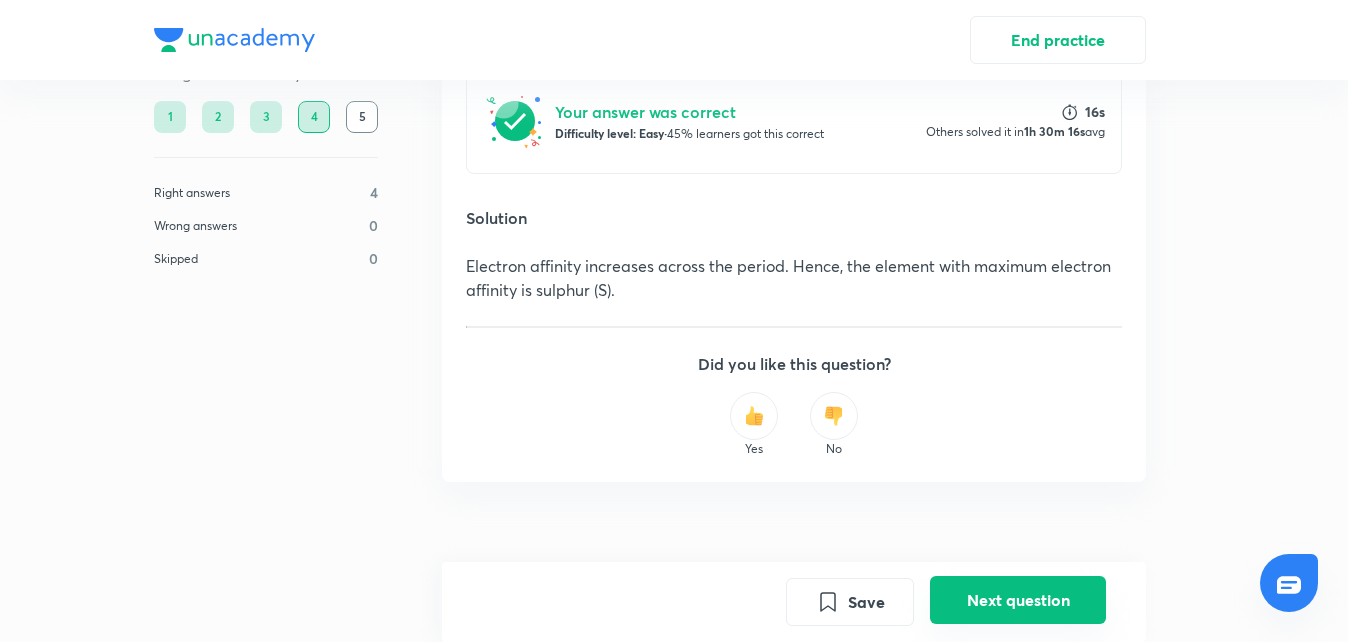 click on "Next question" at bounding box center [1018, 600] 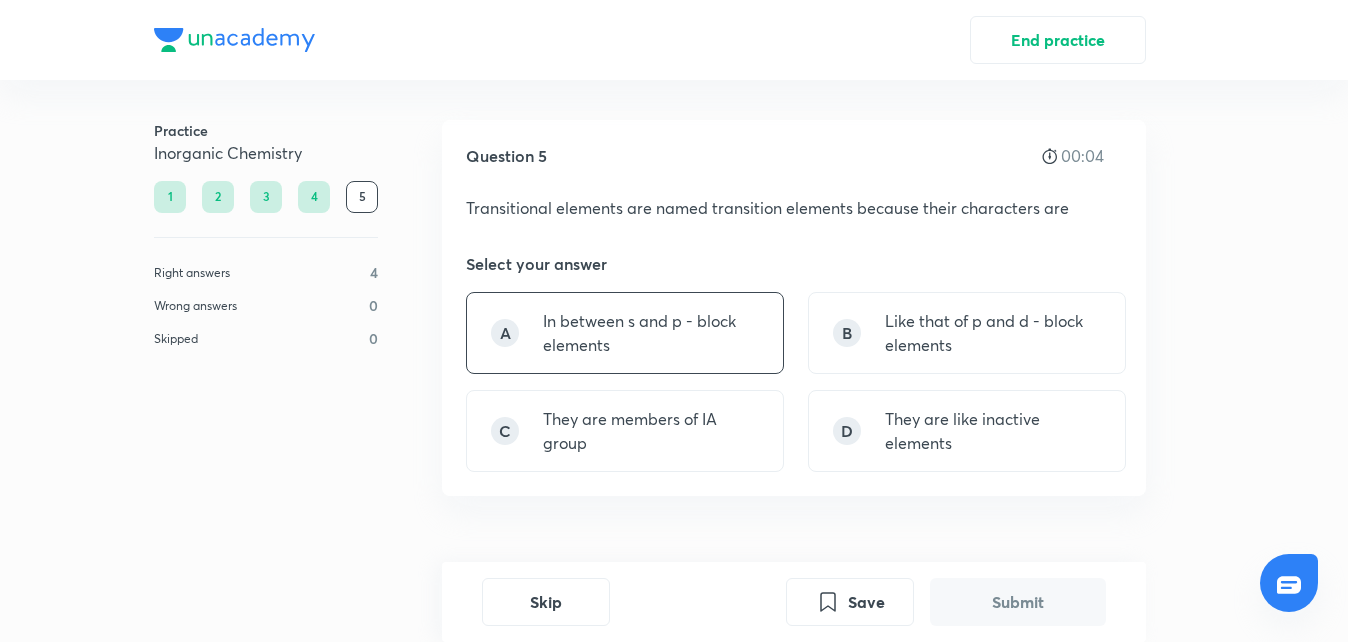 click on "In between s and p - block elements" at bounding box center (651, 333) 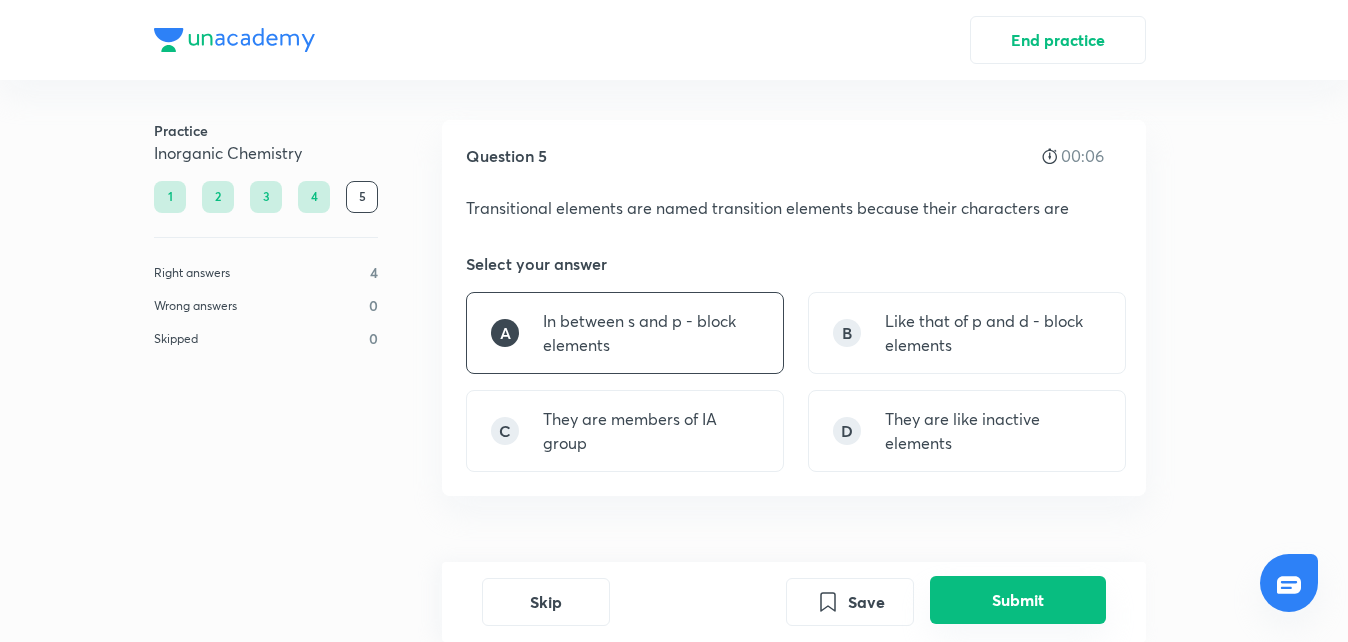 click on "Submit" at bounding box center (1018, 600) 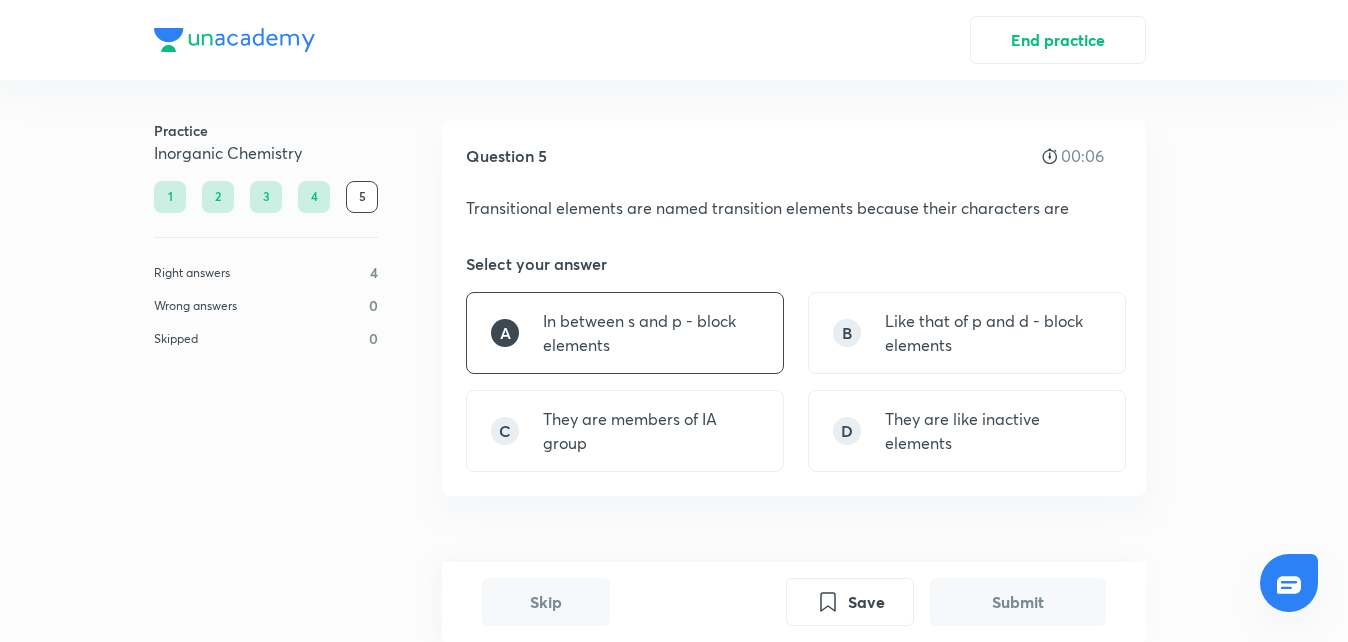 click on "Submit" at bounding box center (1018, 602) 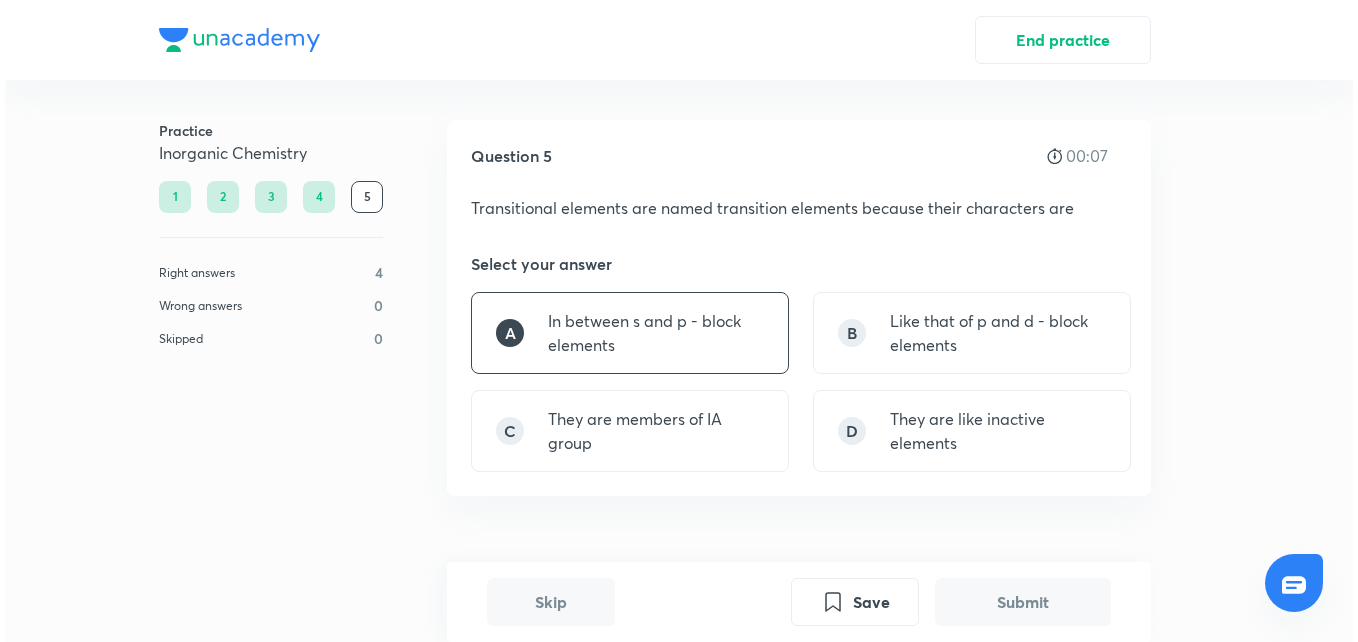 scroll, scrollTop: 508, scrollLeft: 0, axis: vertical 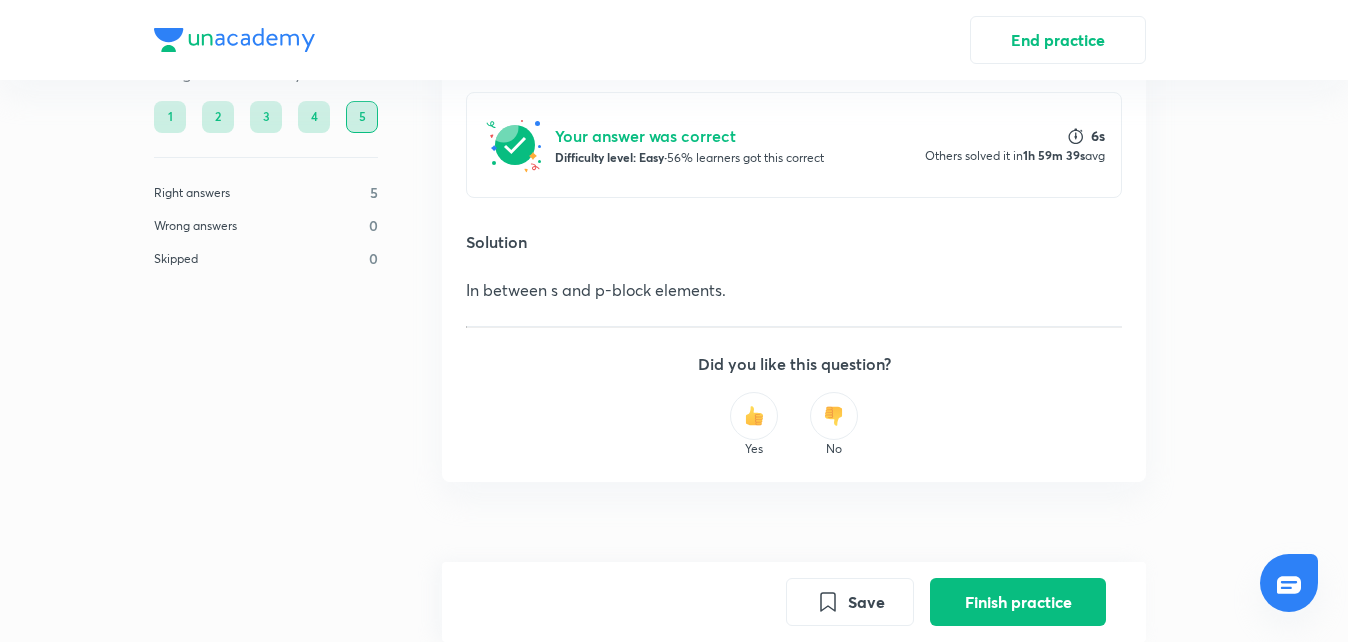 click on "Finish practice" at bounding box center [1018, 602] 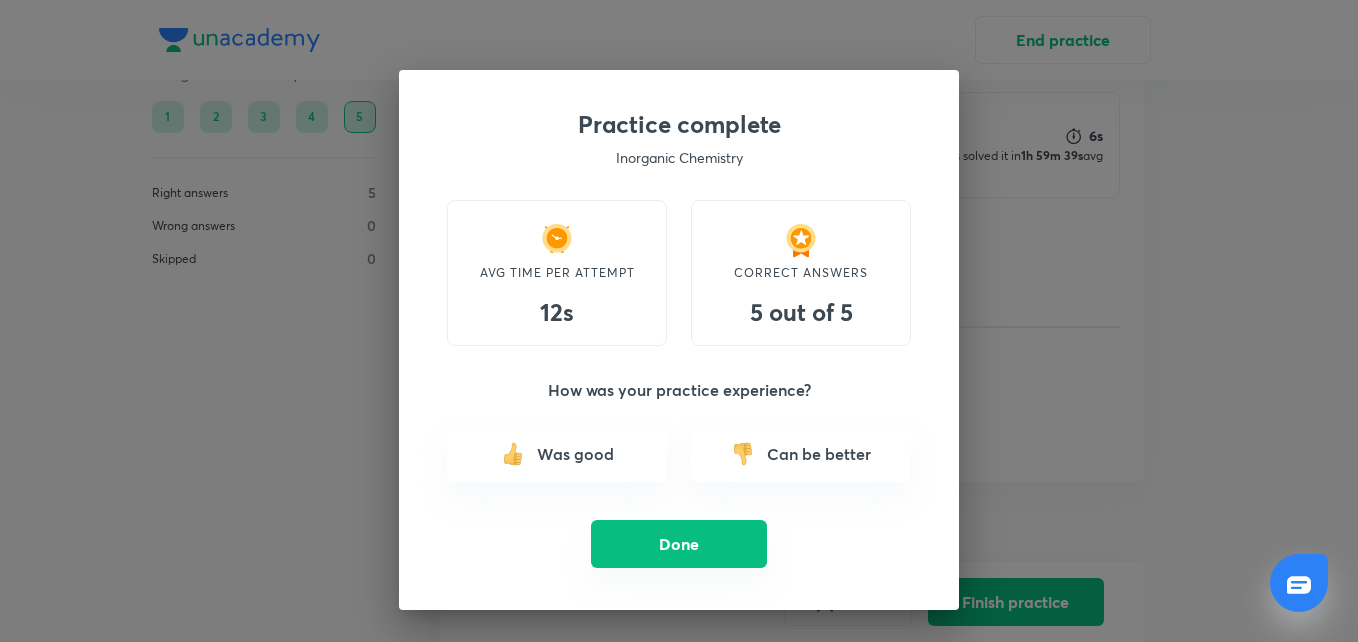 click on "Done" at bounding box center [679, 544] 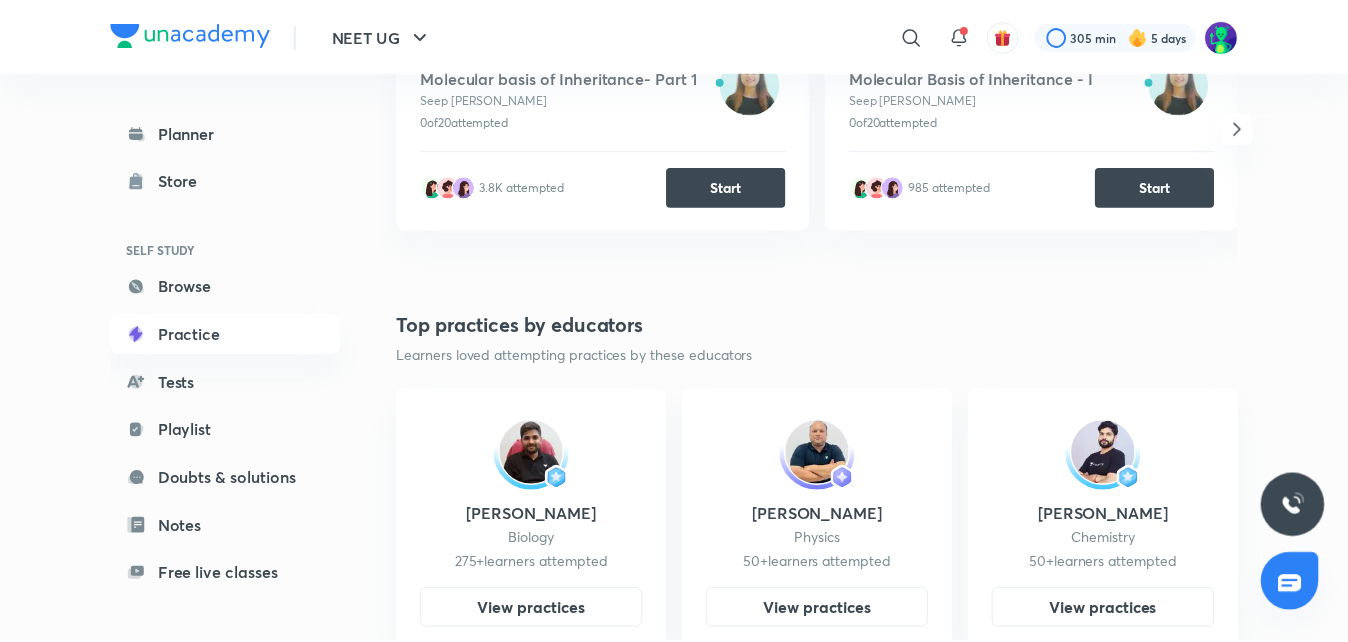 scroll, scrollTop: 0, scrollLeft: 0, axis: both 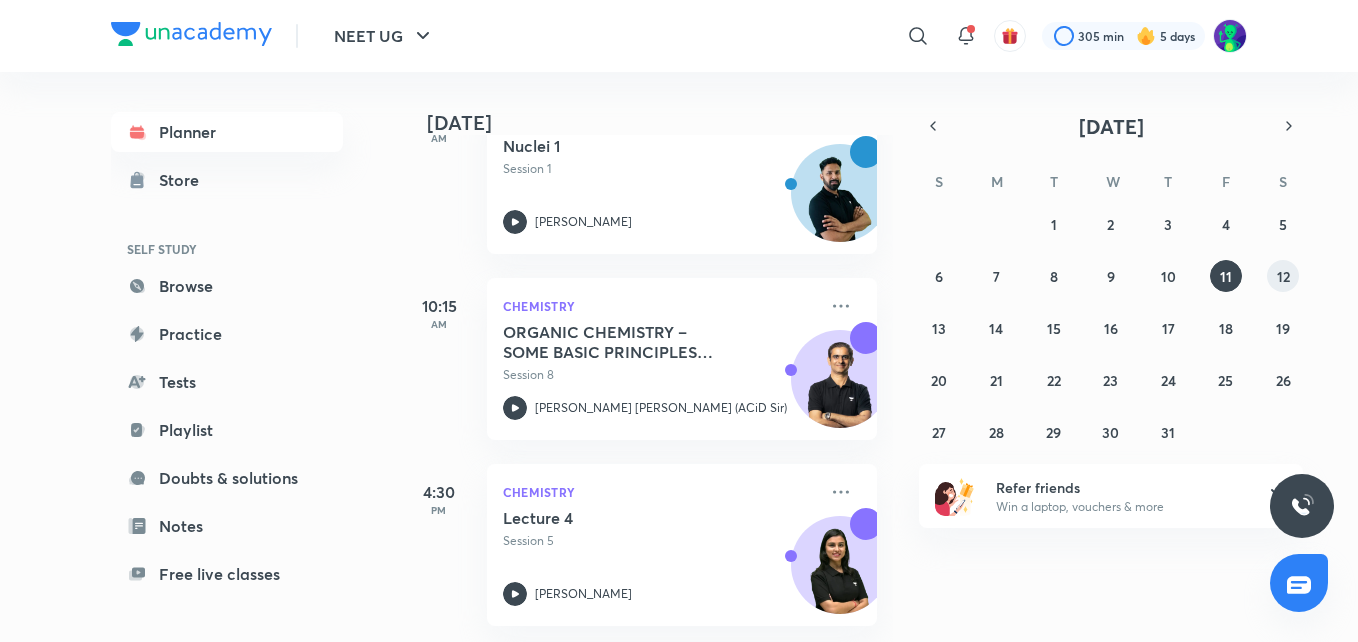 click on "12" at bounding box center (1283, 276) 